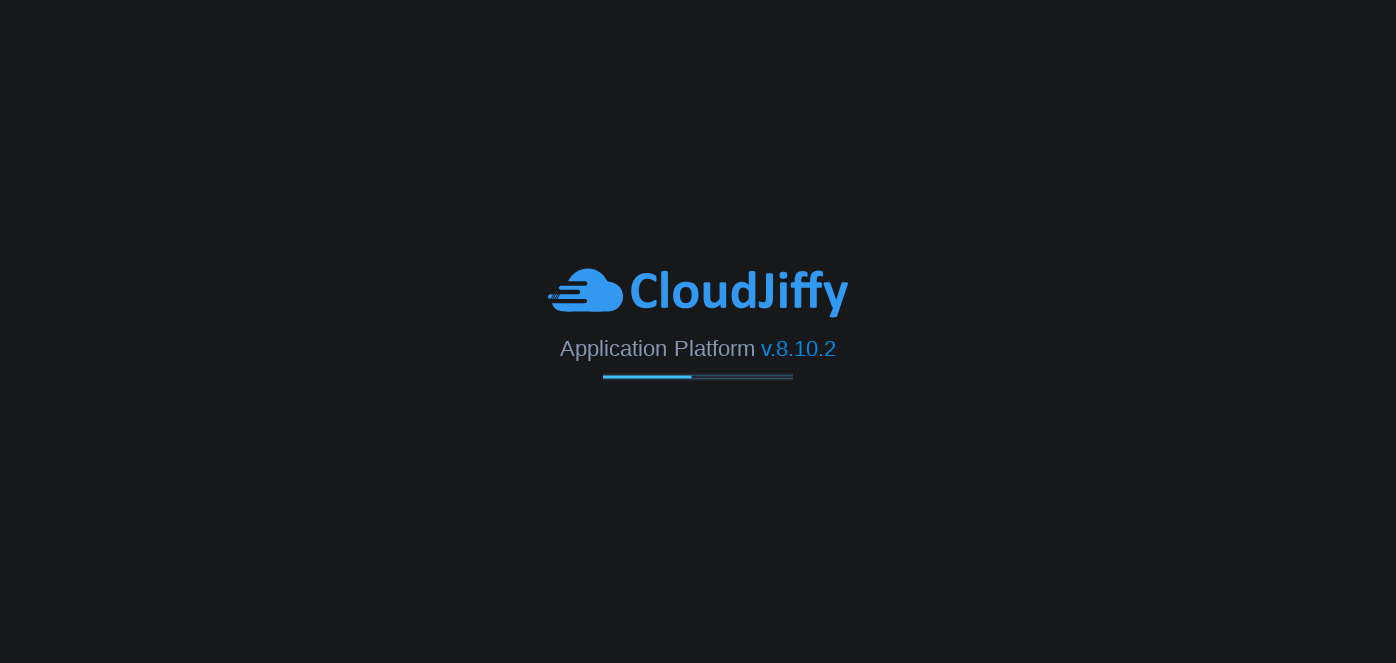 scroll, scrollTop: 0, scrollLeft: 0, axis: both 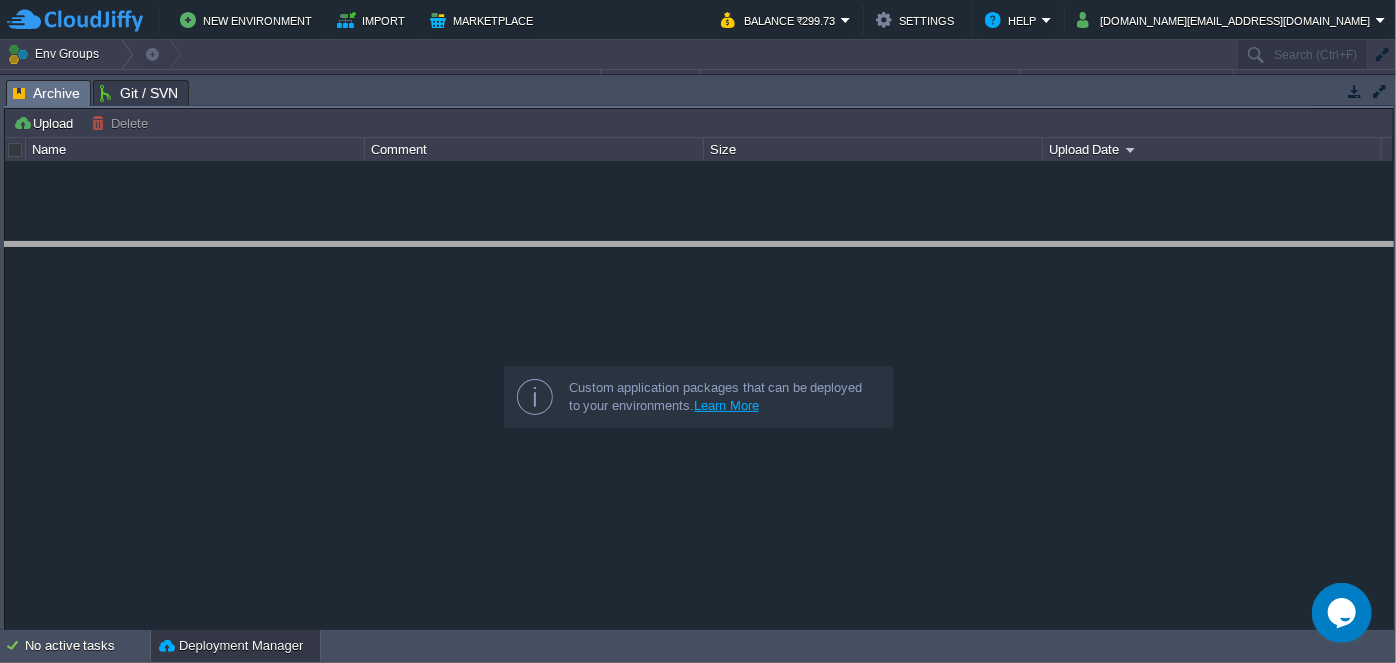 drag, startPoint x: 569, startPoint y: 83, endPoint x: 567, endPoint y: 246, distance: 163.01227 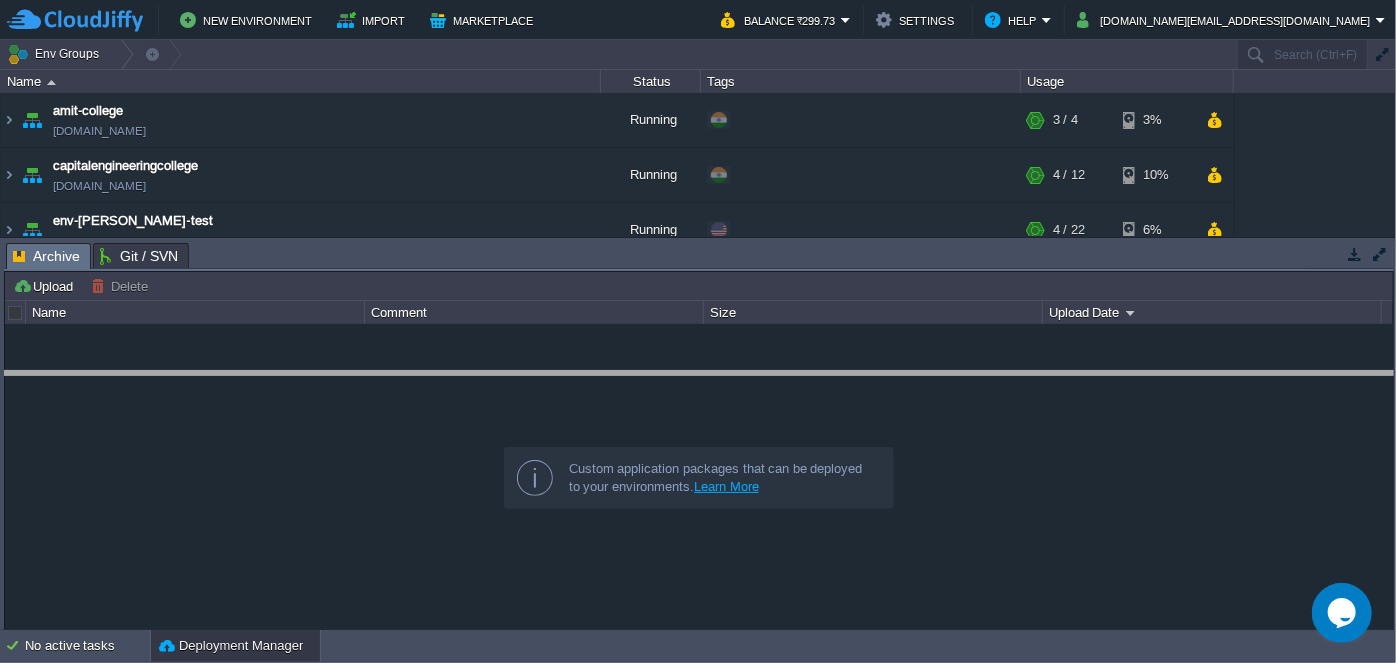drag, startPoint x: 693, startPoint y: 267, endPoint x: 688, endPoint y: 397, distance: 130.09612 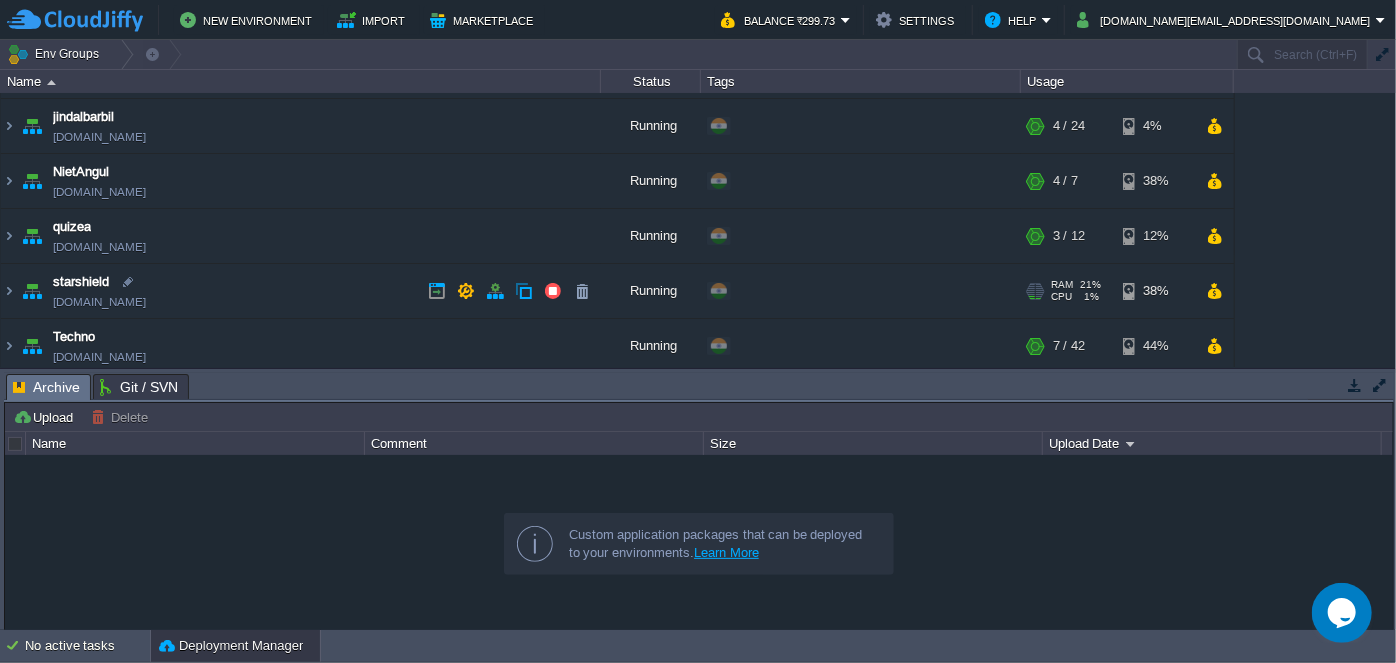 scroll, scrollTop: 181, scrollLeft: 0, axis: vertical 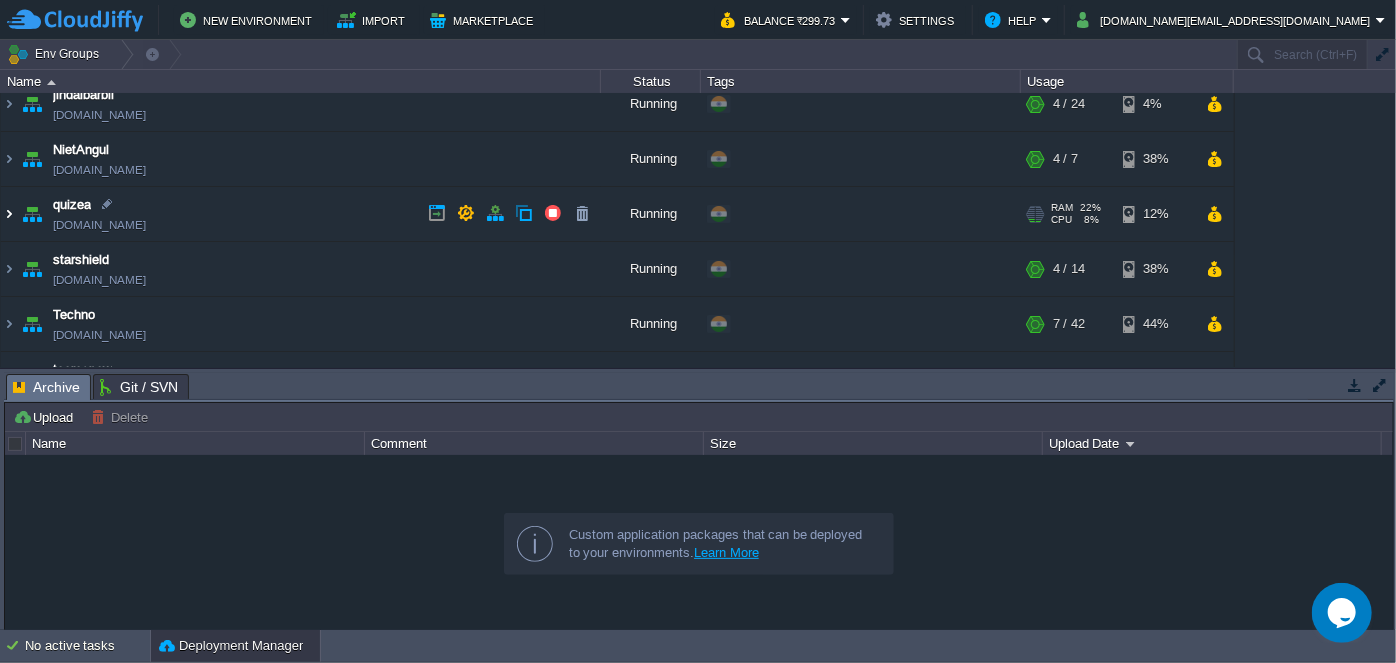 click at bounding box center [9, 214] 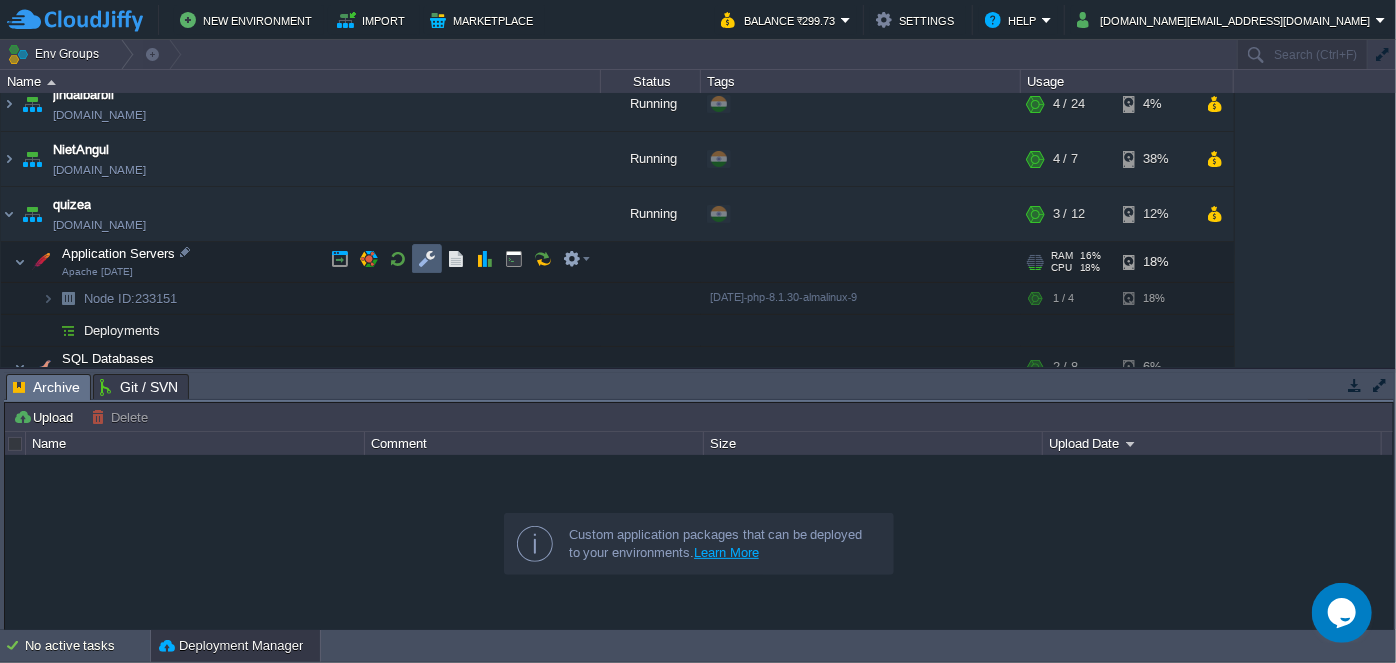 click at bounding box center (427, 259) 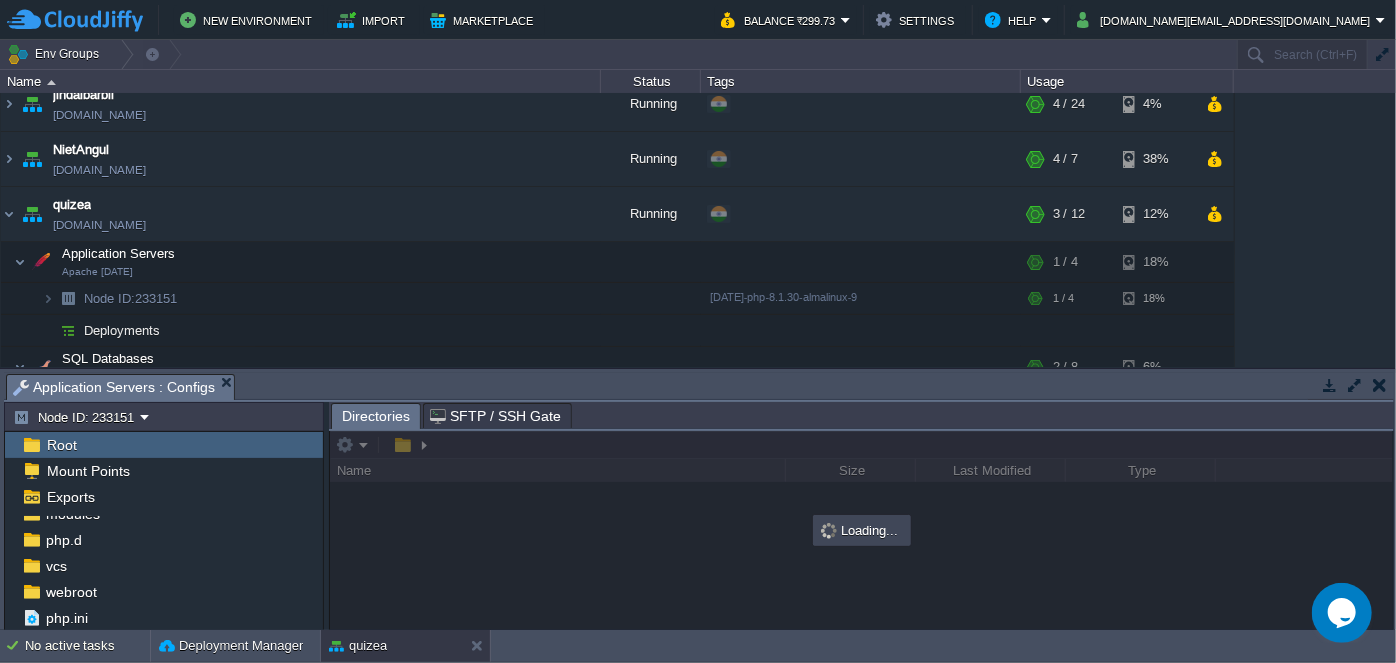 scroll, scrollTop: 245, scrollLeft: 0, axis: vertical 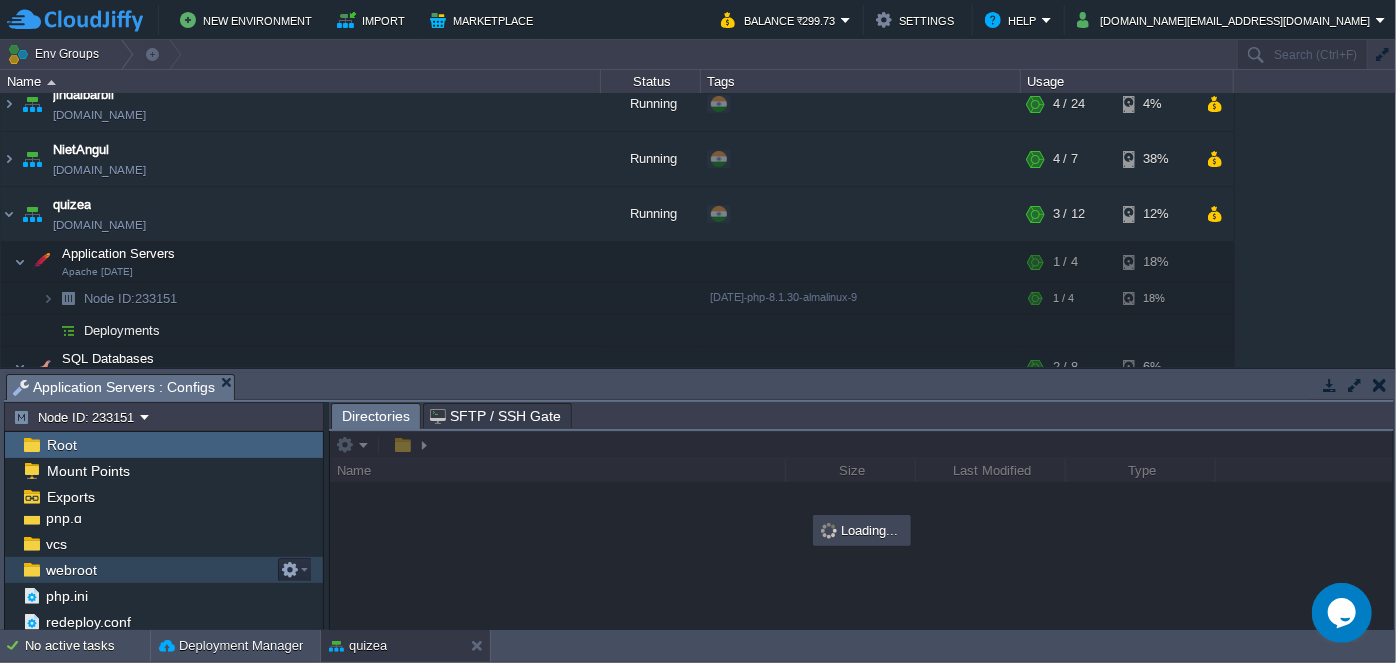 click on "webroot" at bounding box center [164, 570] 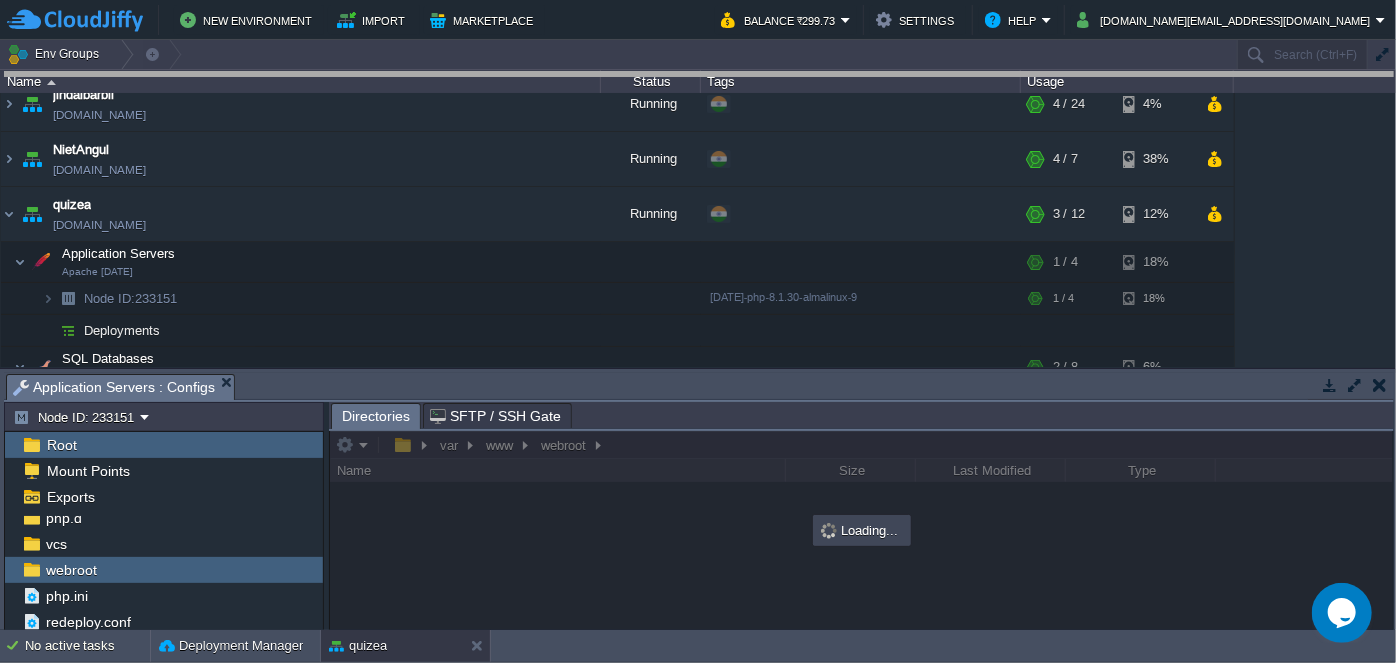 drag, startPoint x: 674, startPoint y: 374, endPoint x: 678, endPoint y: 64, distance: 310.02582 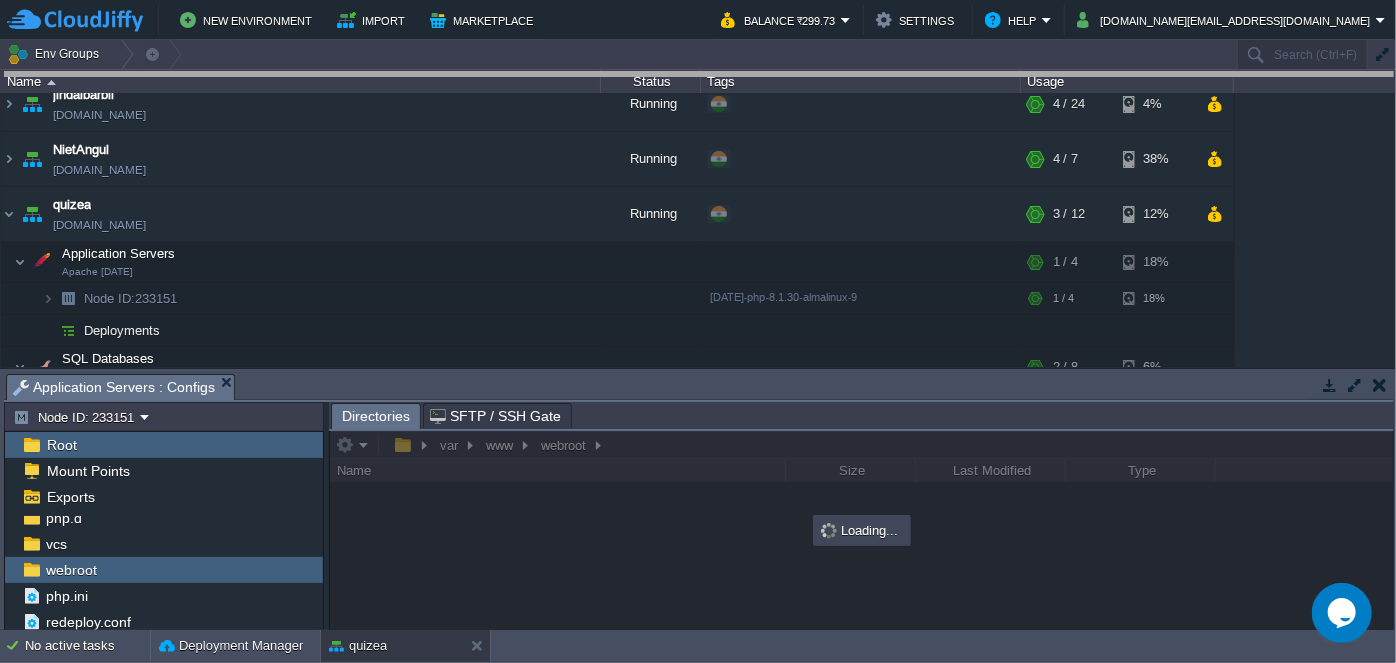 scroll, scrollTop: 0, scrollLeft: 0, axis: both 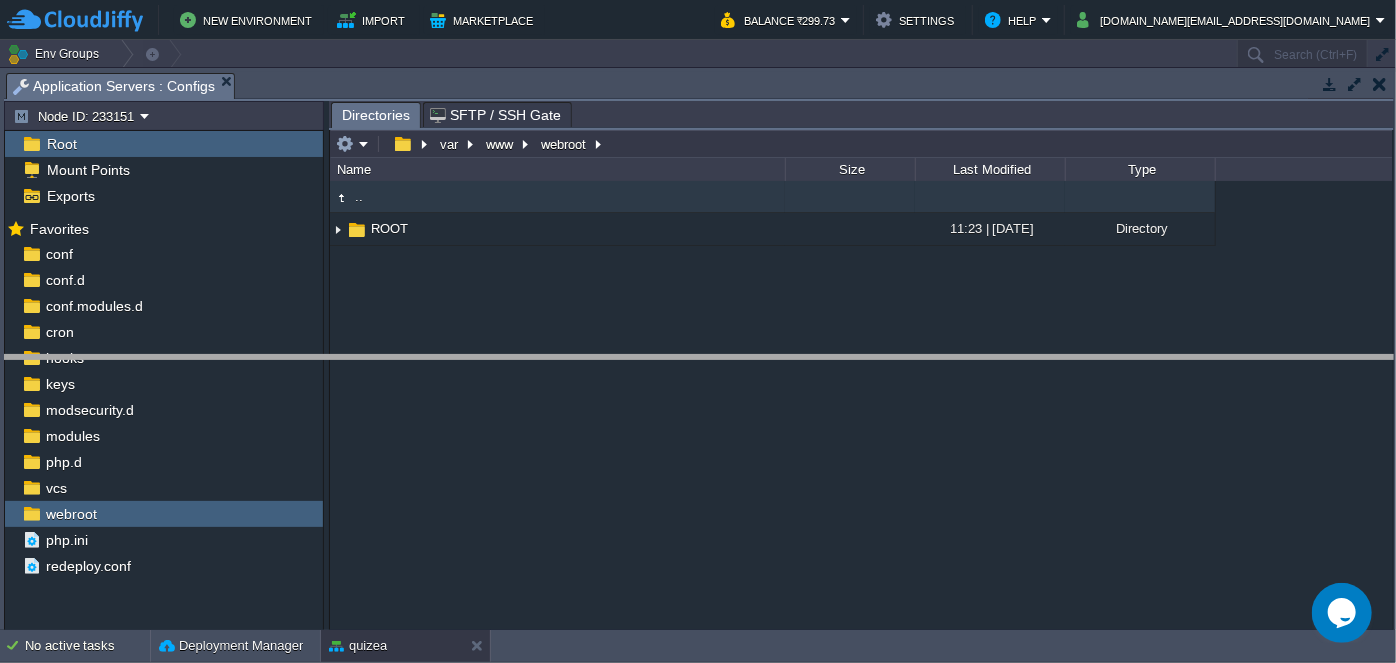 drag, startPoint x: 632, startPoint y: 79, endPoint x: 666, endPoint y: 363, distance: 286.02798 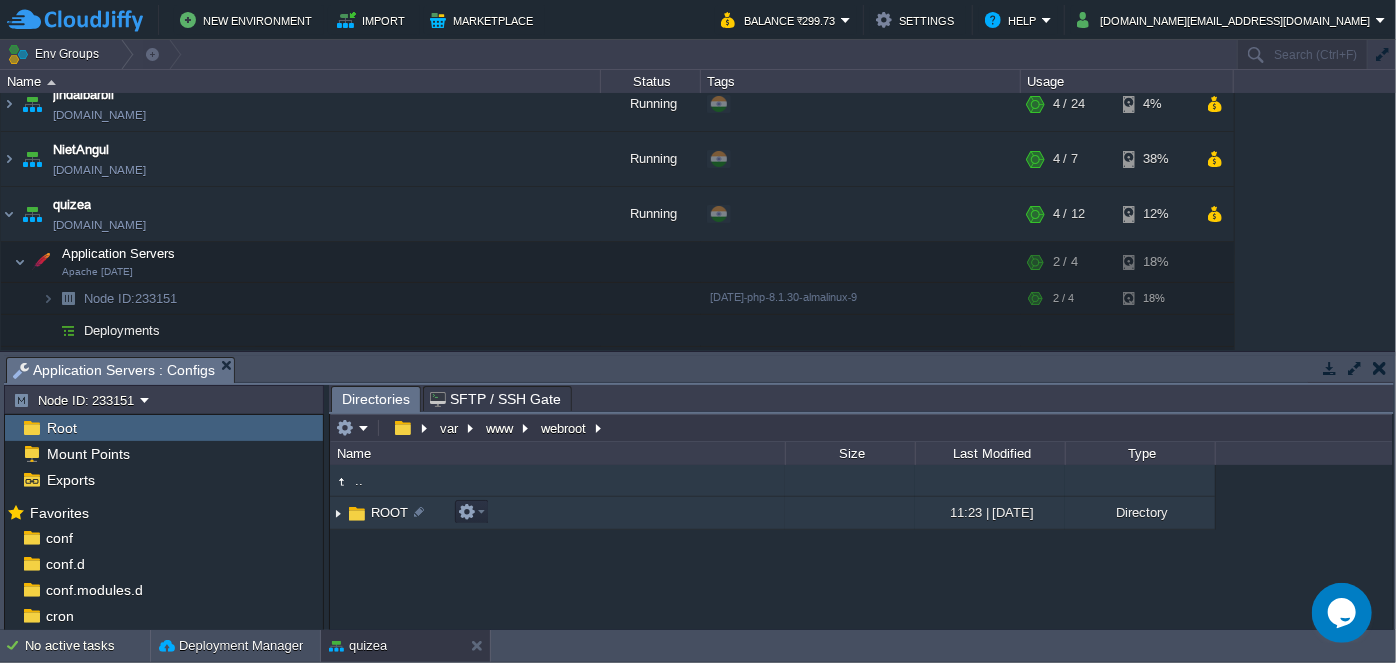 click at bounding box center (338, 513) 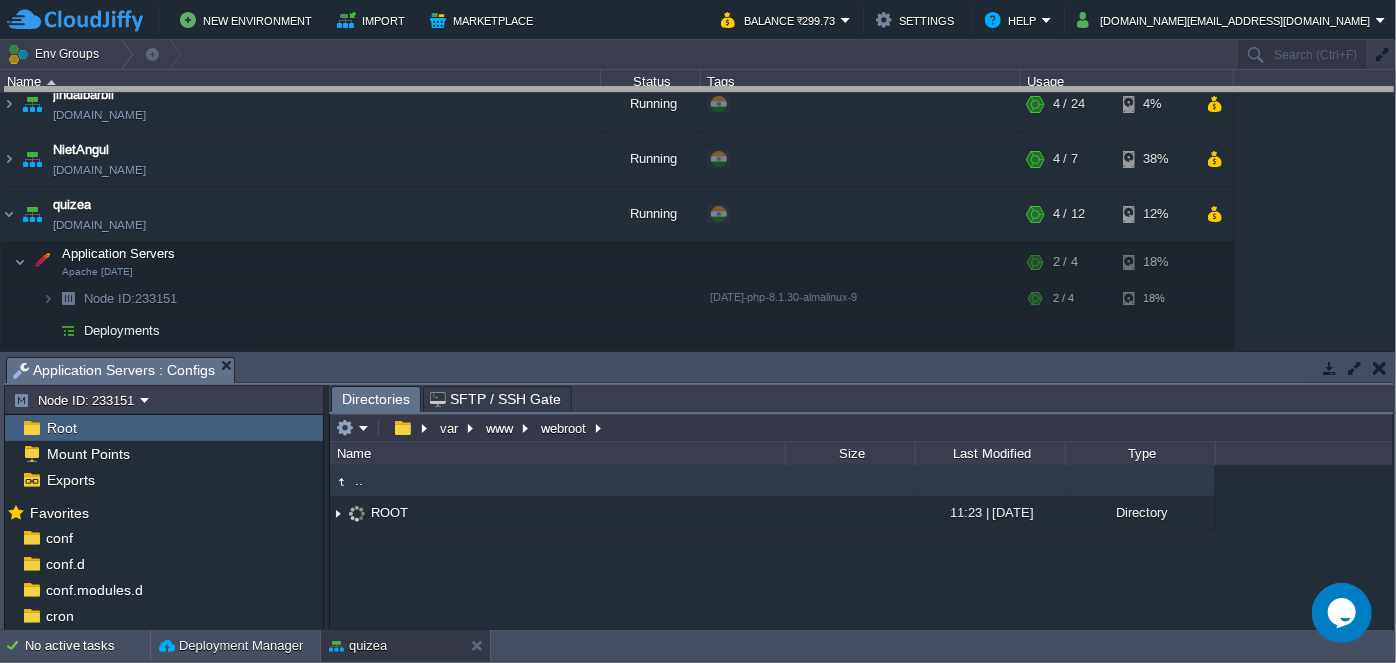 drag, startPoint x: 653, startPoint y: 362, endPoint x: 657, endPoint y: 97, distance: 265.03018 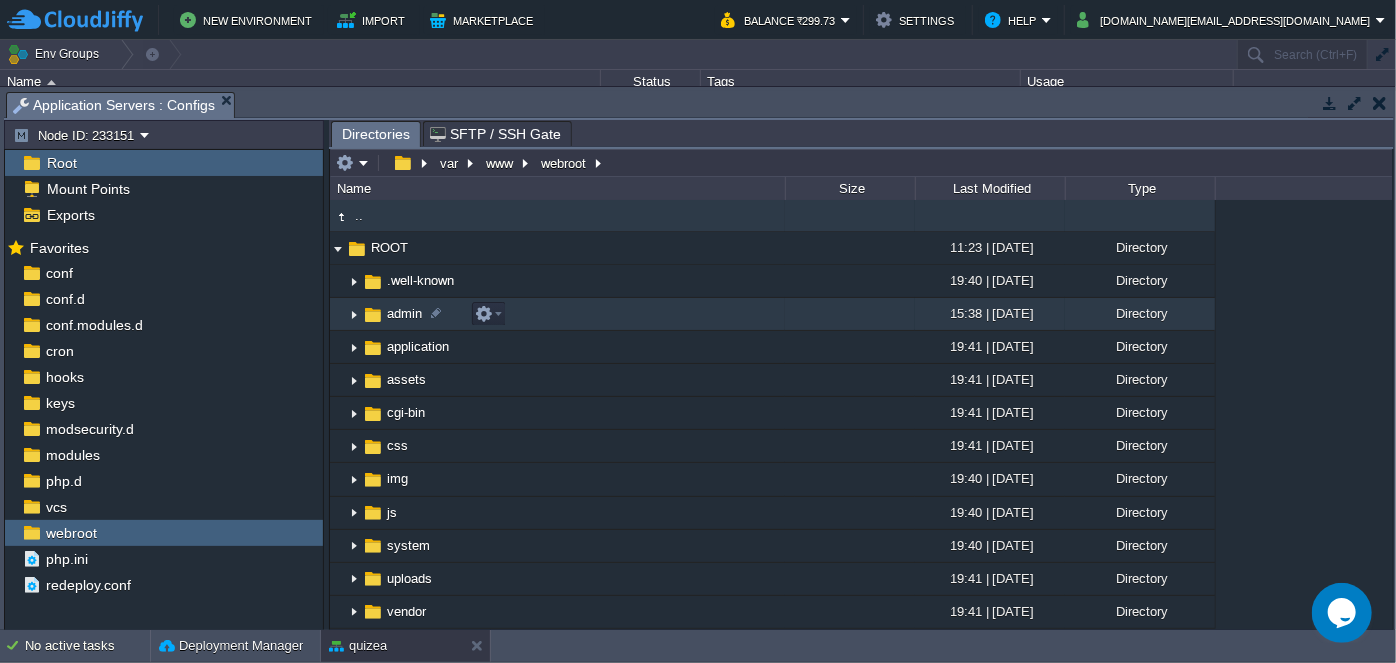 click at bounding box center (354, 314) 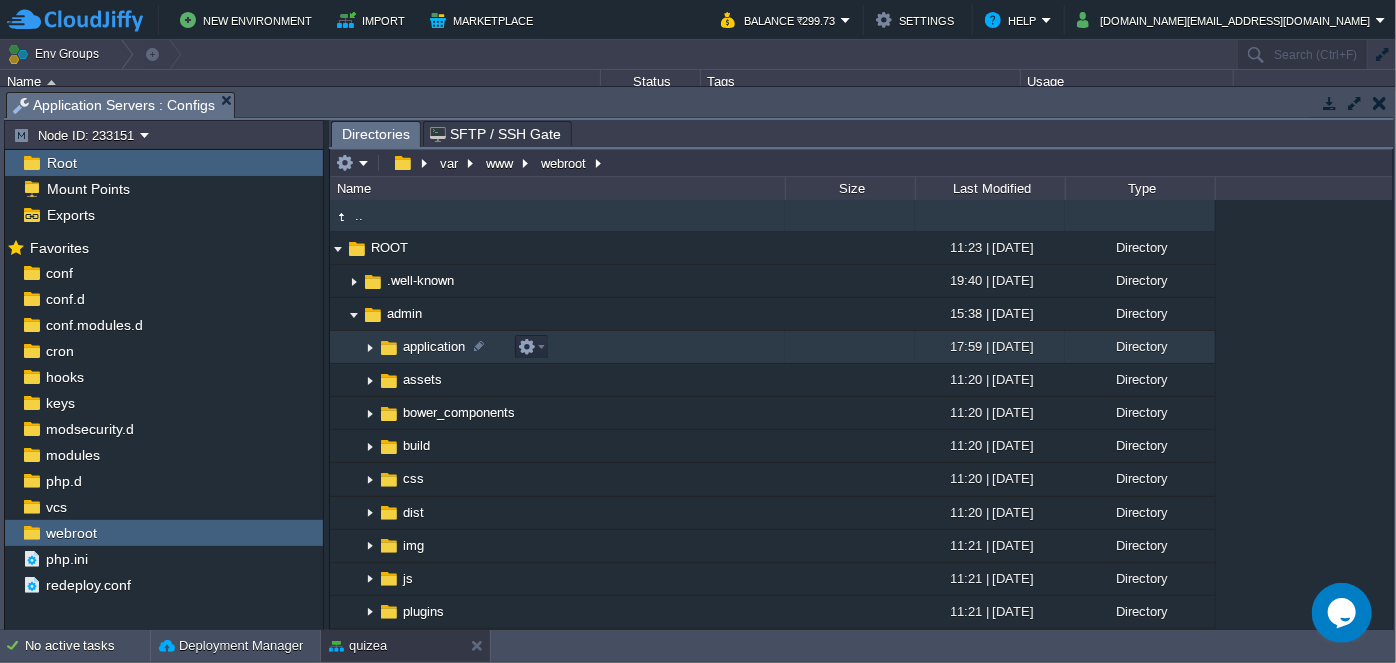 click at bounding box center [370, 347] 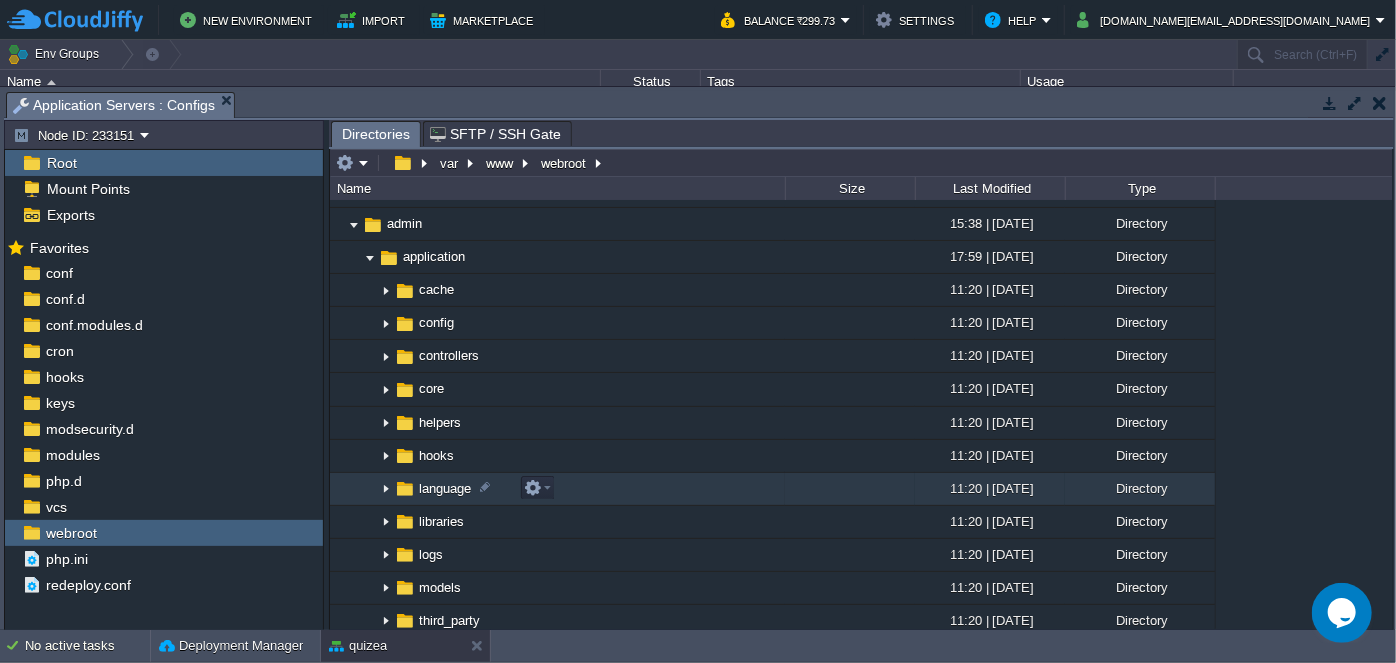 scroll, scrollTop: 272, scrollLeft: 0, axis: vertical 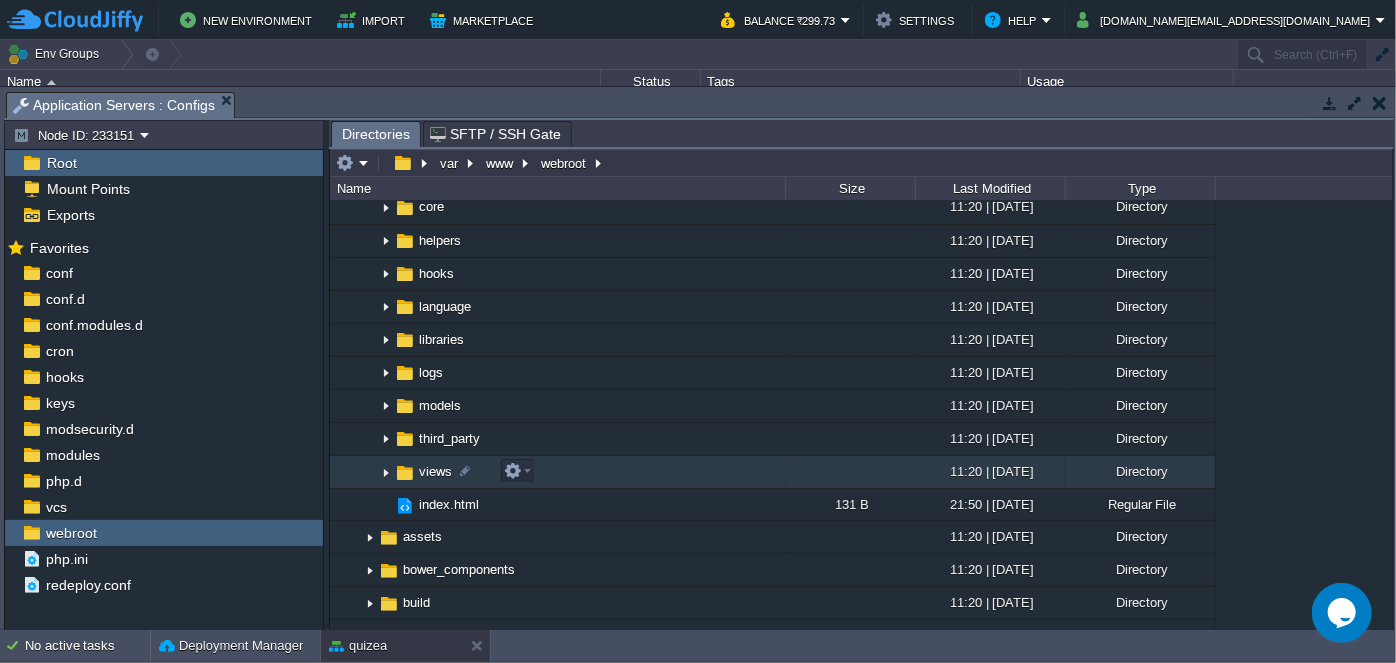 click at bounding box center [386, 472] 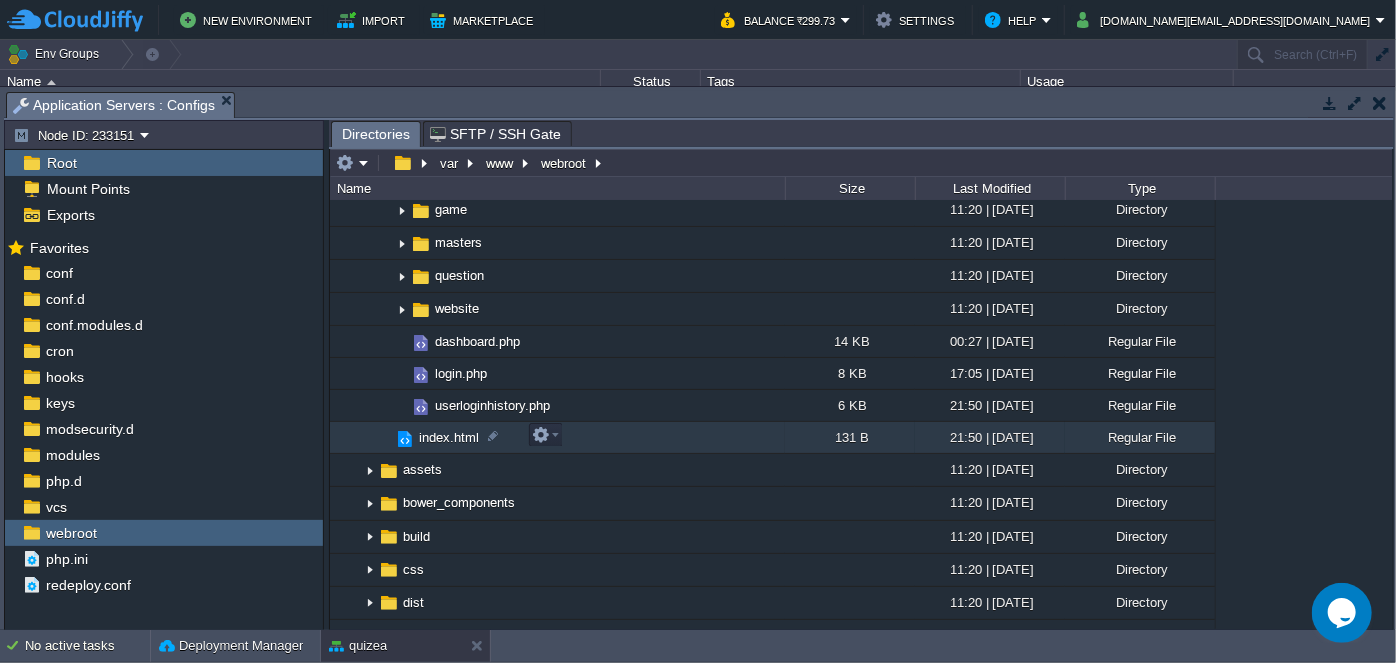 scroll, scrollTop: 636, scrollLeft: 0, axis: vertical 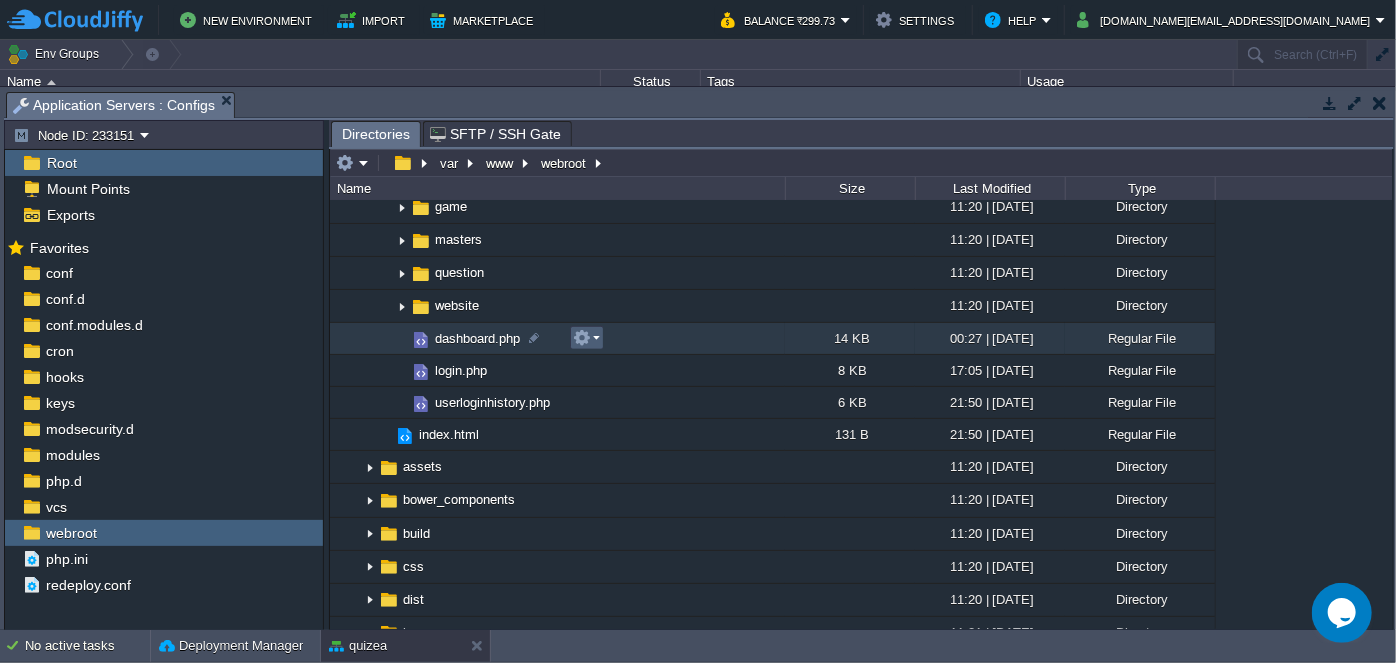 click at bounding box center [586, 338] 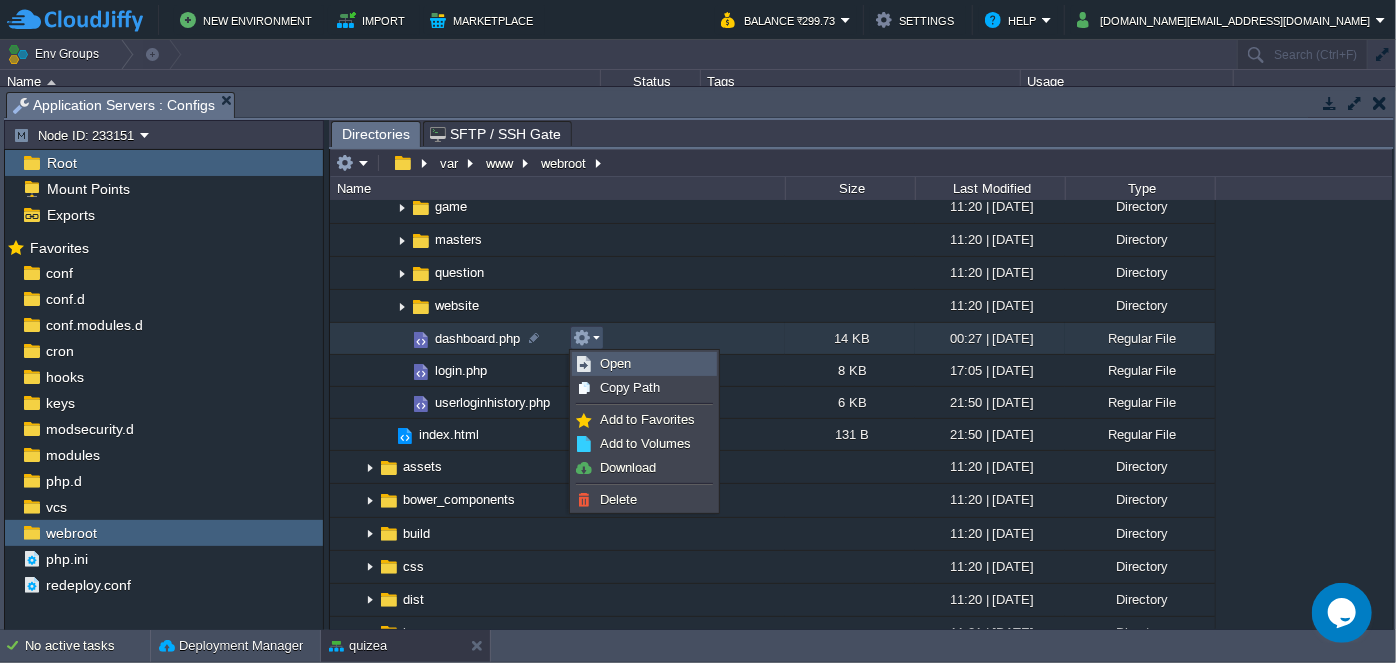 click on "Open" at bounding box center [644, 364] 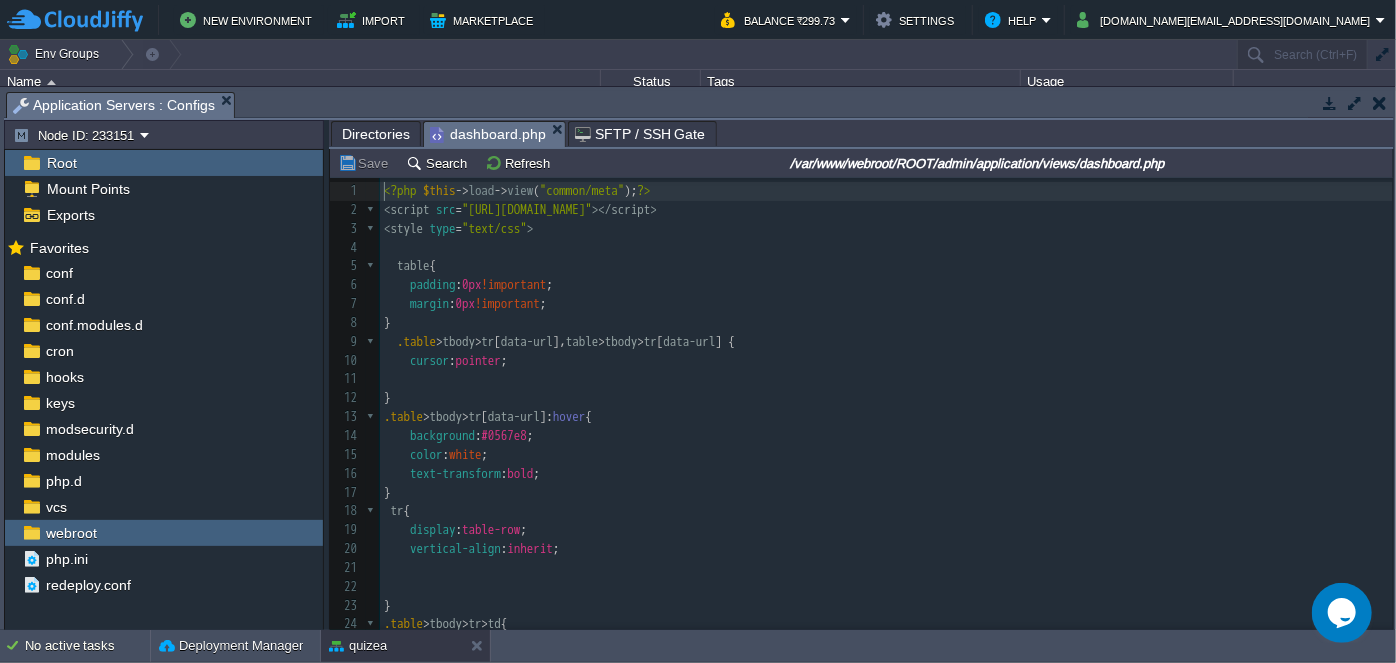 scroll, scrollTop: 6, scrollLeft: 0, axis: vertical 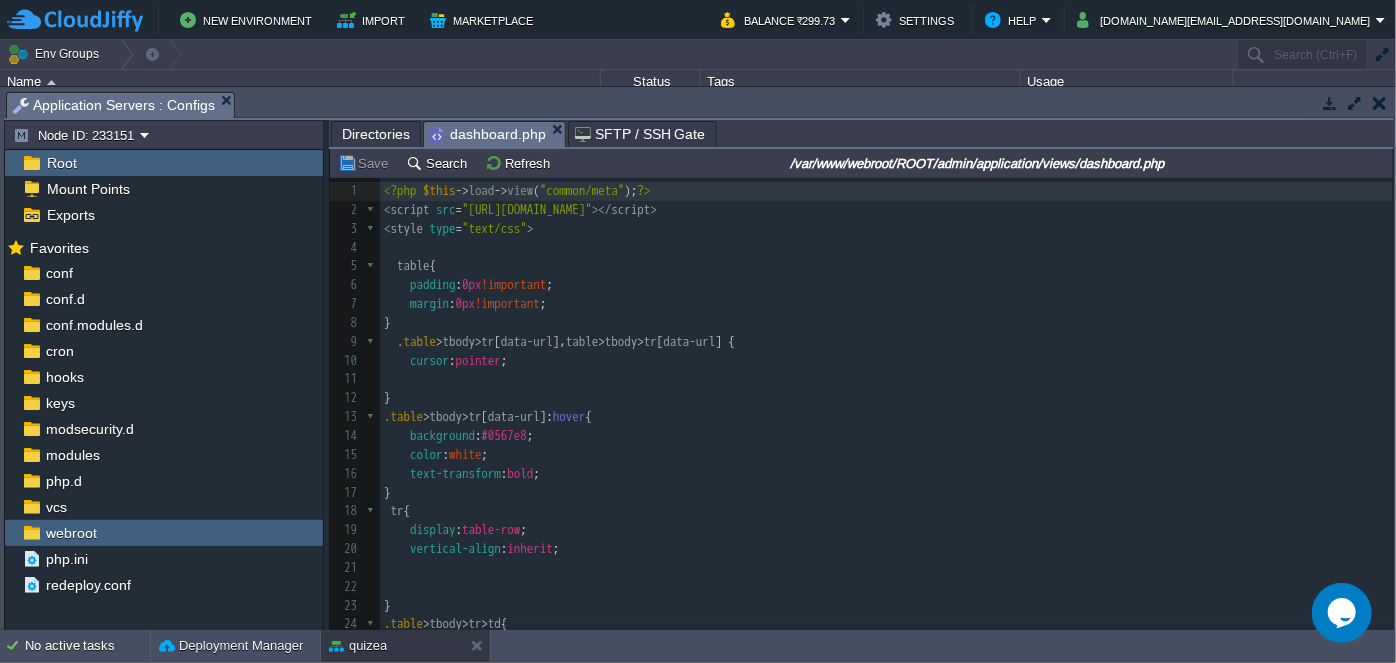 click on "}" at bounding box center [886, 493] 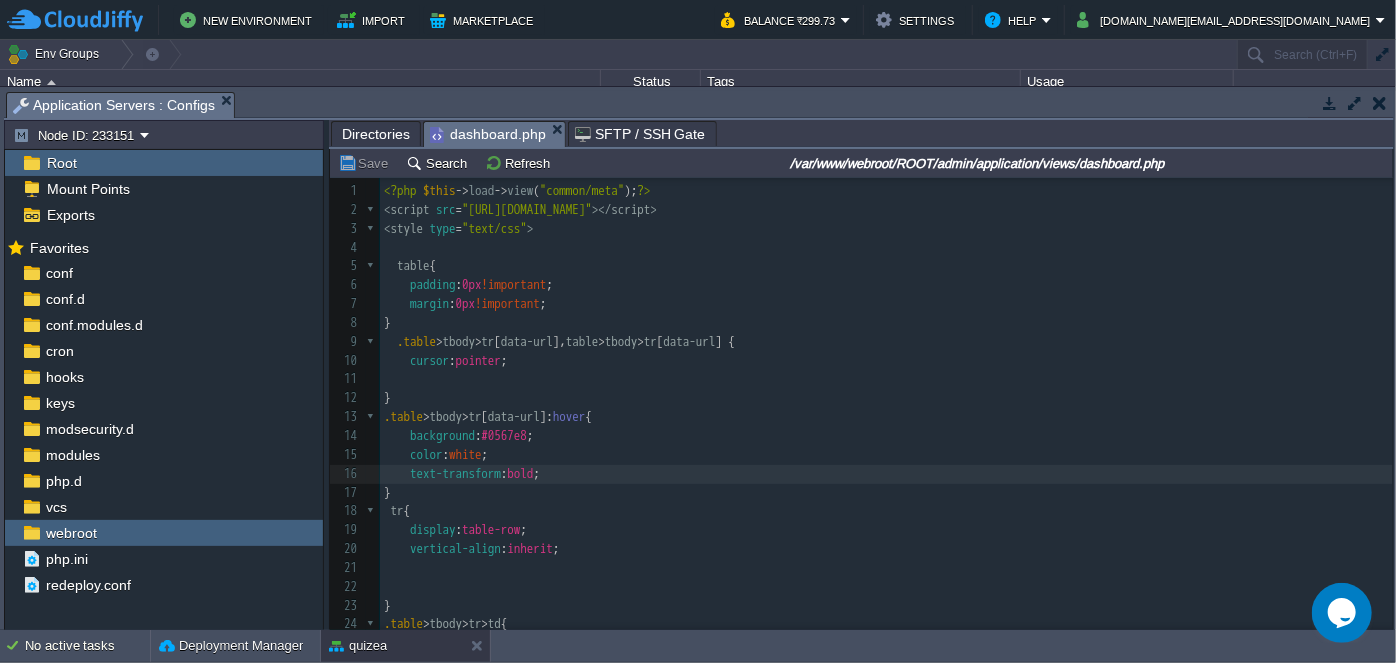 type on "-" 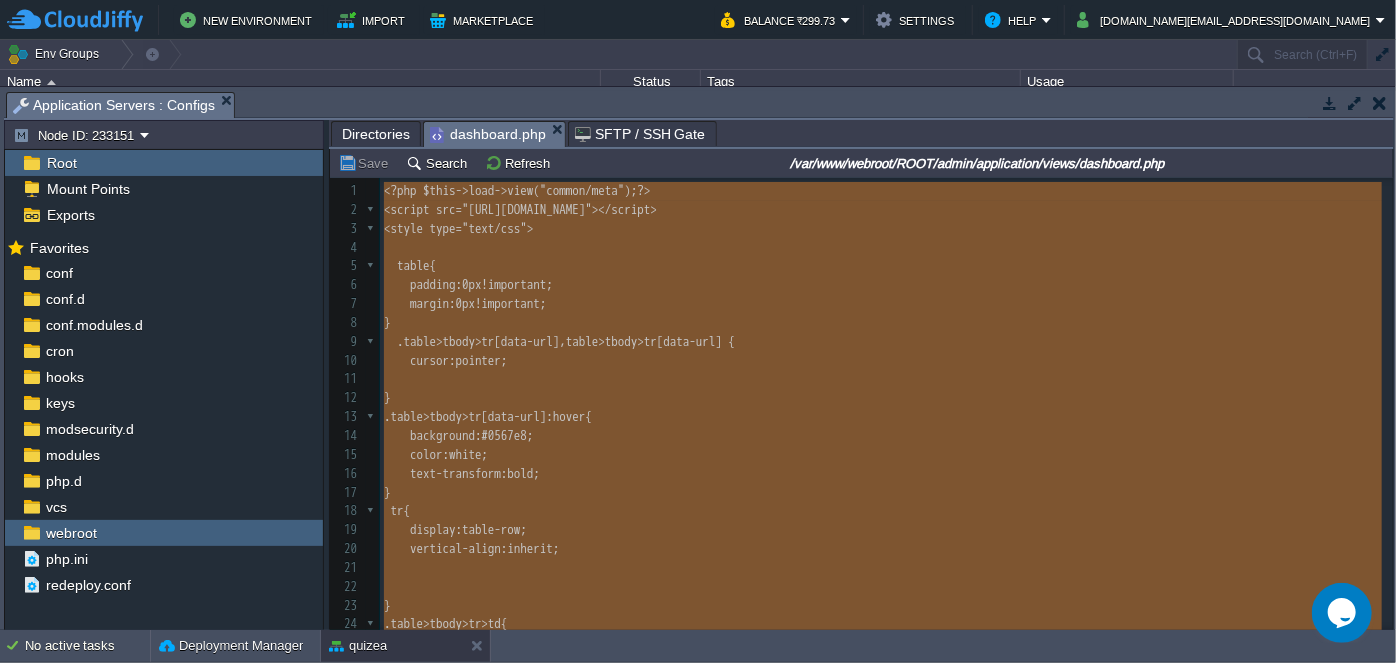 paste 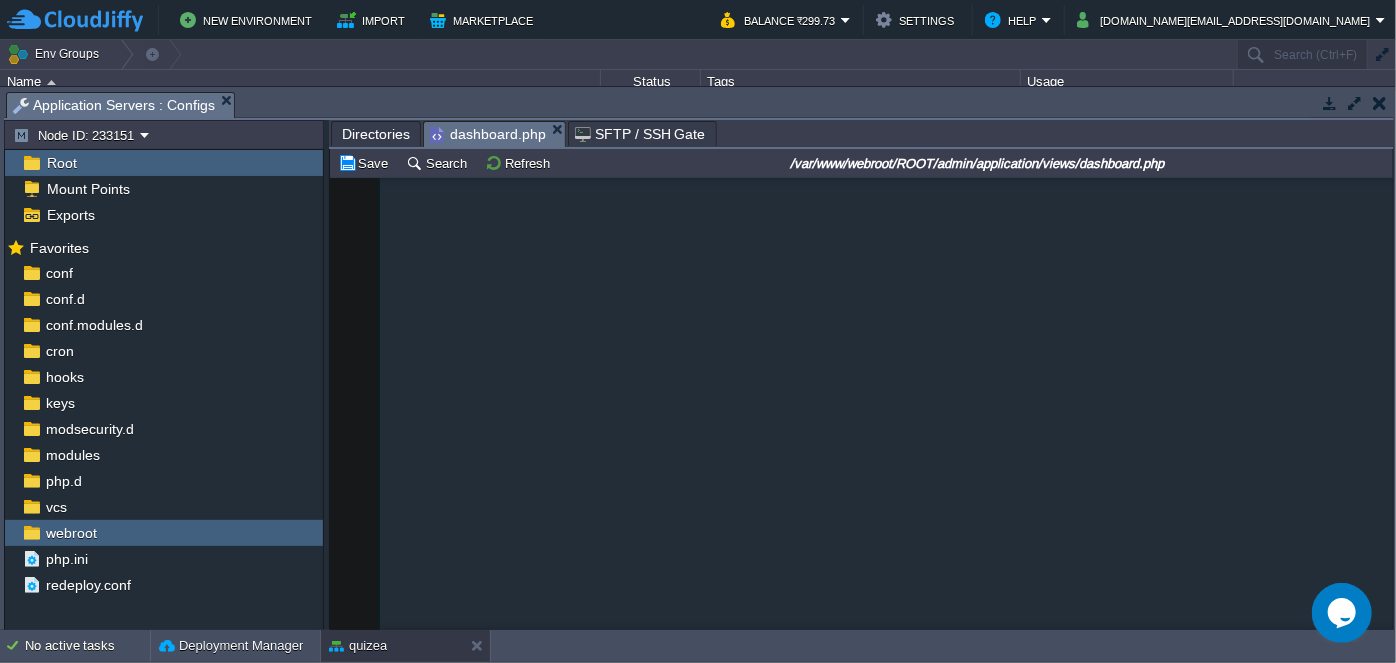 scroll, scrollTop: 7514, scrollLeft: 0, axis: vertical 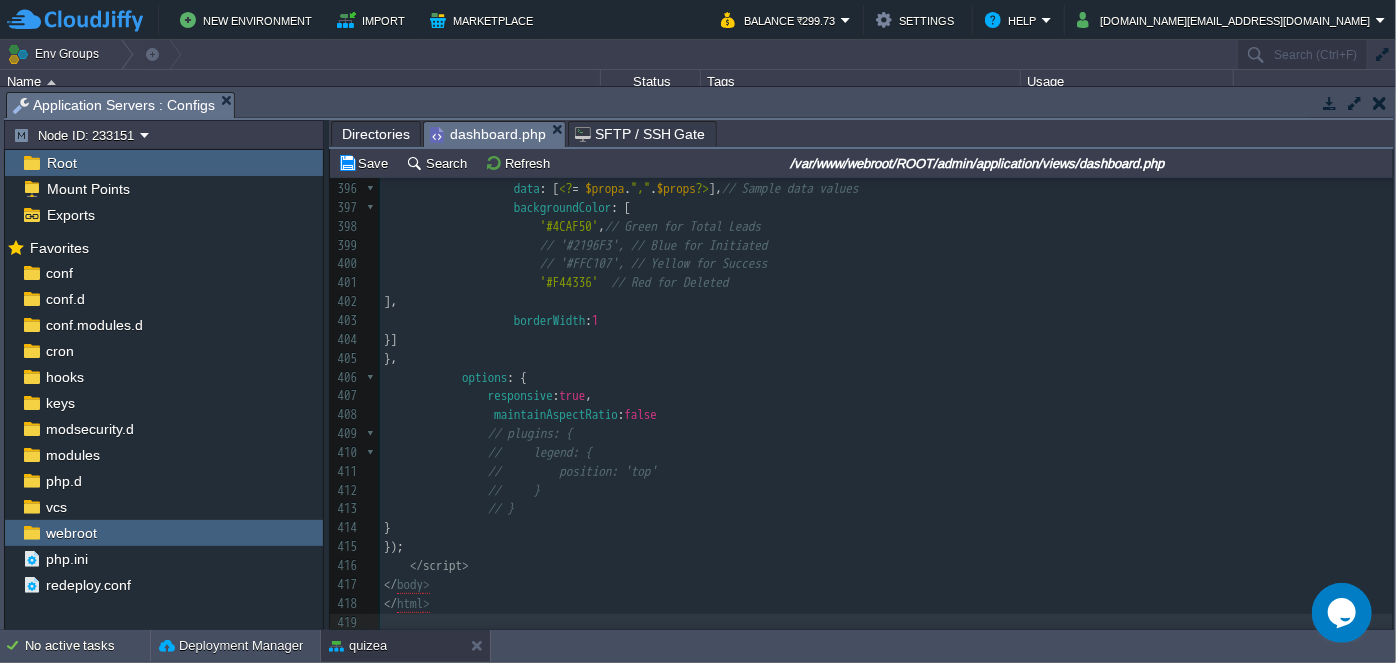 type 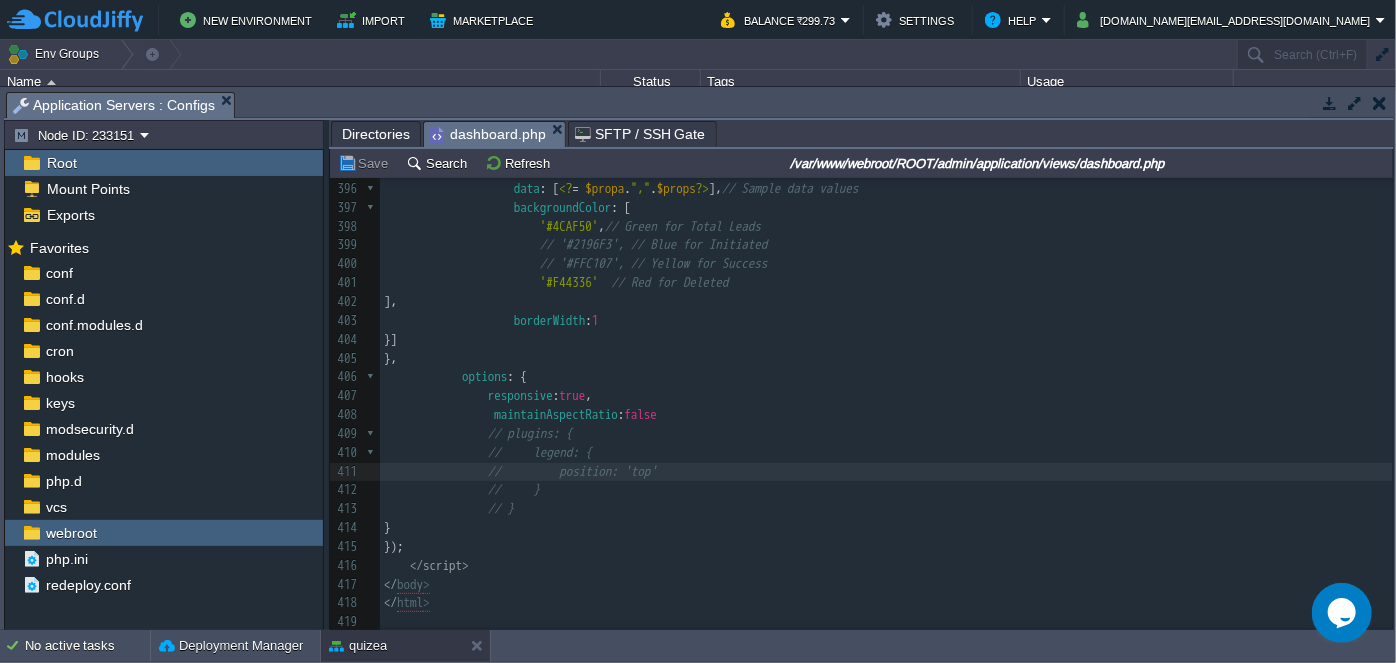 scroll, scrollTop: 6968, scrollLeft: 0, axis: vertical 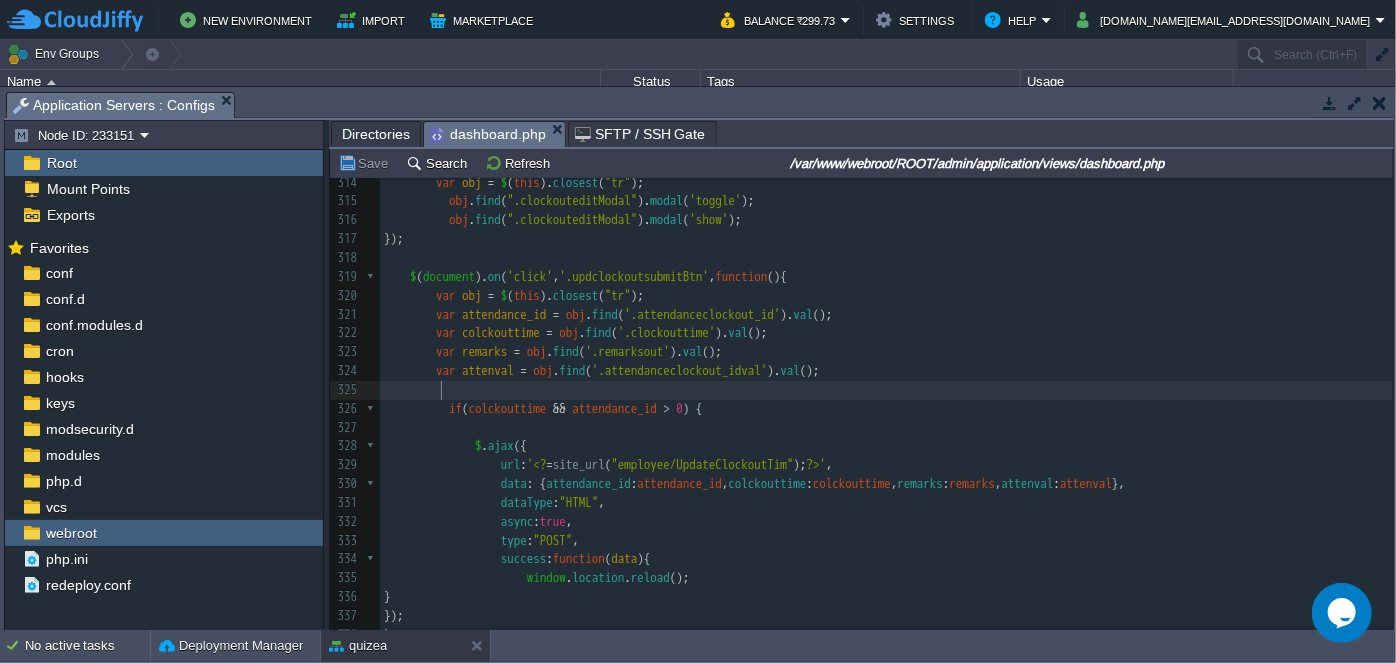 click at bounding box center (886, 390) 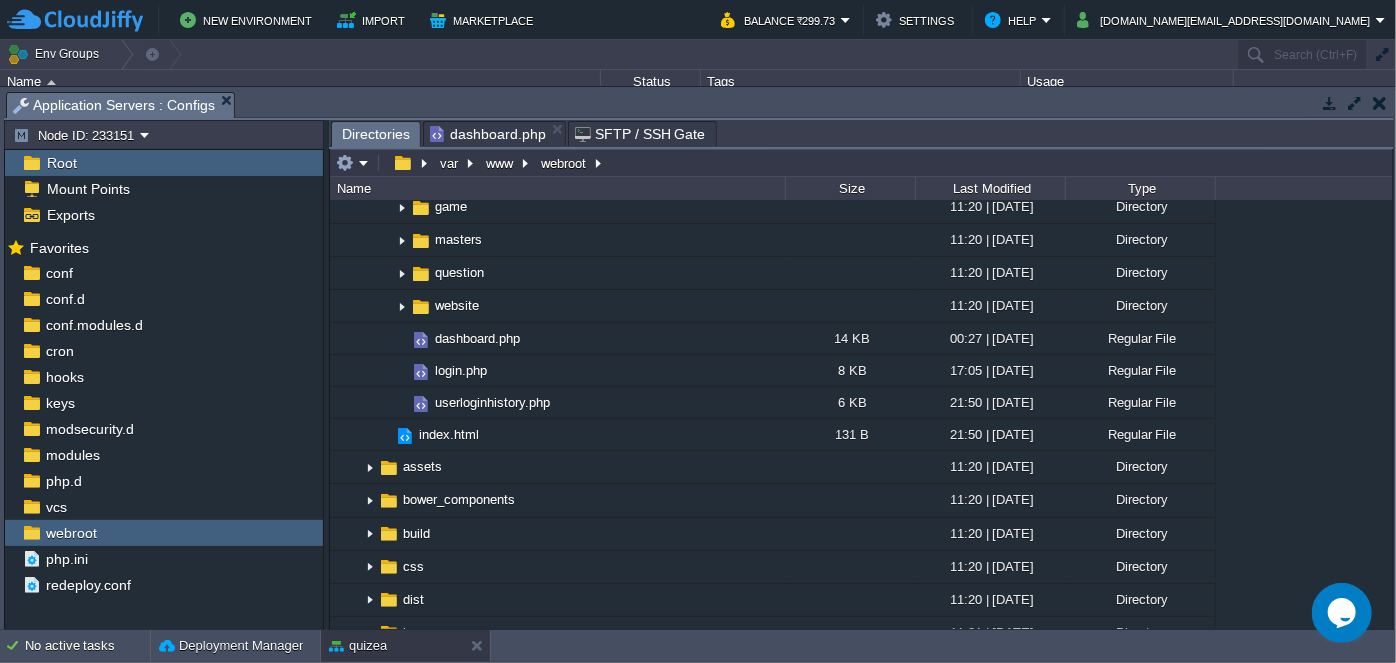 click on "Directories" at bounding box center (376, 134) 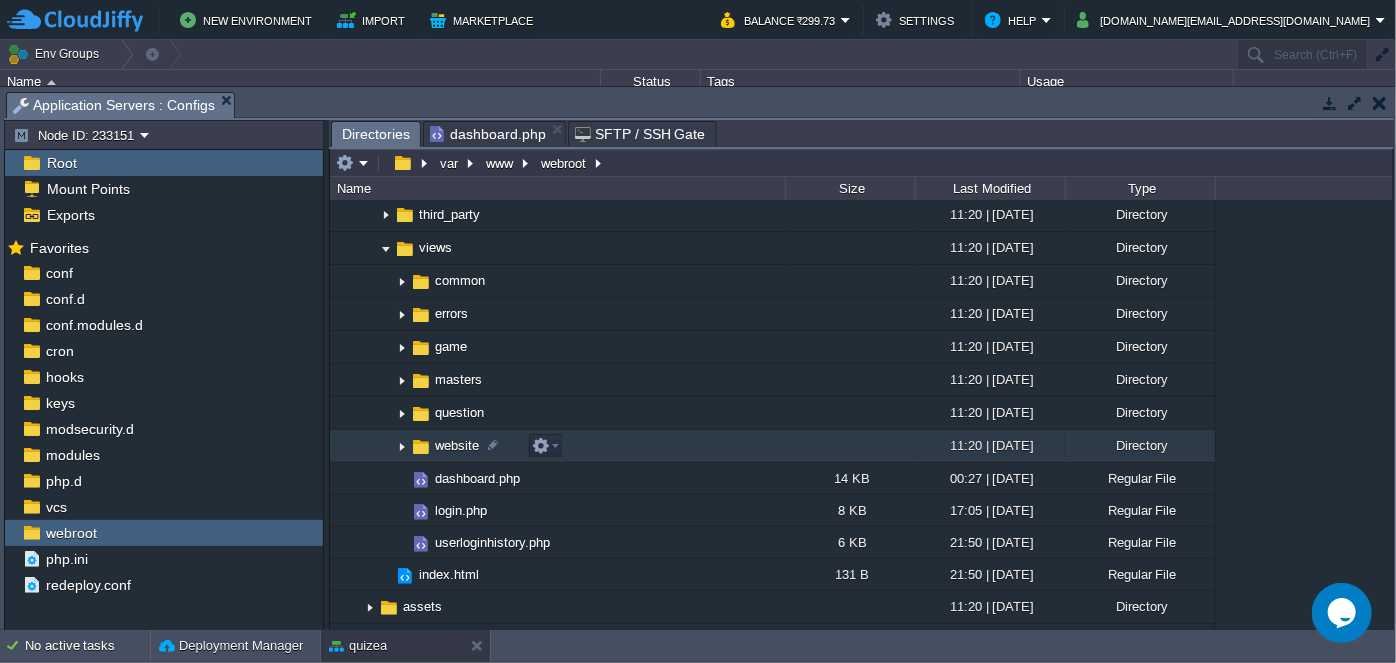 scroll, scrollTop: 454, scrollLeft: 0, axis: vertical 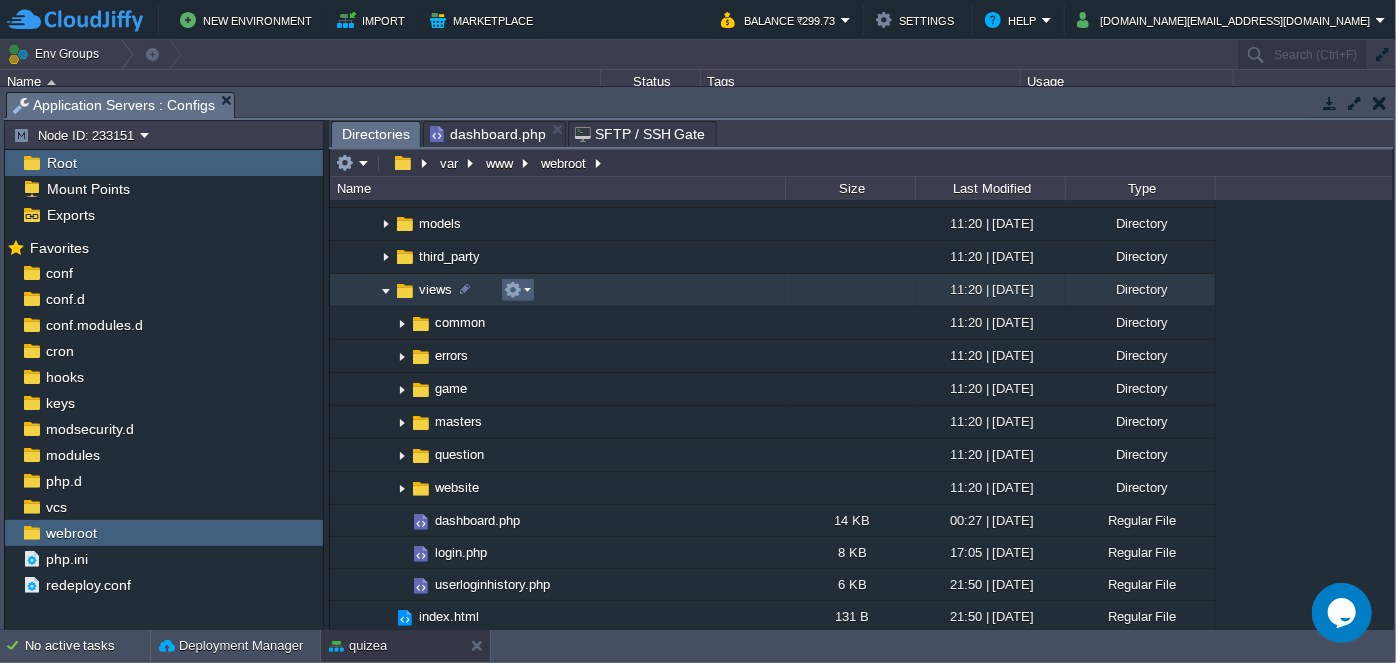 click at bounding box center [517, 290] 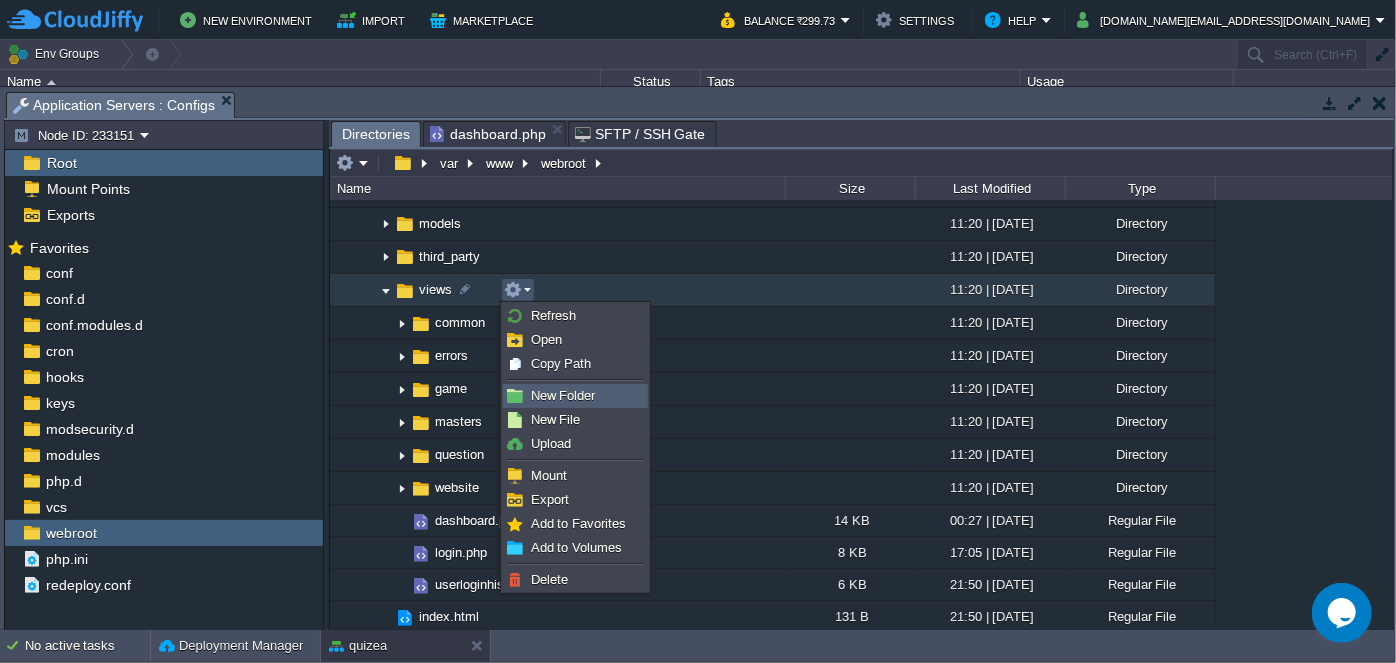 click on "New Folder" at bounding box center [563, 395] 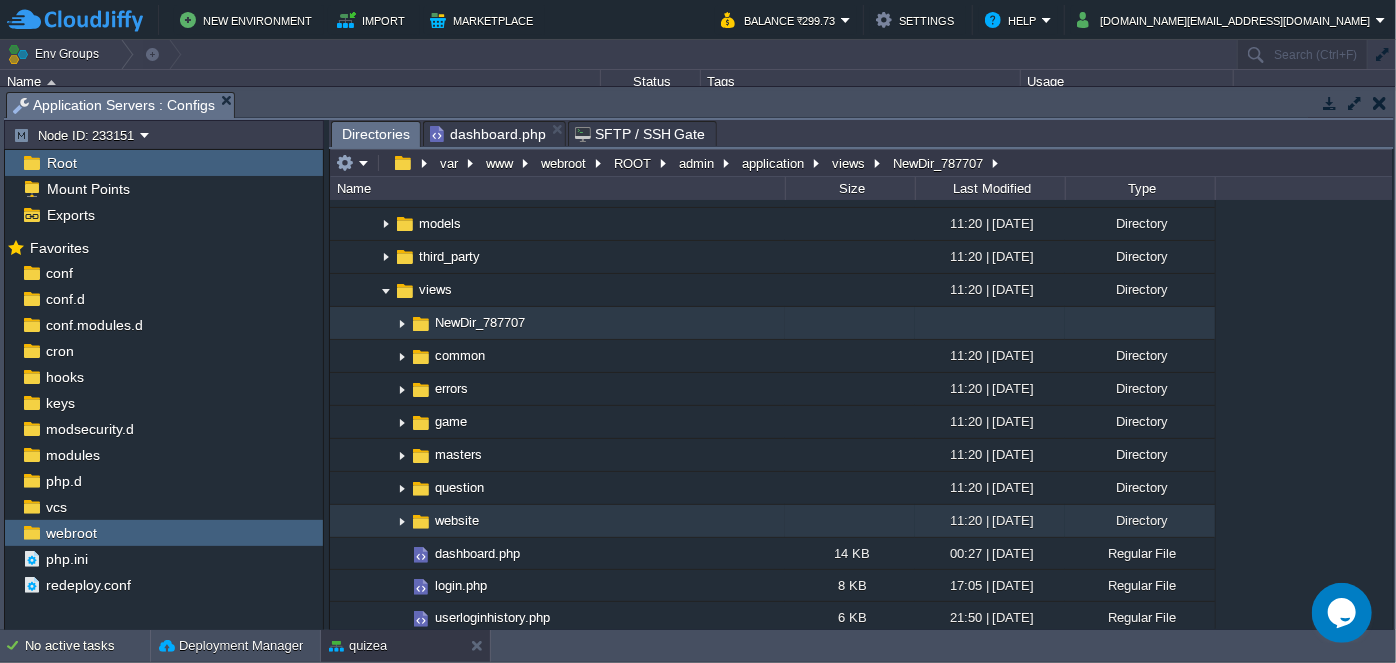 scroll, scrollTop: 560, scrollLeft: 0, axis: vertical 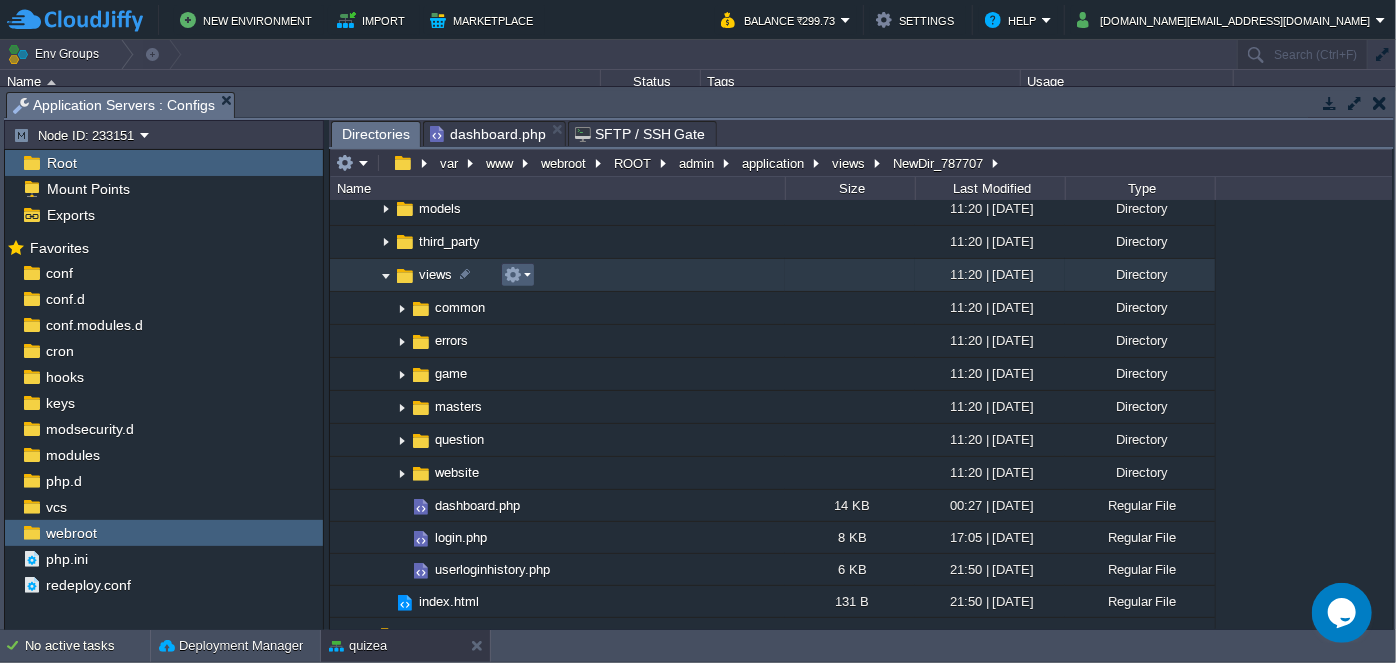 click at bounding box center (517, 275) 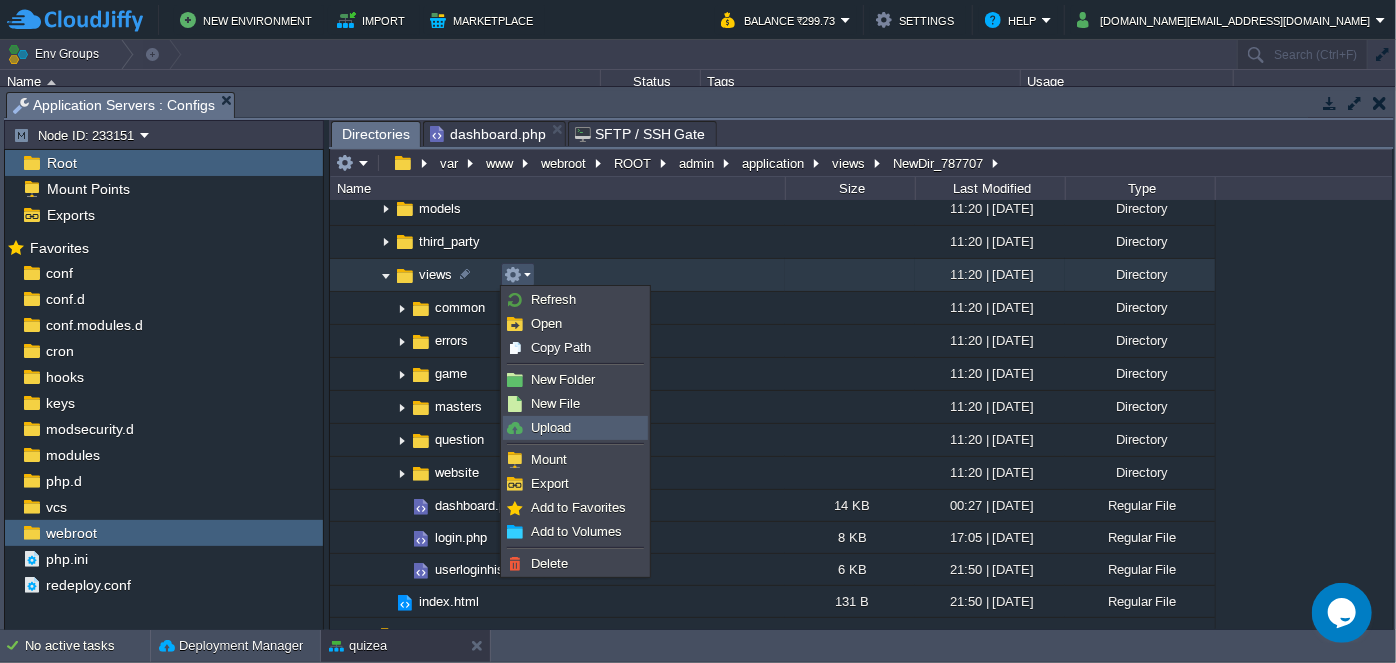 click on "Upload" at bounding box center [551, 427] 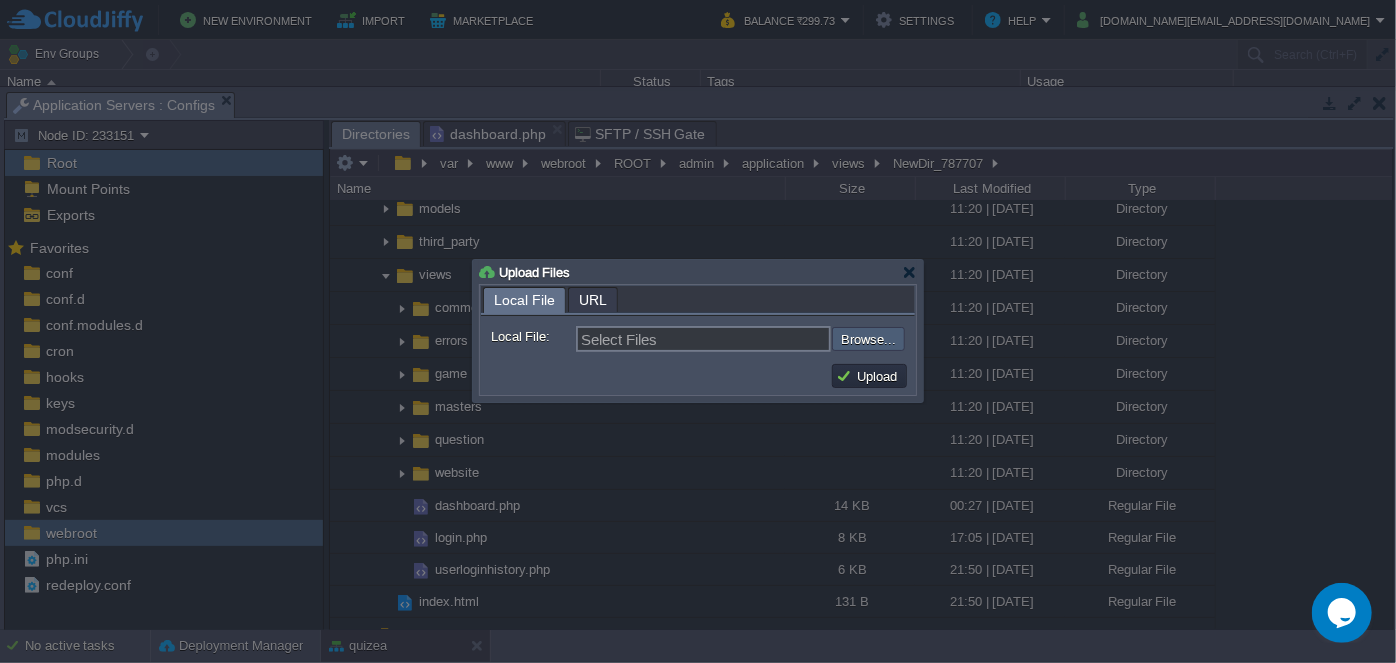 click at bounding box center [778, 338] 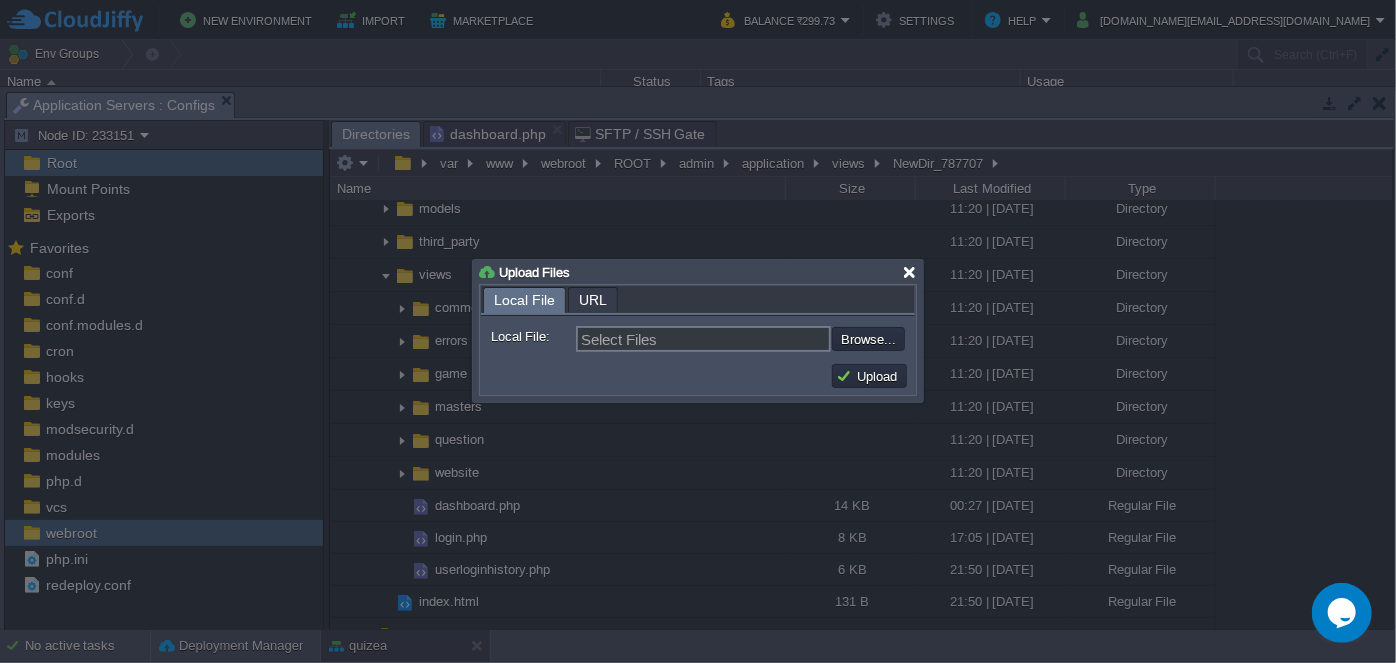 click at bounding box center [909, 272] 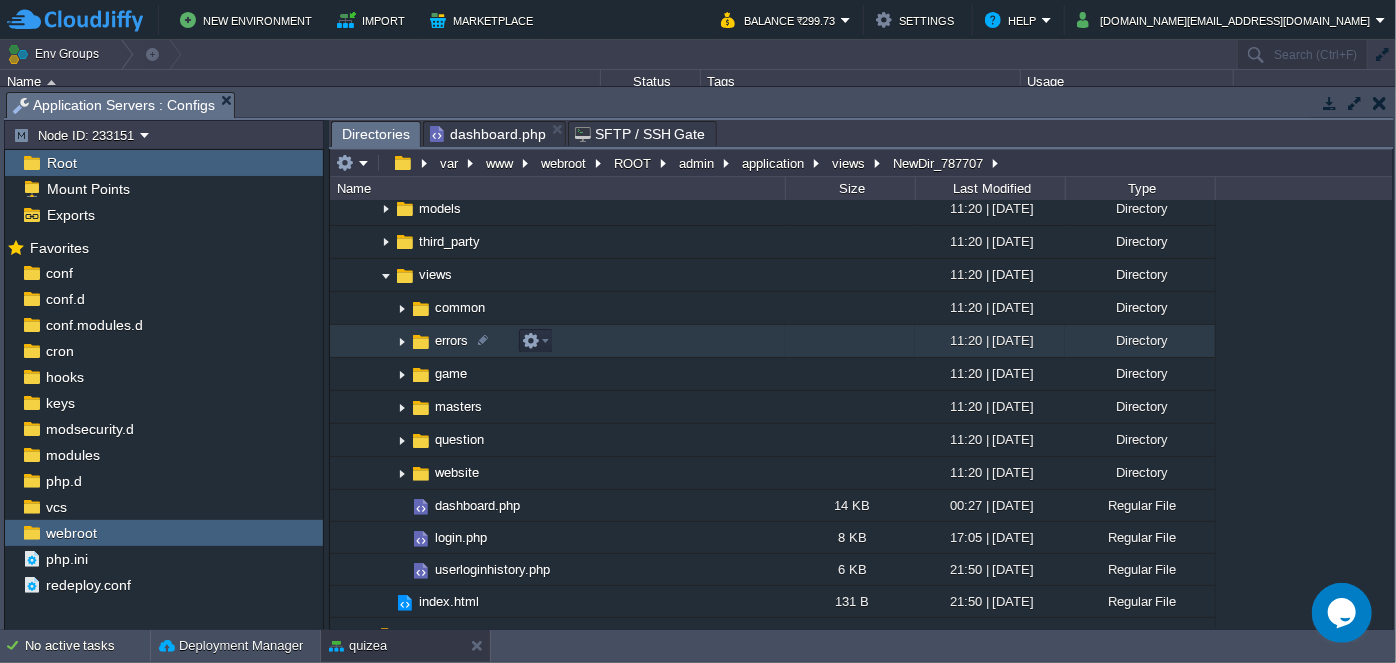 click at bounding box center (402, 341) 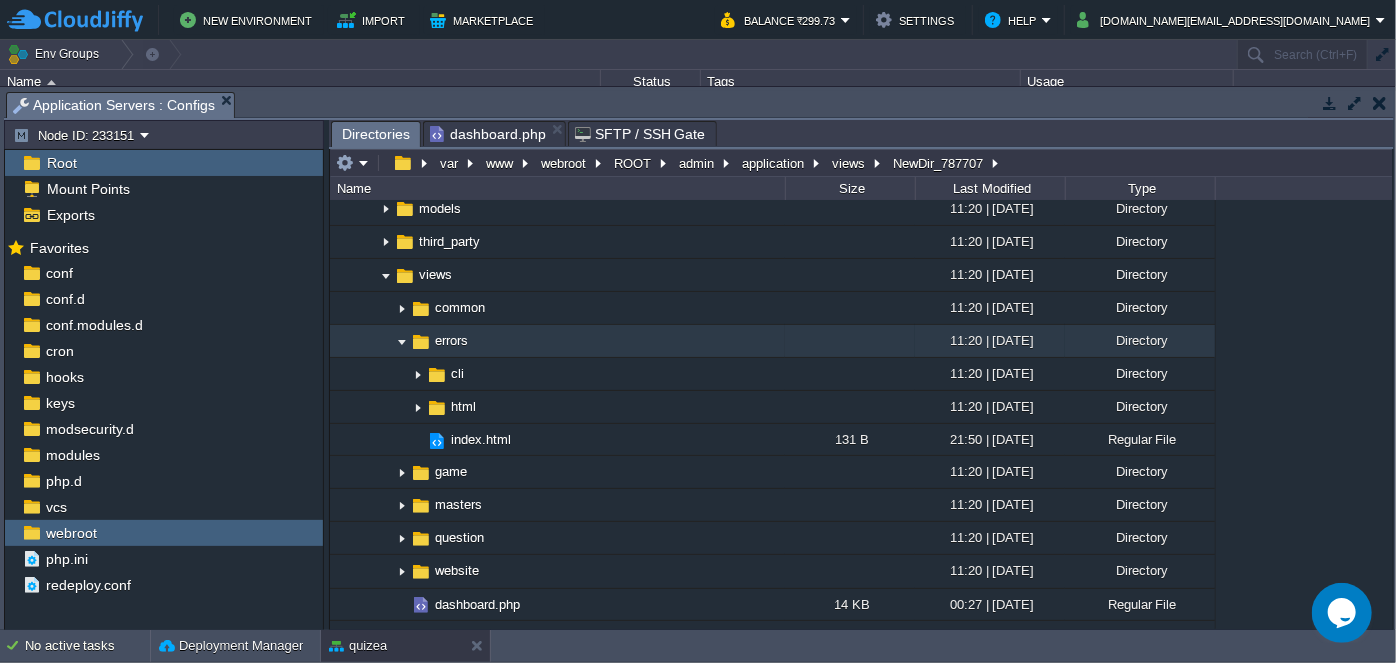 click at bounding box center [402, 341] 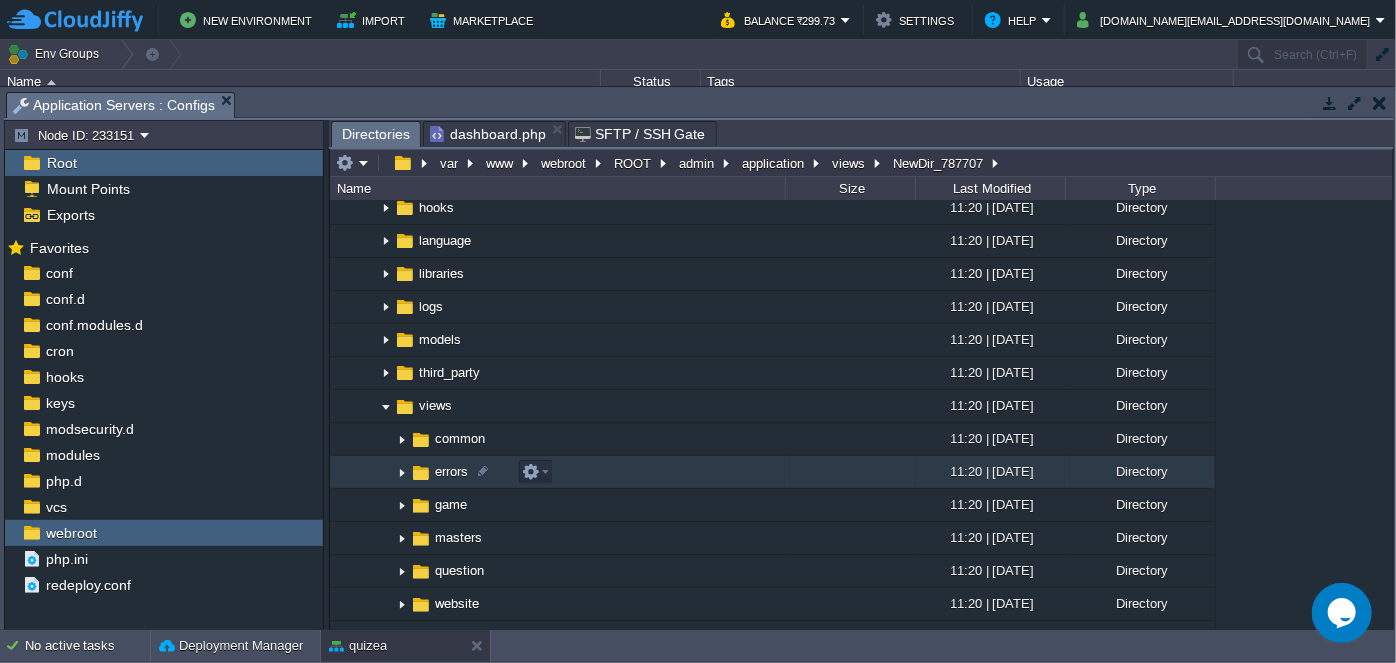 scroll, scrollTop: 378, scrollLeft: 0, axis: vertical 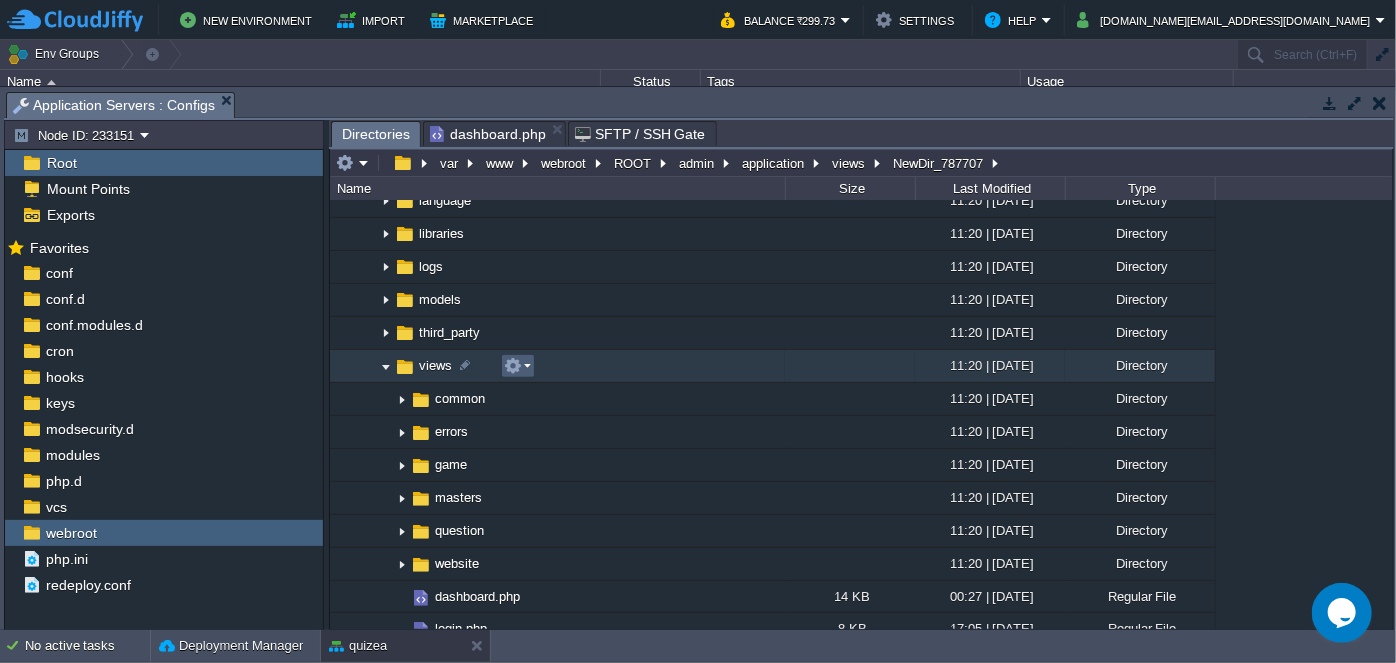 click at bounding box center [517, 366] 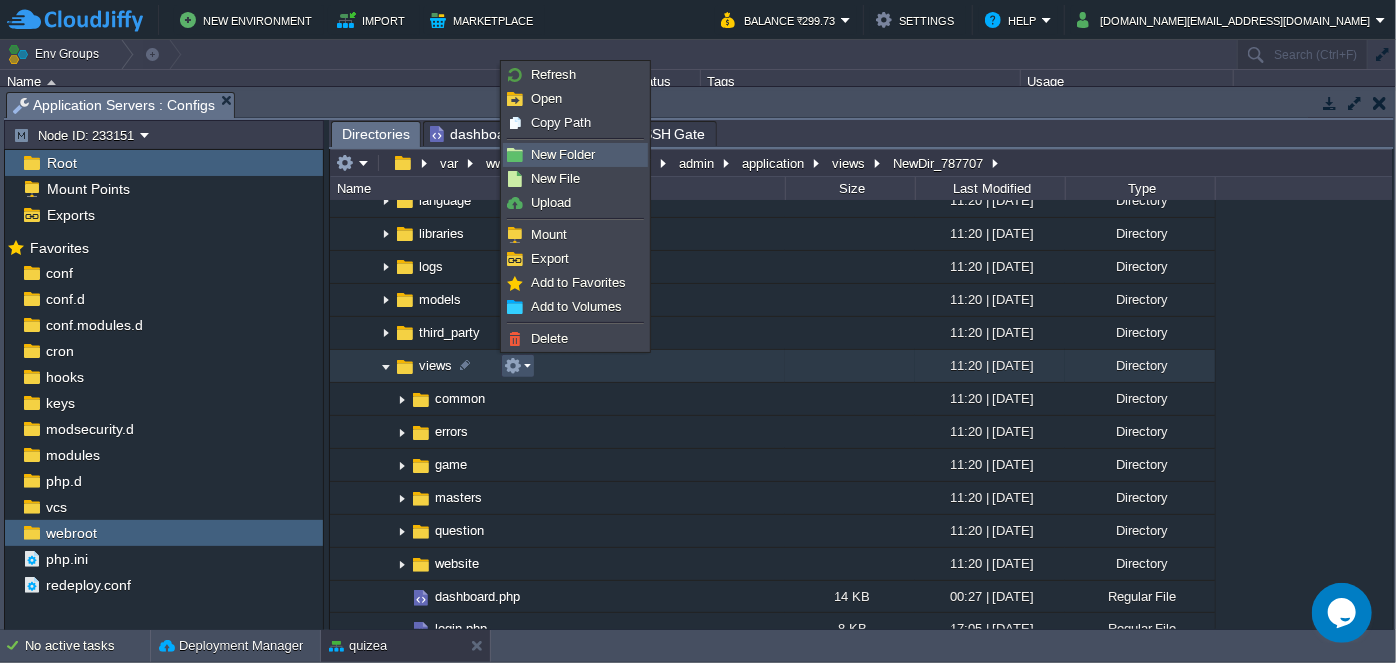 click on "New Folder" at bounding box center [575, 155] 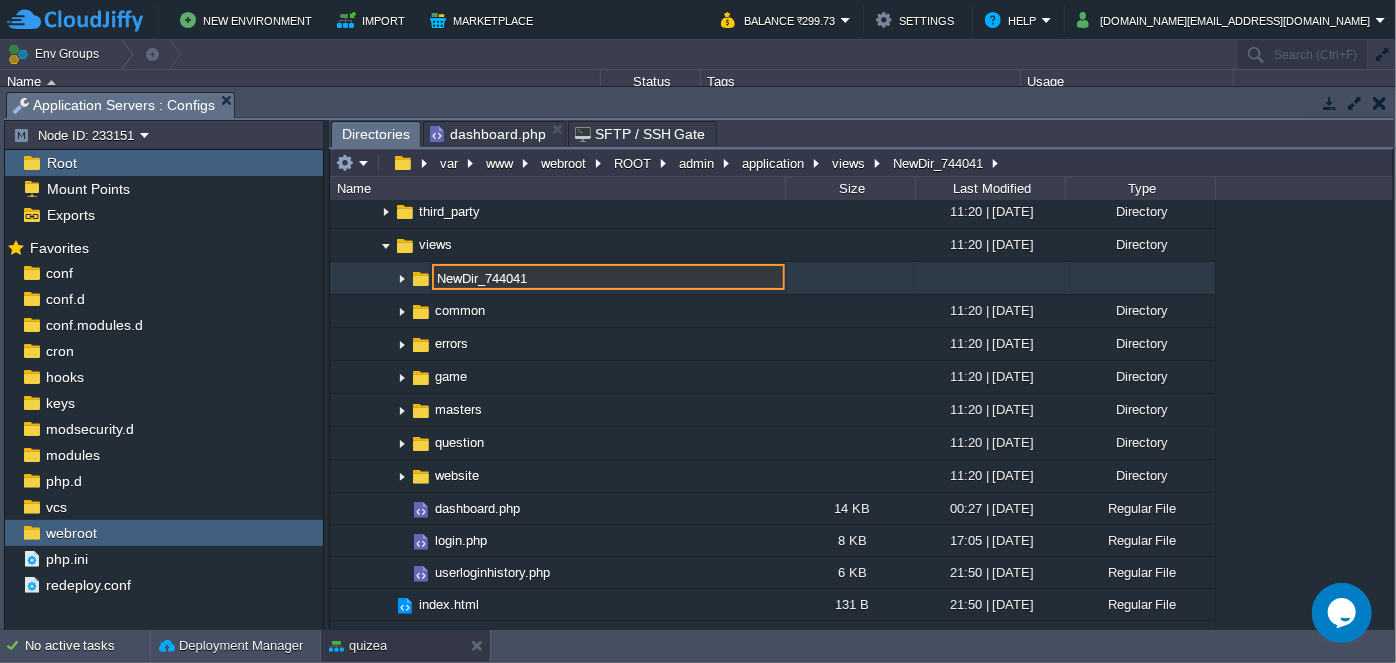 scroll, scrollTop: 378, scrollLeft: 0, axis: vertical 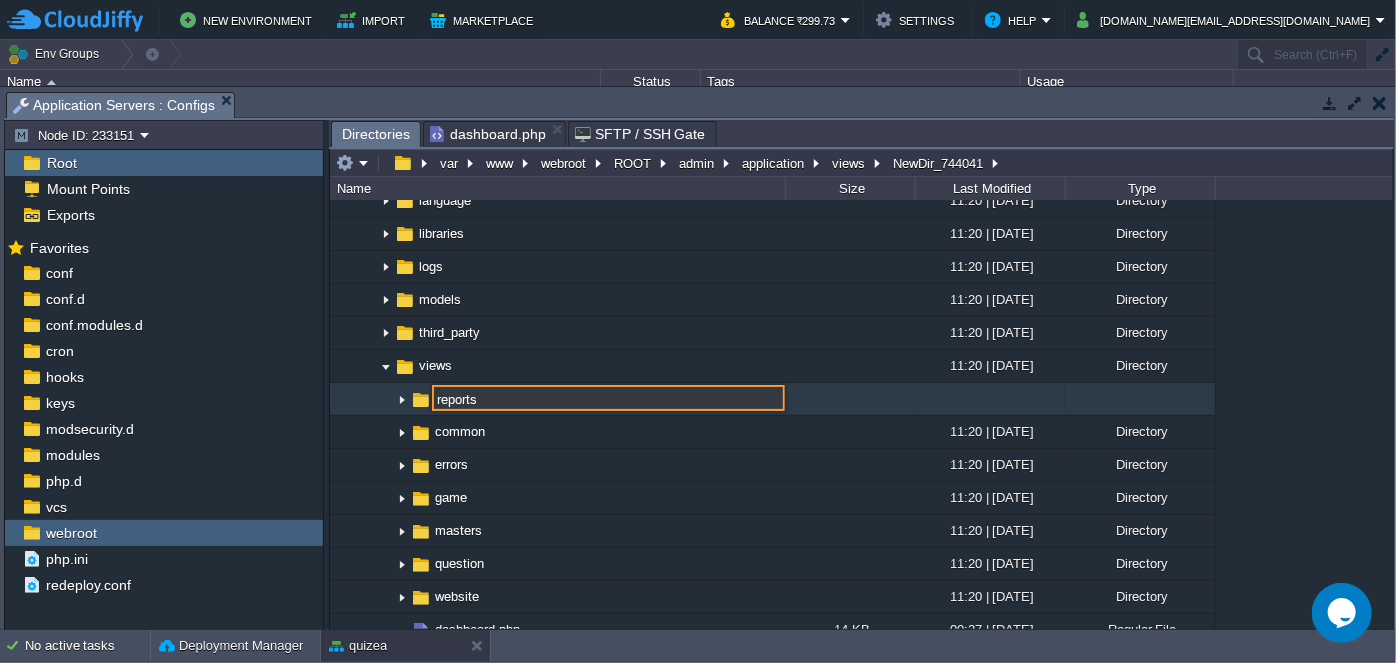 type on "reports" 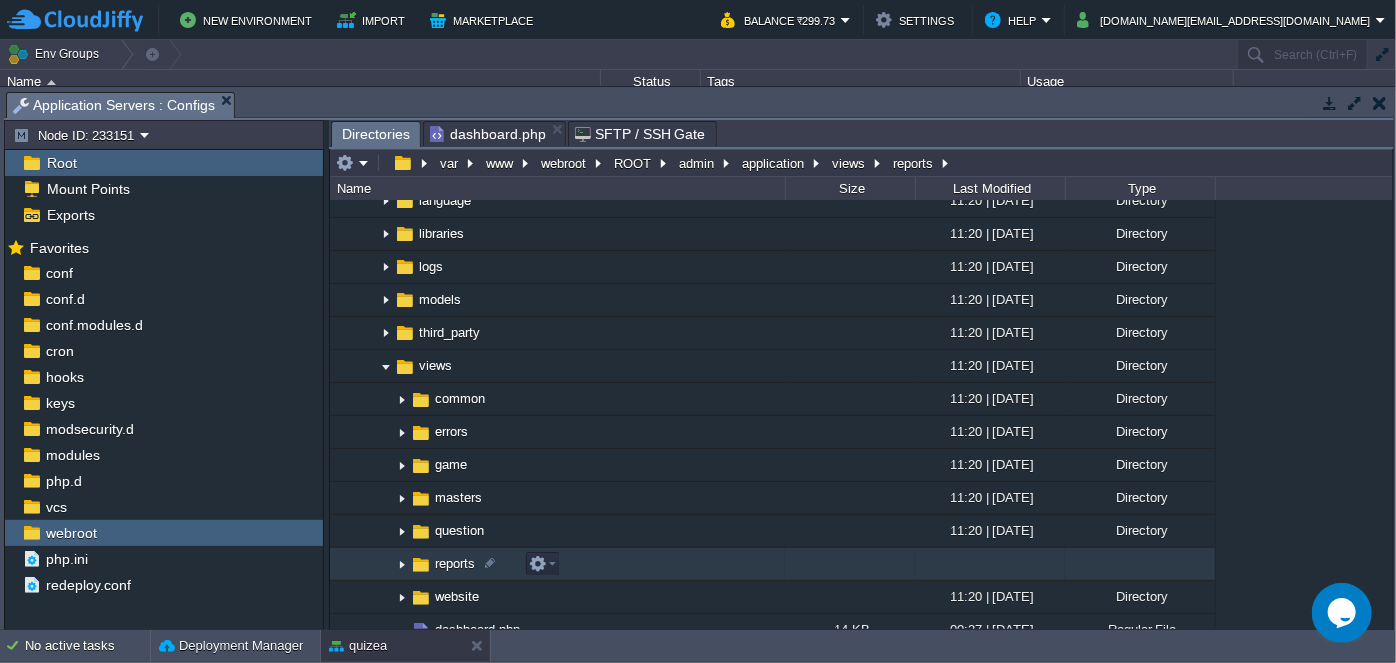 click at bounding box center (402, 564) 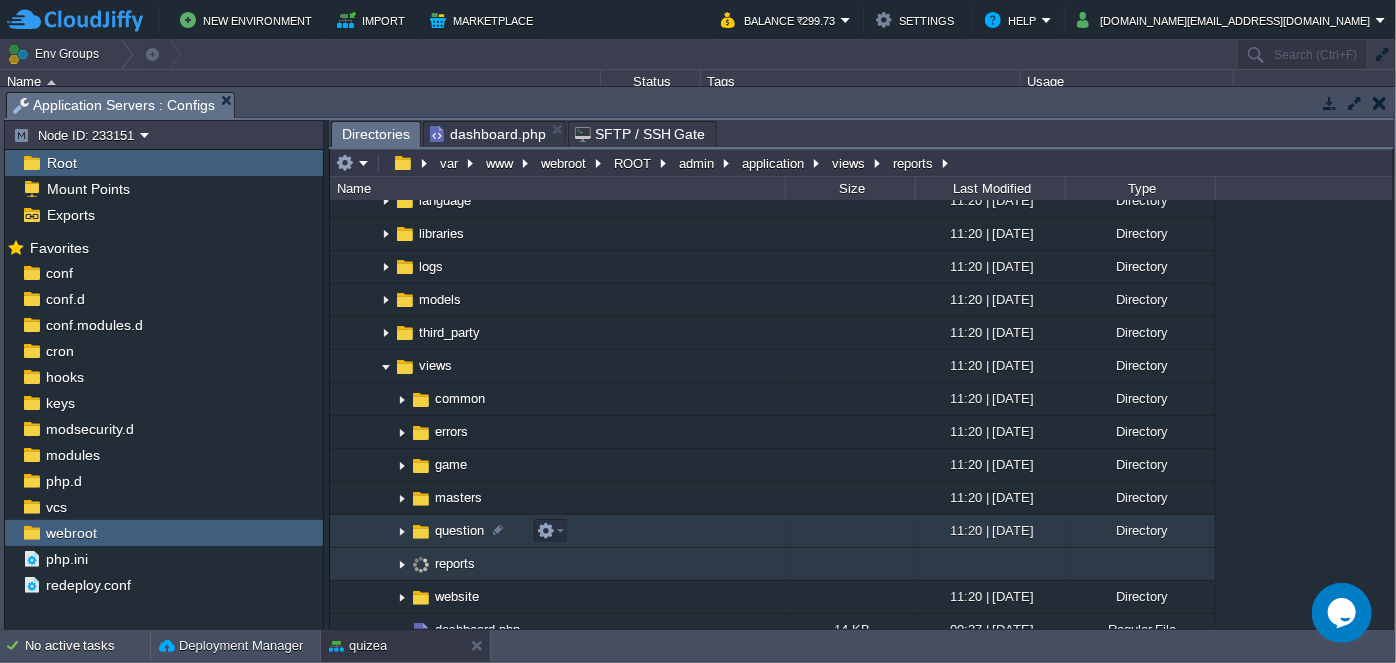 scroll, scrollTop: 469, scrollLeft: 0, axis: vertical 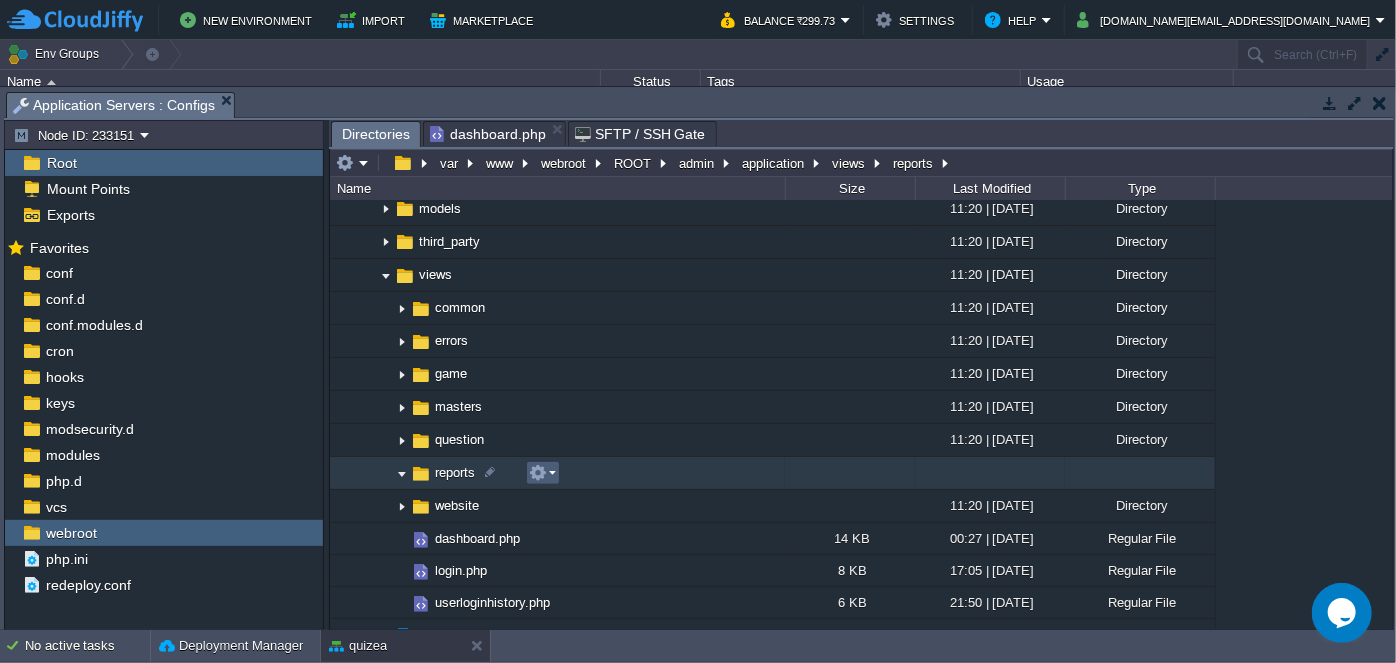 click at bounding box center [542, 473] 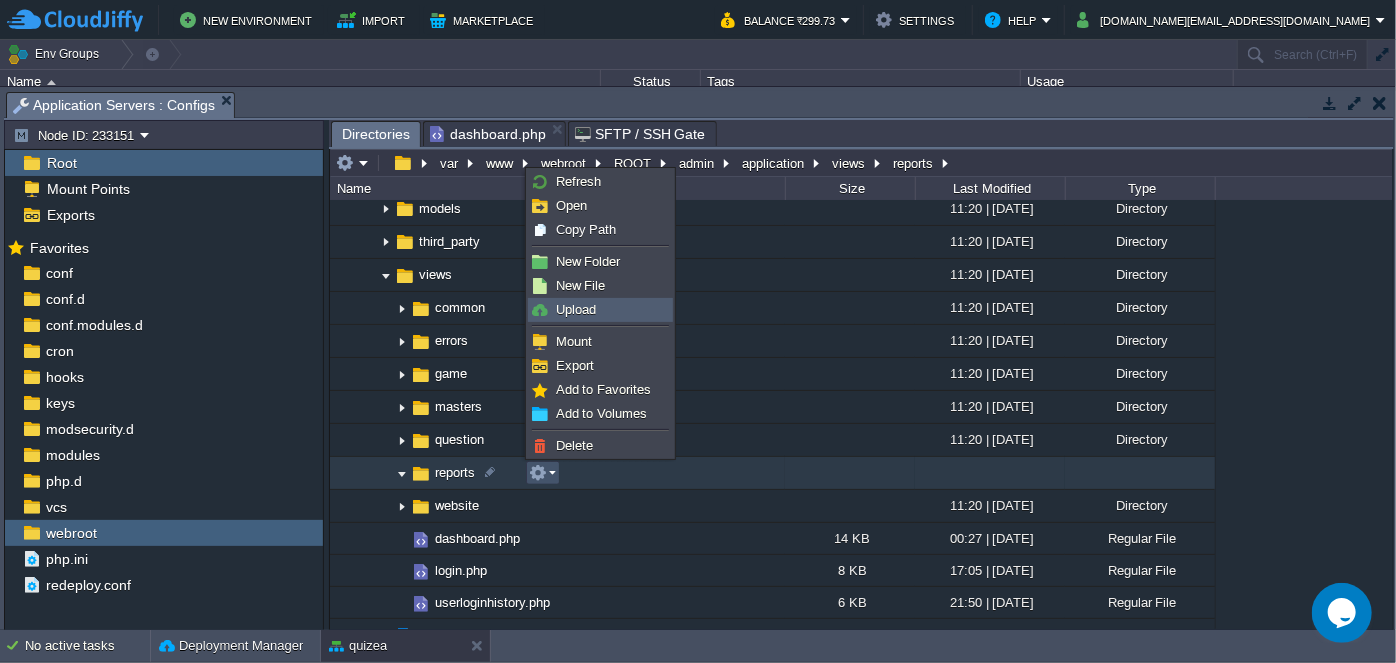 click on "Upload" at bounding box center [600, 310] 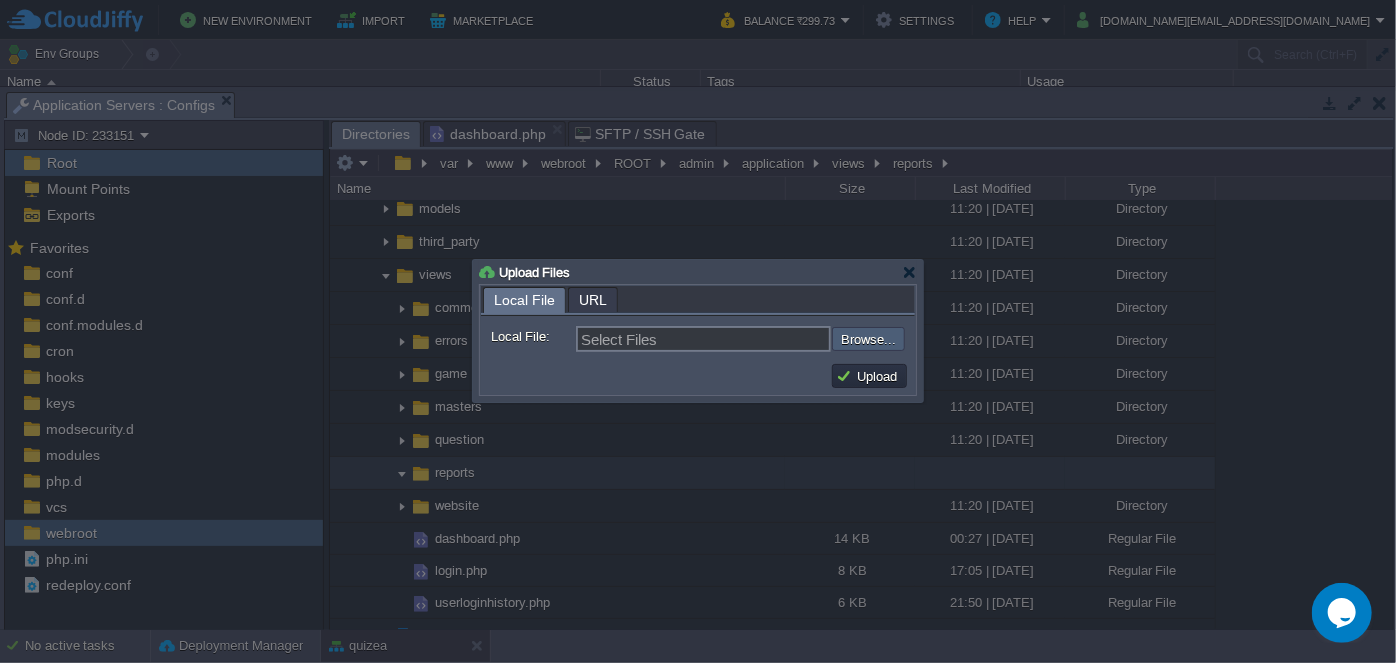 click at bounding box center [778, 338] 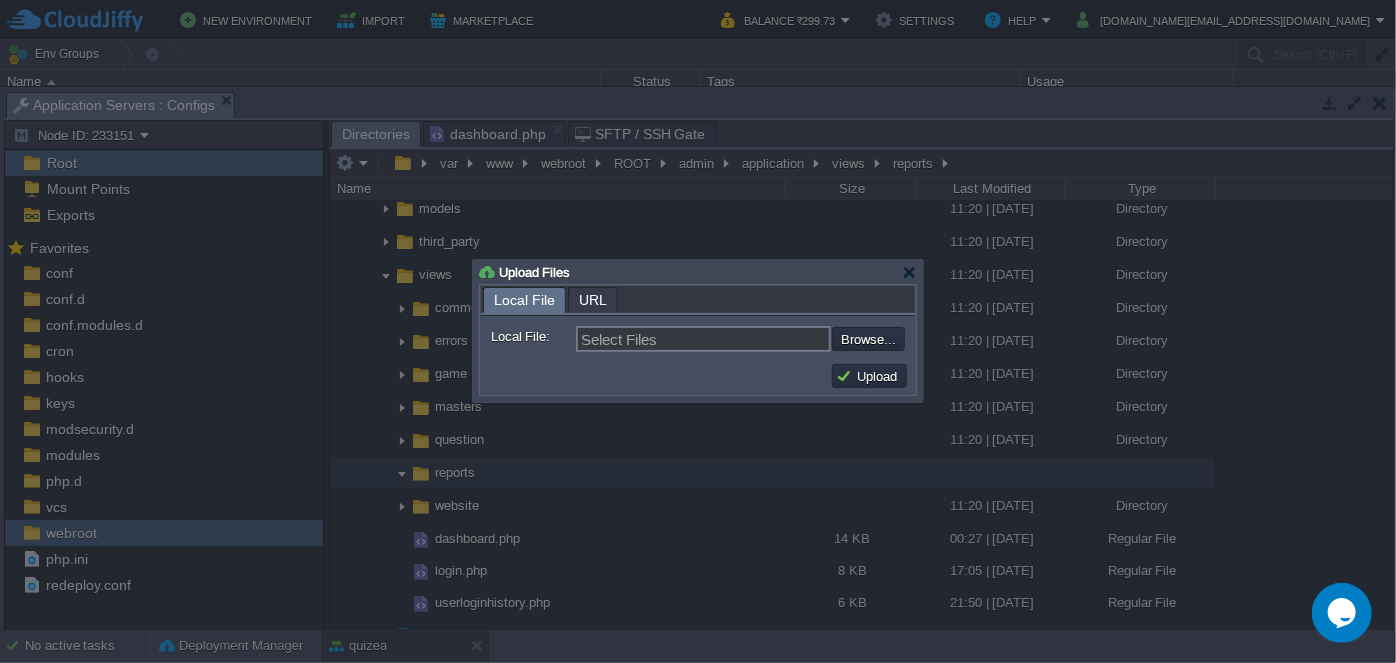 type on "C:\fakepath\activeplyers.php" 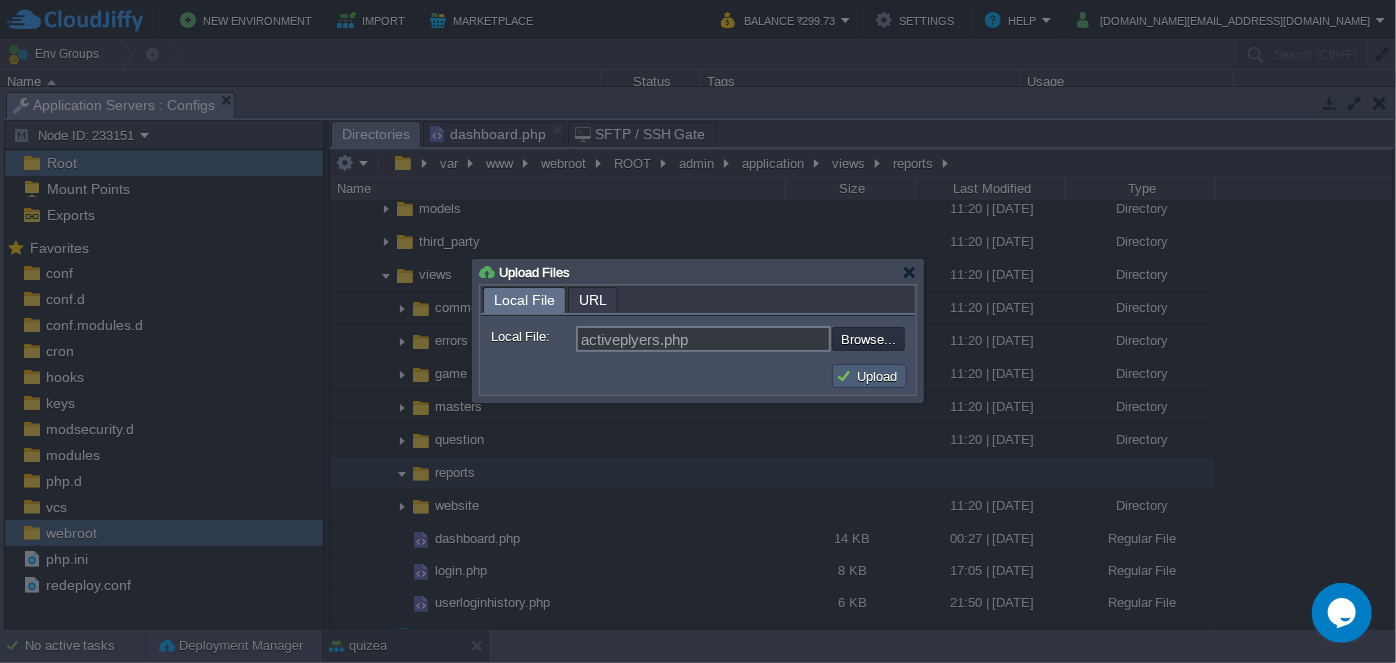 click on "Upload" at bounding box center [869, 376] 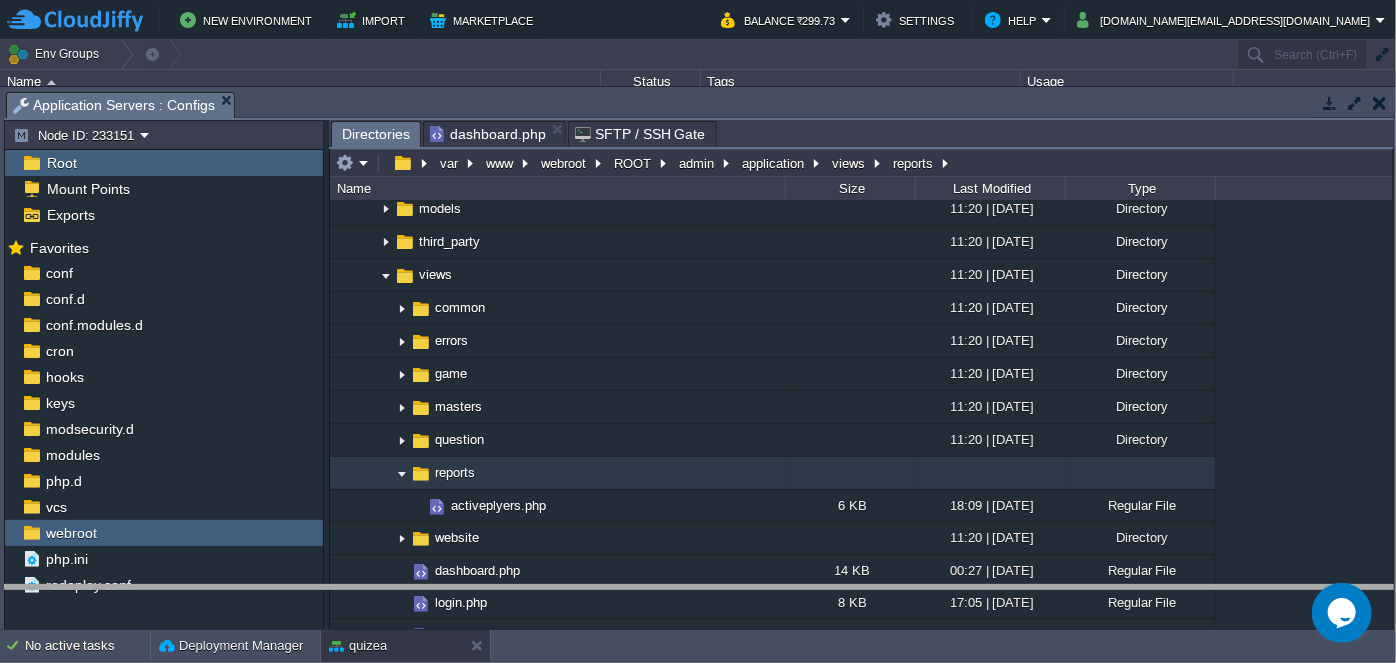 drag, startPoint x: 632, startPoint y: 104, endPoint x: 569, endPoint y: 704, distance: 603.29846 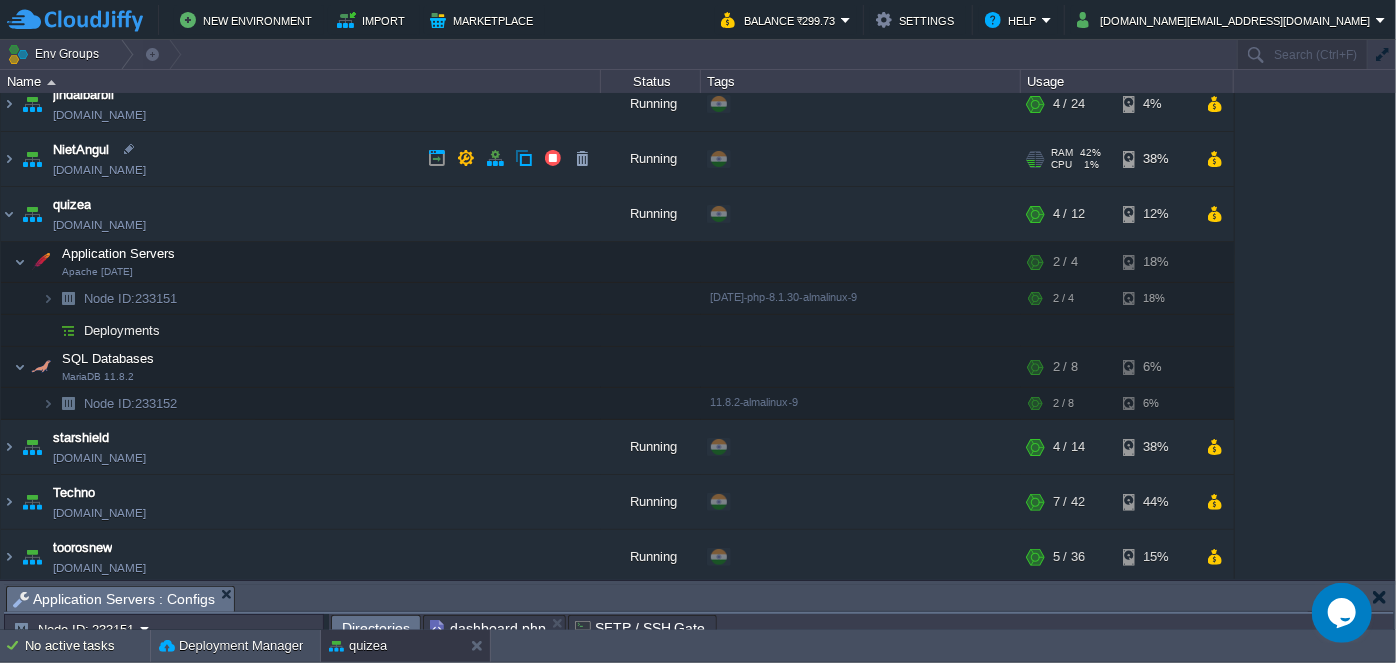 scroll, scrollTop: 0, scrollLeft: 0, axis: both 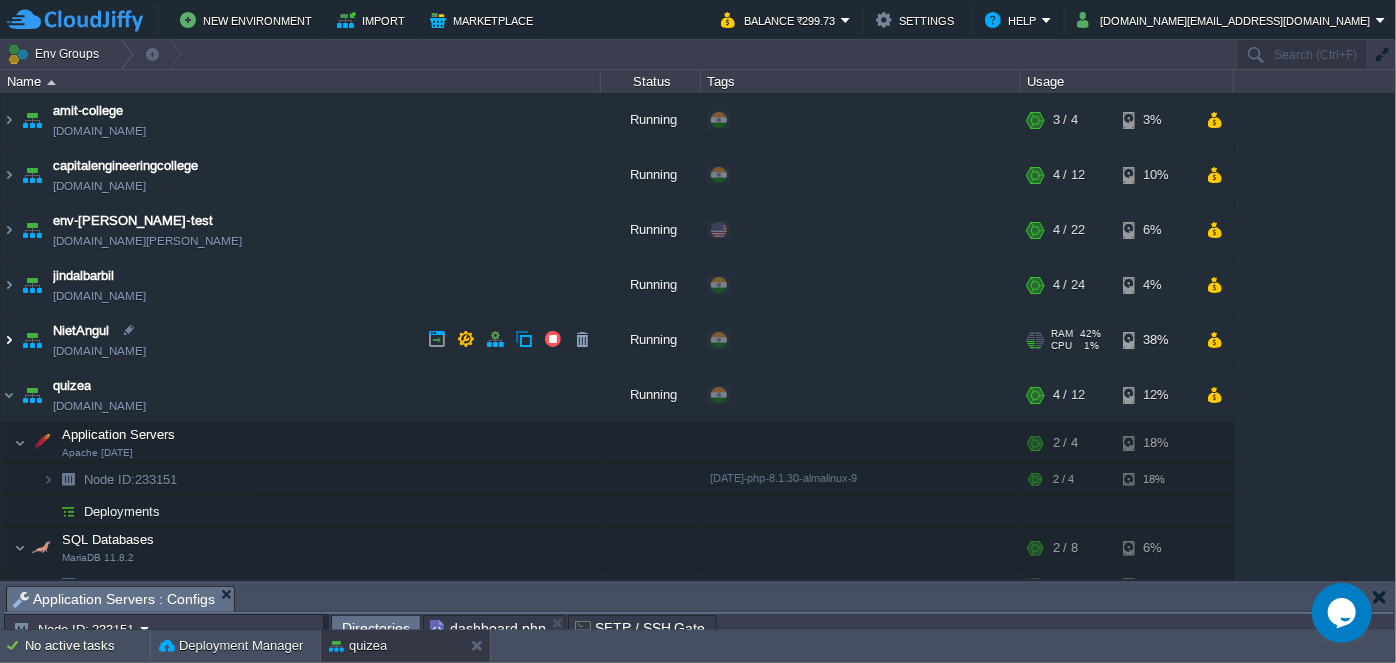 click at bounding box center [9, 340] 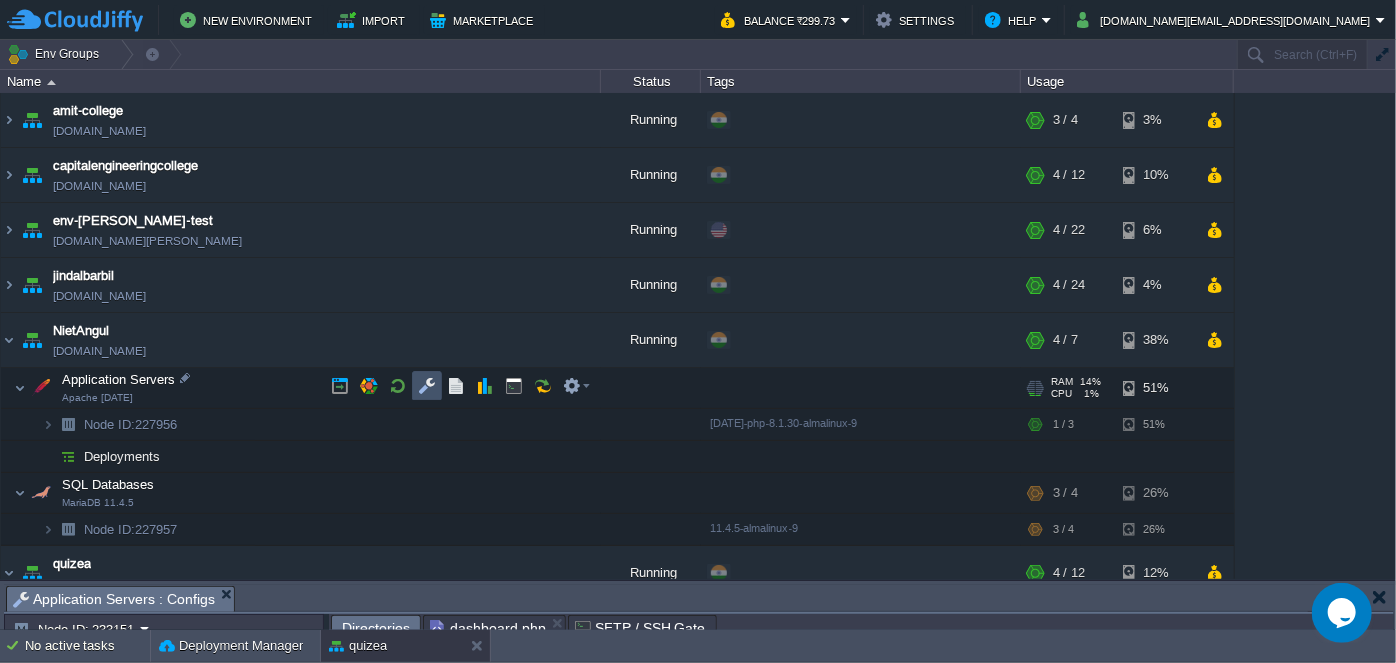 click at bounding box center [427, 386] 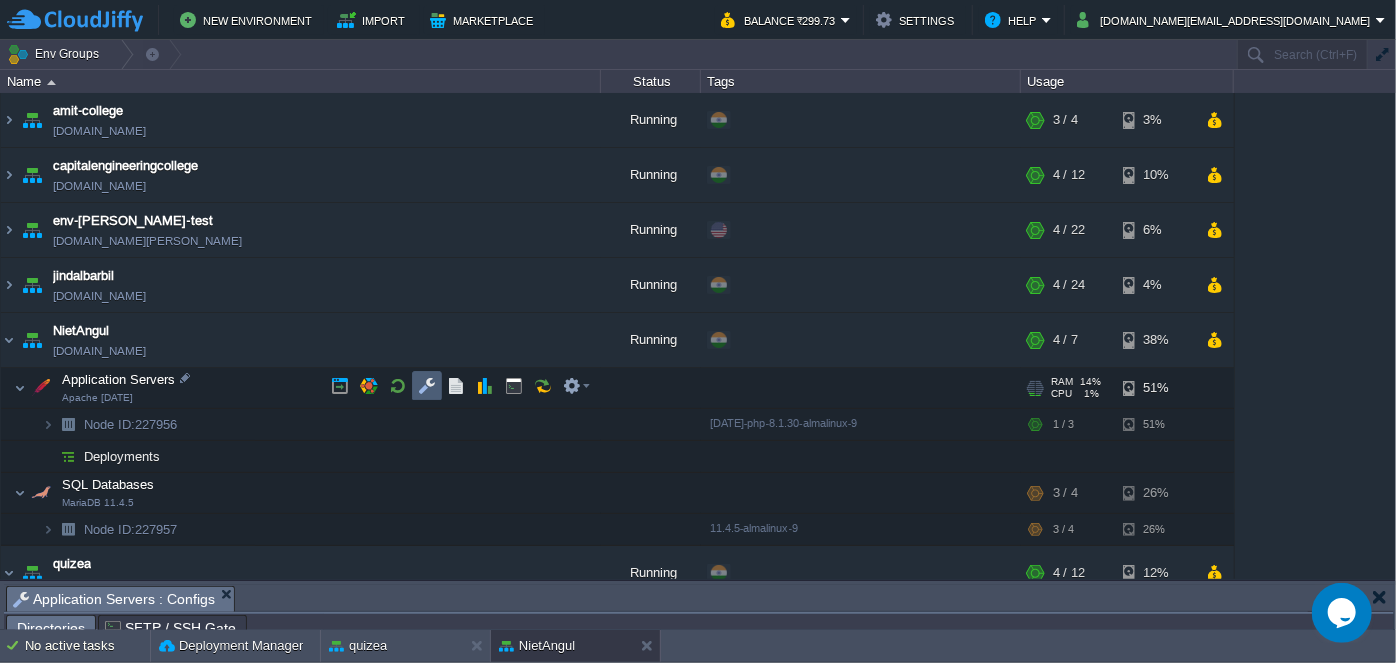 scroll, scrollTop: 34, scrollLeft: 0, axis: vertical 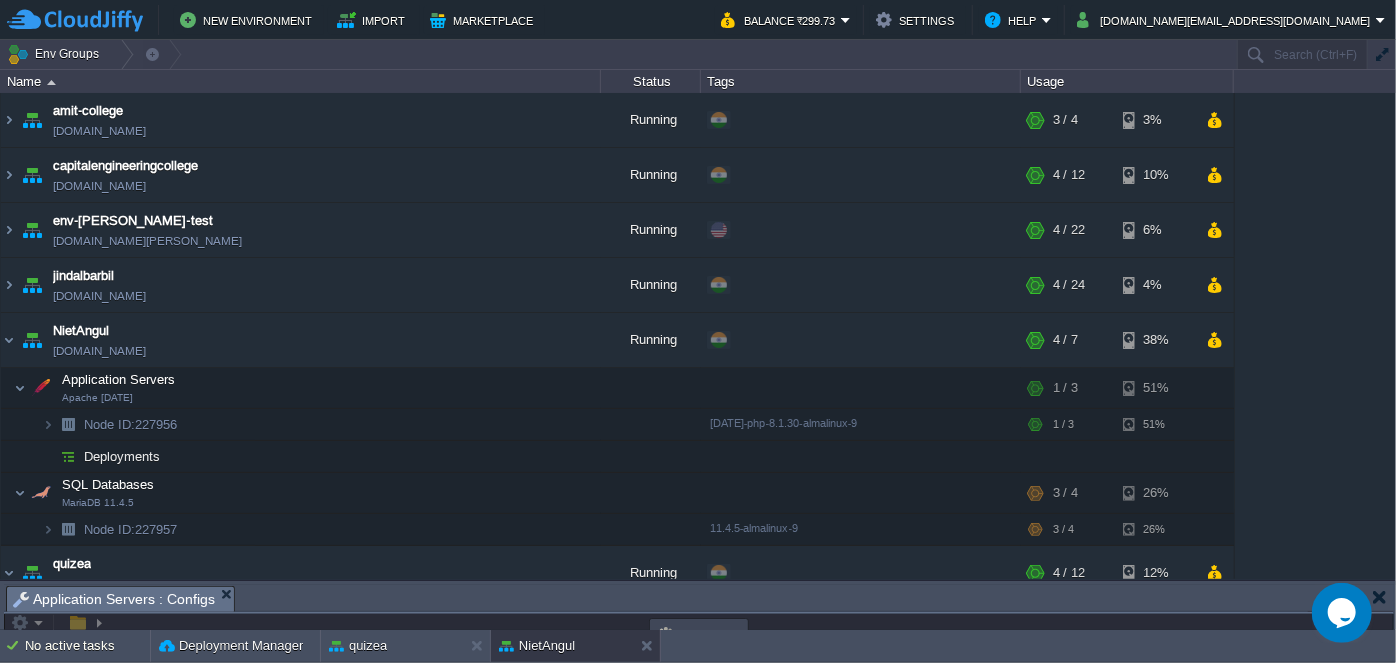 drag, startPoint x: 515, startPoint y: 599, endPoint x: 465, endPoint y: -45, distance: 645.93805 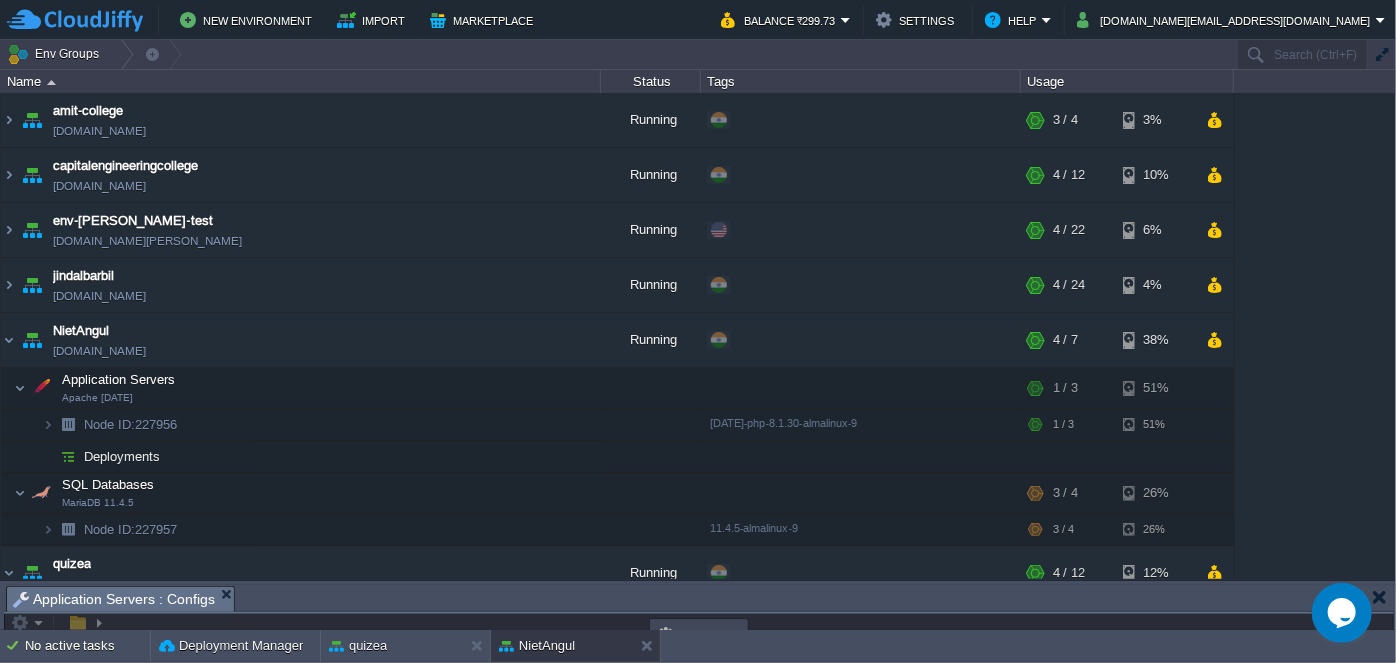 click on "New Environment Import Marketplace Bonus ₹0.00 Upgrade Account Balance ₹299.73 Settings Help [DOMAIN_NAME][EMAIL_ADDRESS][DOMAIN_NAME]       Env Groups                     Search (Ctrl+F)         auto-gen Name Status Tags Usage amit-college [DOMAIN_NAME] Running                                 + Add to Env Group                                                                                                                                                            RAM                 40%                                         CPU                 2%                             3 / 4                    3%       capitalengineeringcollege [DOMAIN_NAME] Running                                 + Add to Env Group                                                                                                                                                            RAM                 29%                                         CPU                 1%" 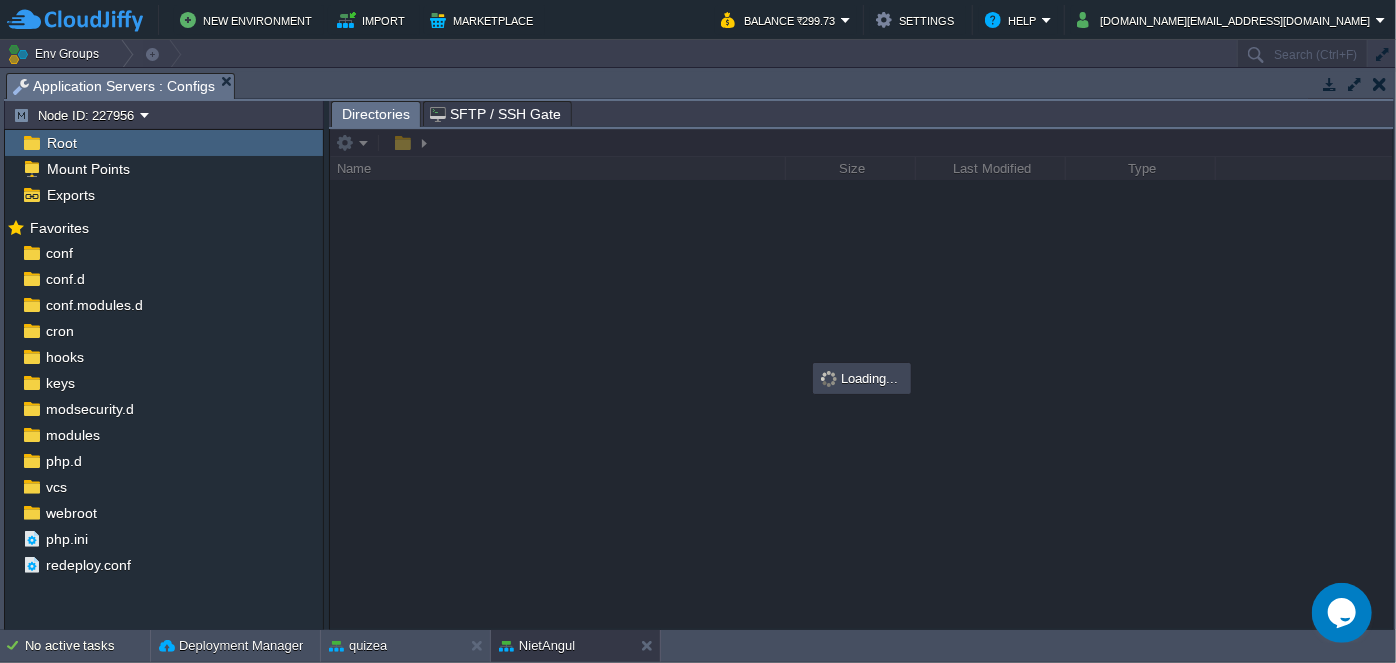 scroll, scrollTop: 0, scrollLeft: 0, axis: both 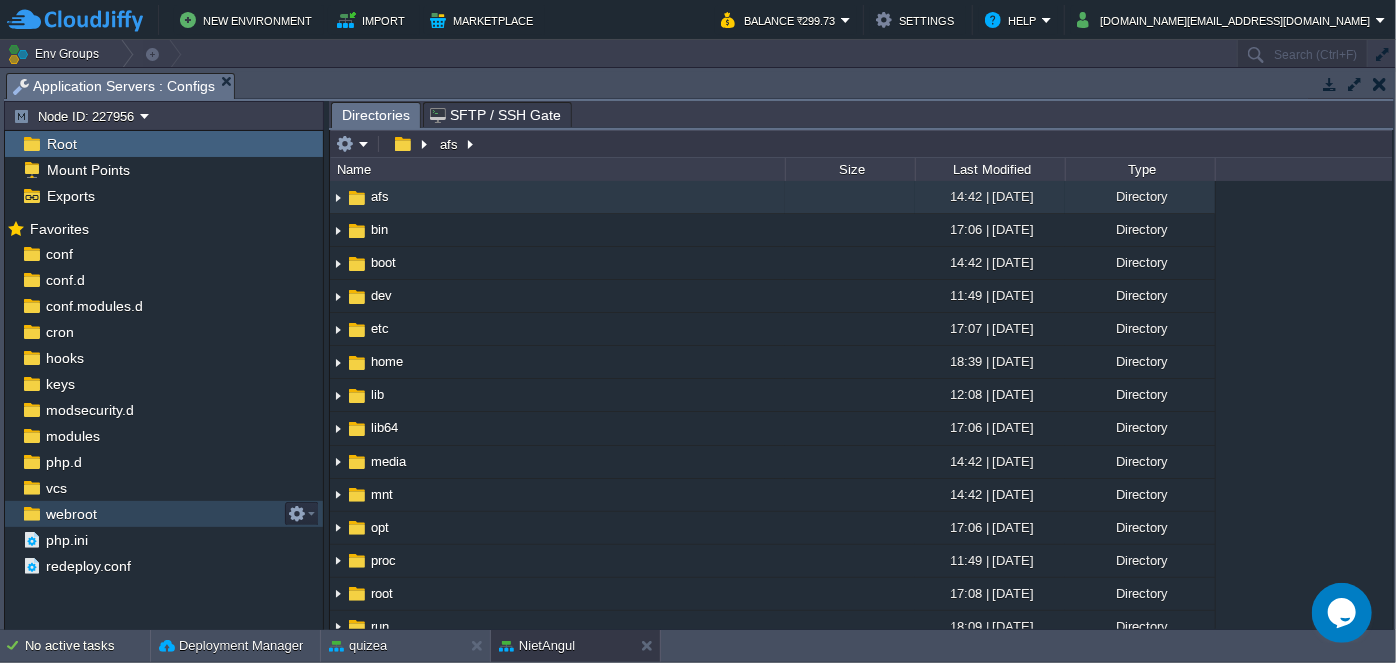 click on "webroot" at bounding box center [71, 514] 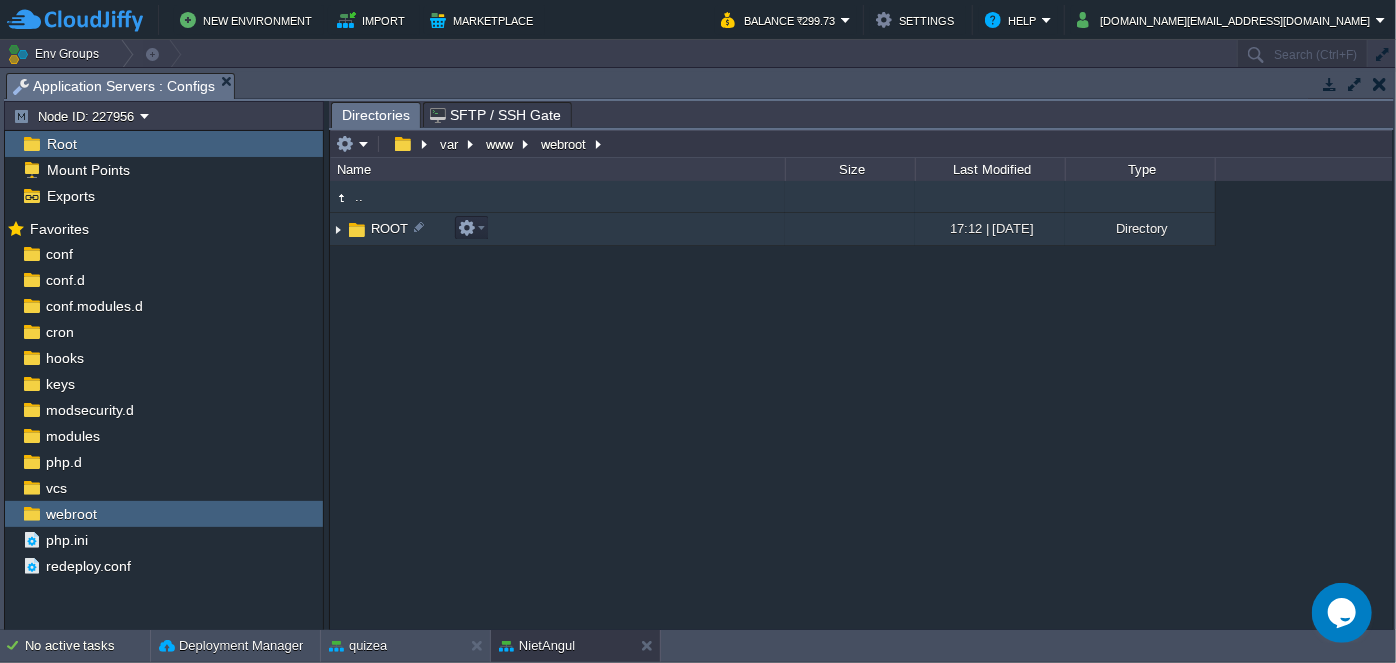 click on "ROOT" at bounding box center [389, 228] 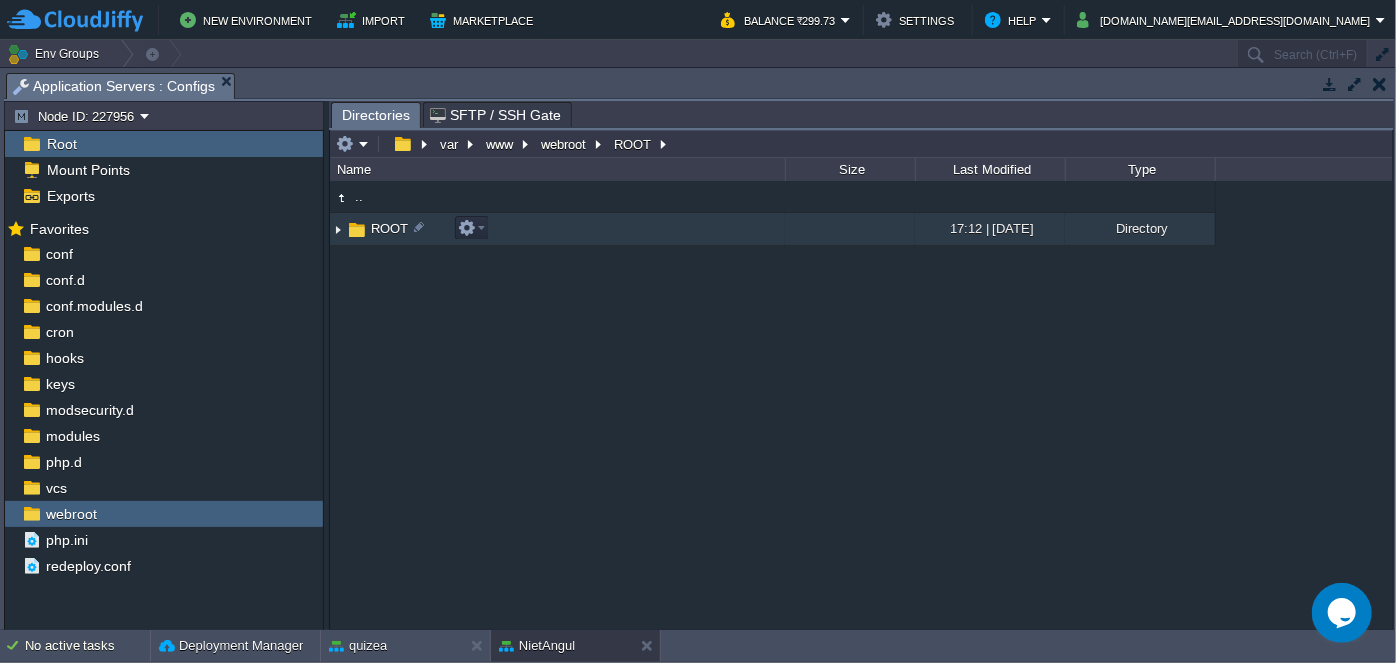 click on "ROOT" at bounding box center [389, 228] 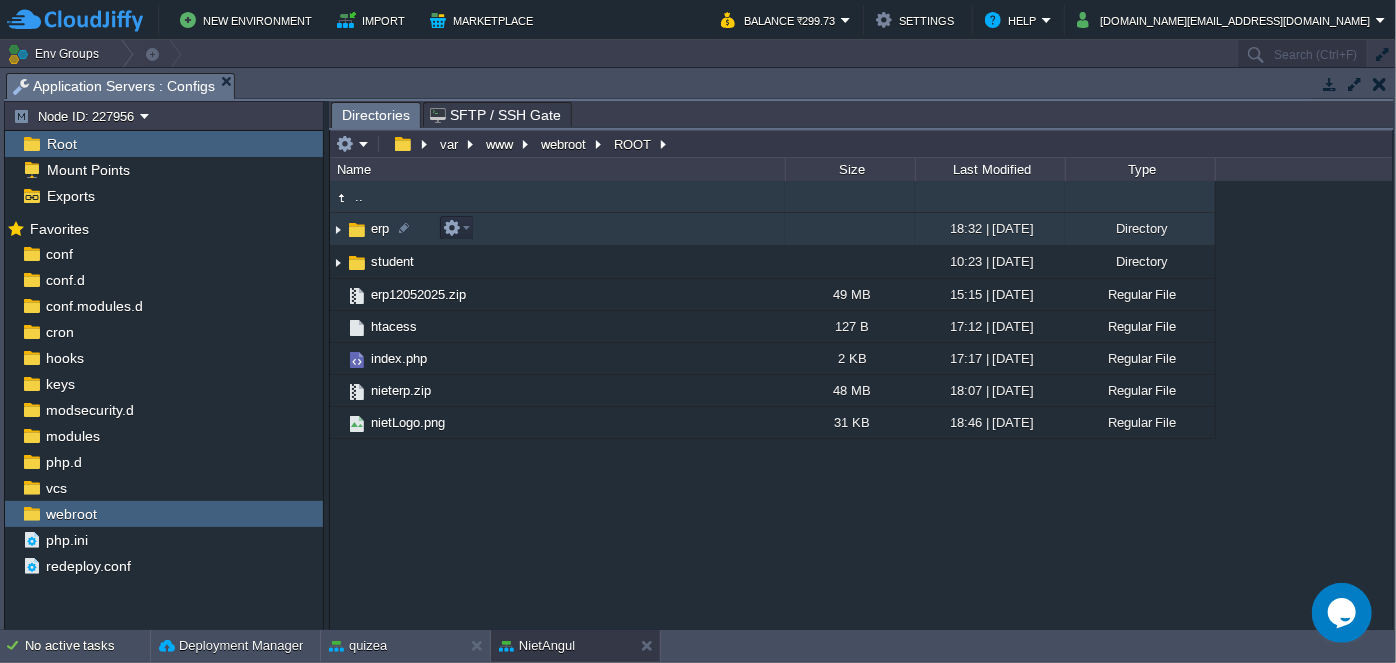 click at bounding box center [357, 230] 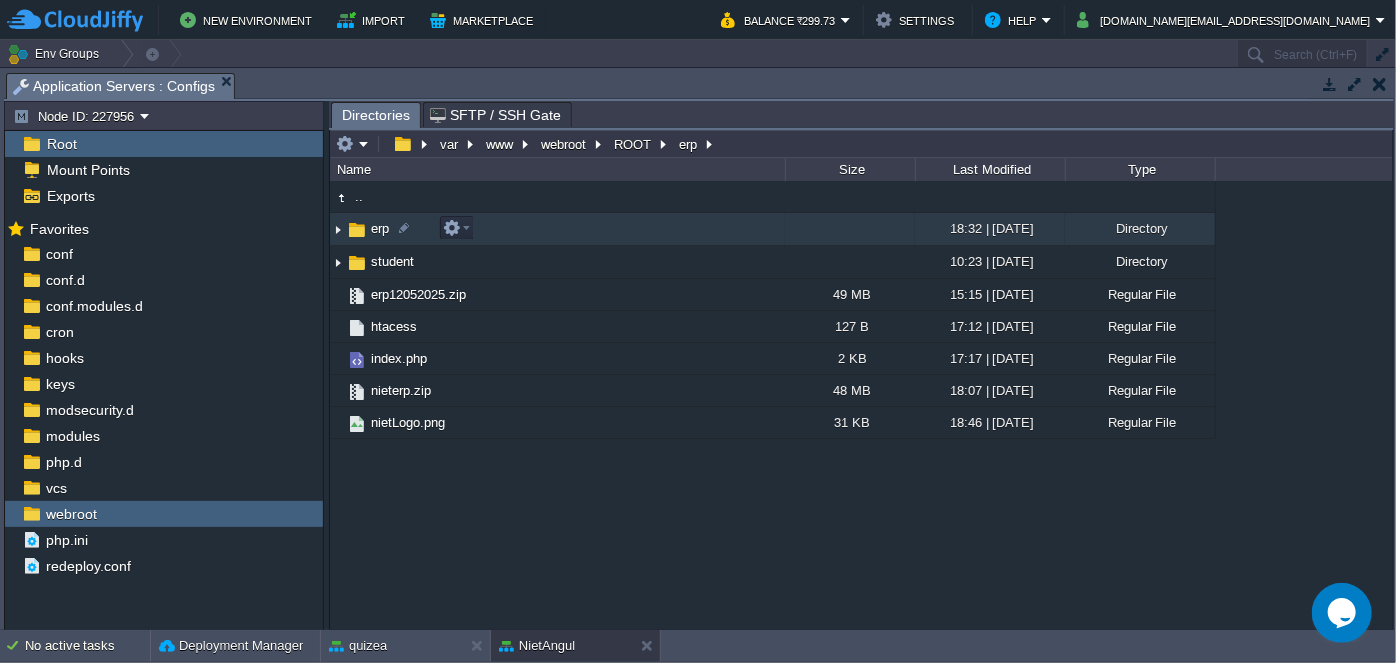 click at bounding box center [357, 230] 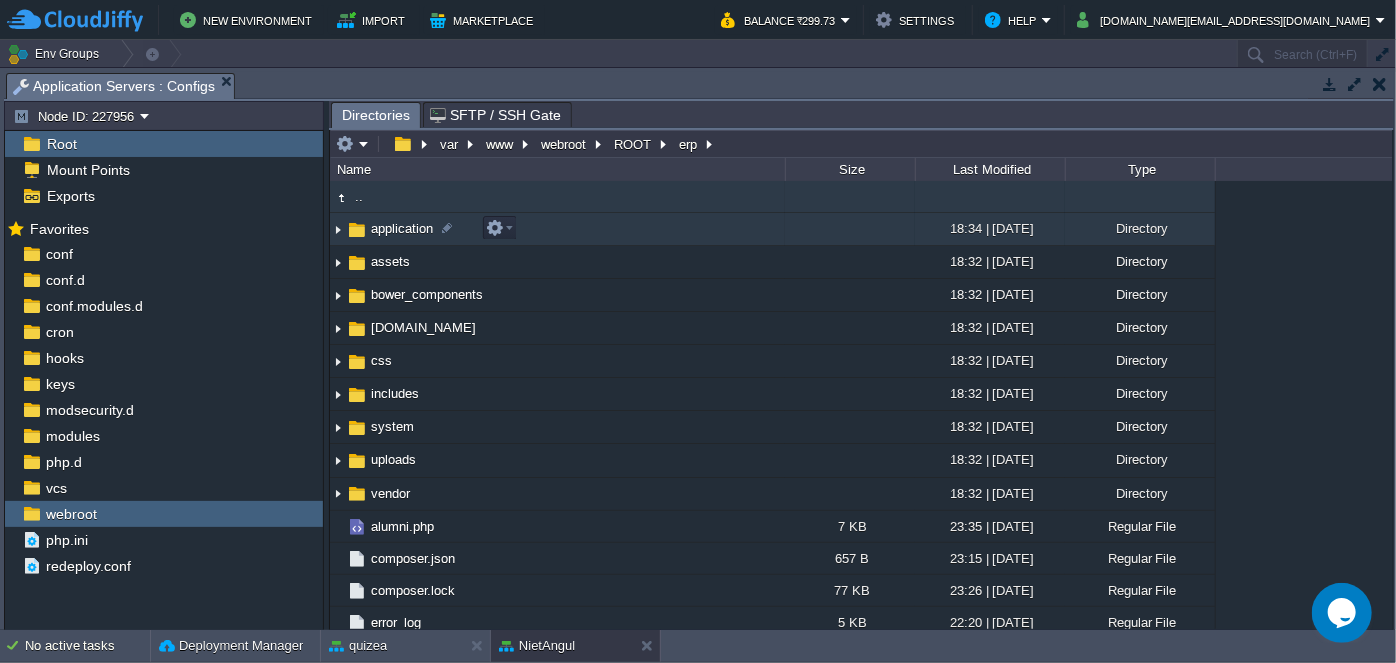 click on "application" at bounding box center (402, 228) 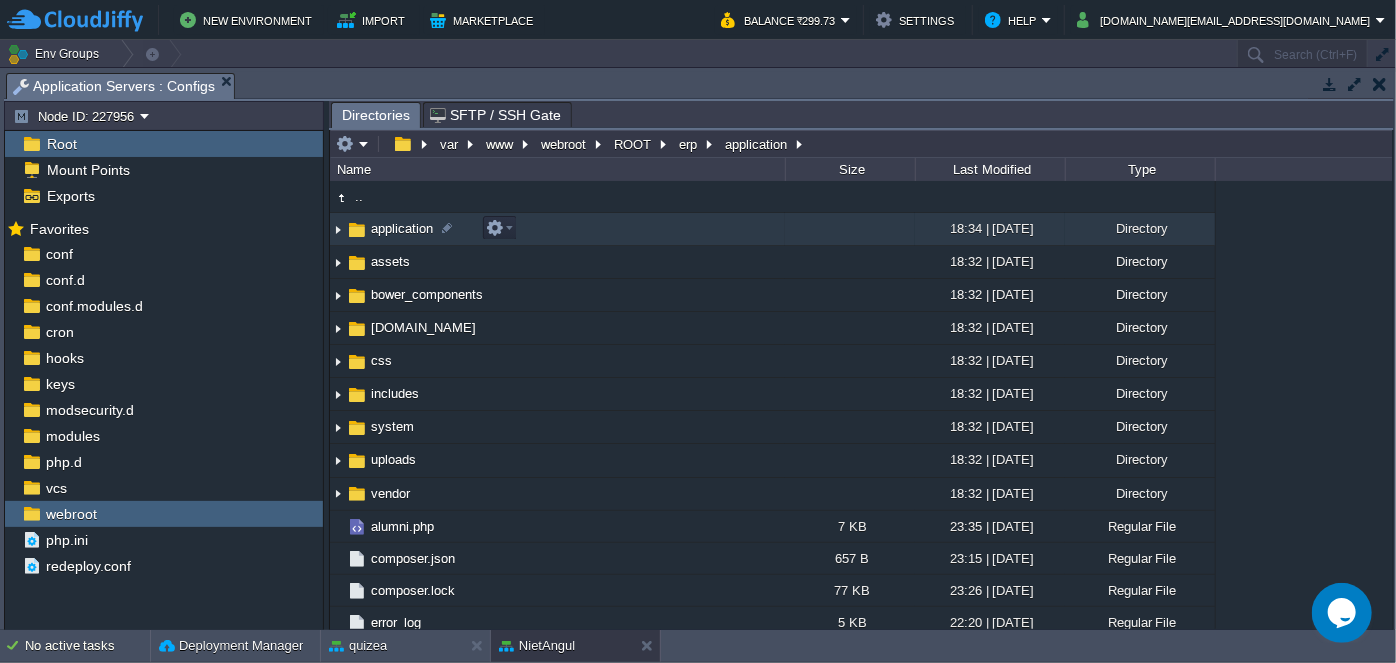 click on "application" at bounding box center [402, 228] 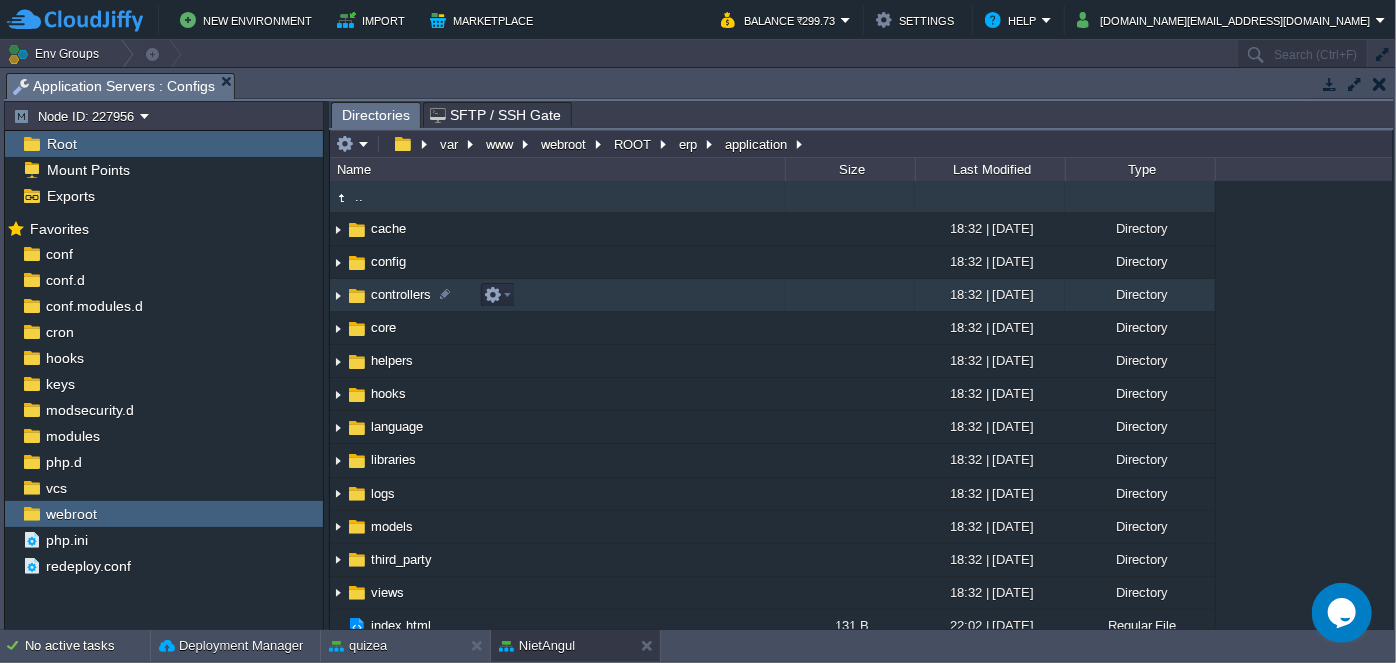 click on "controllers" at bounding box center (401, 294) 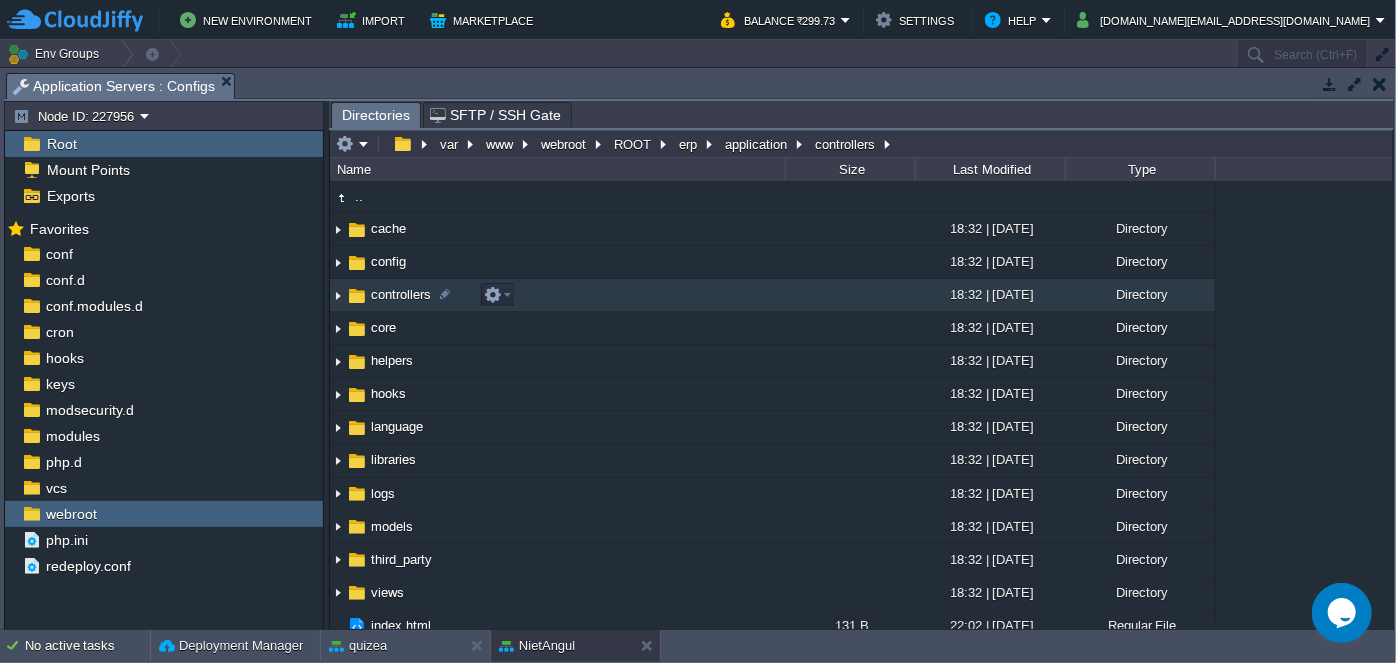click on "controllers" at bounding box center (401, 294) 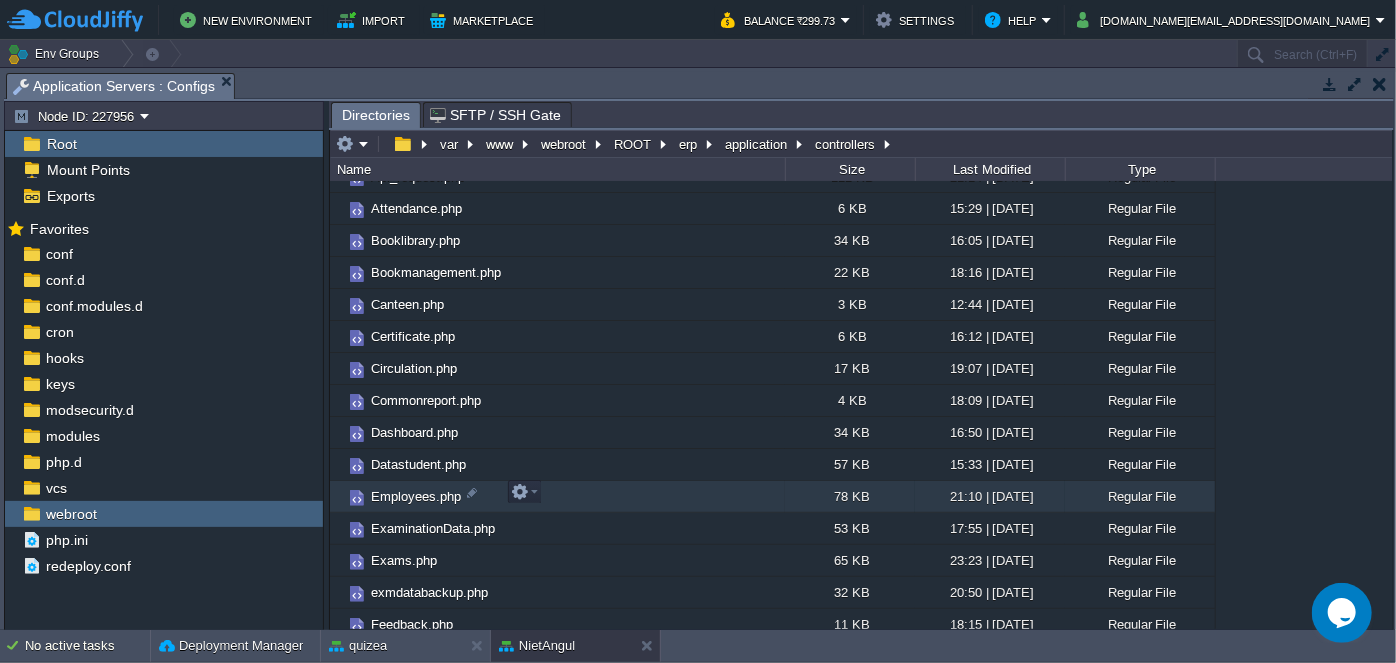 scroll, scrollTop: 0, scrollLeft: 0, axis: both 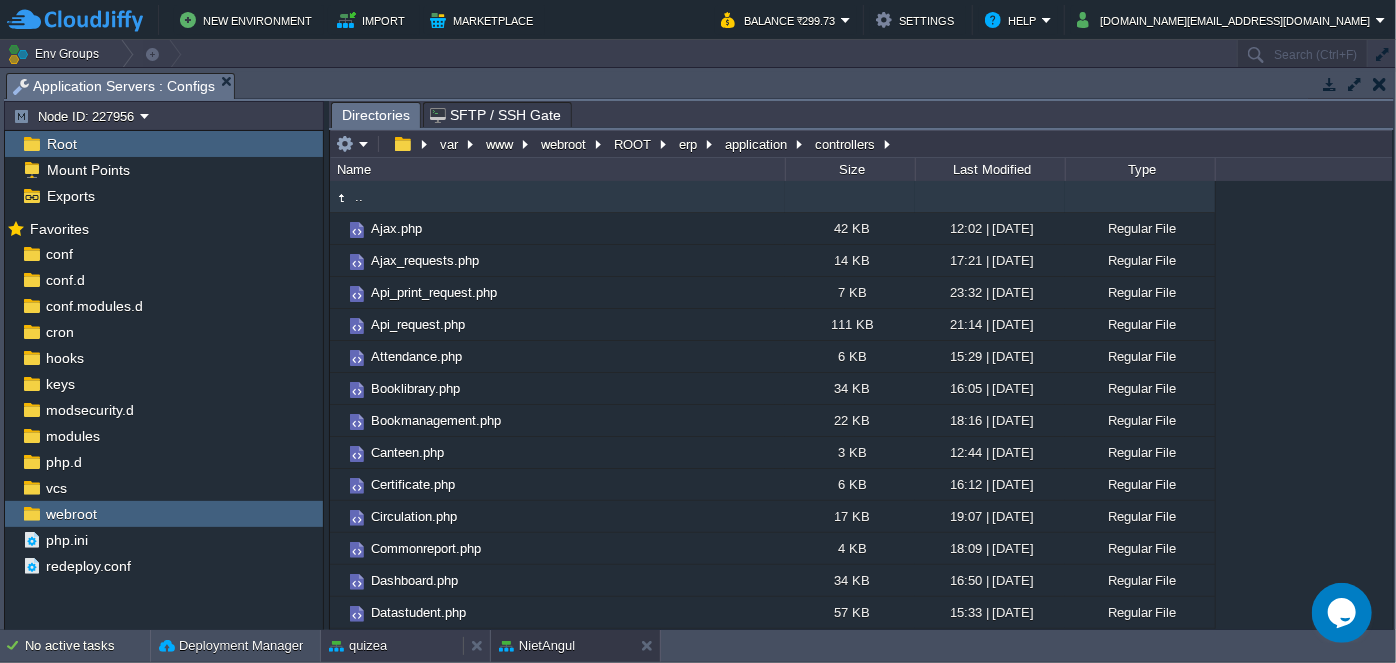 click on "quizea" at bounding box center [358, 646] 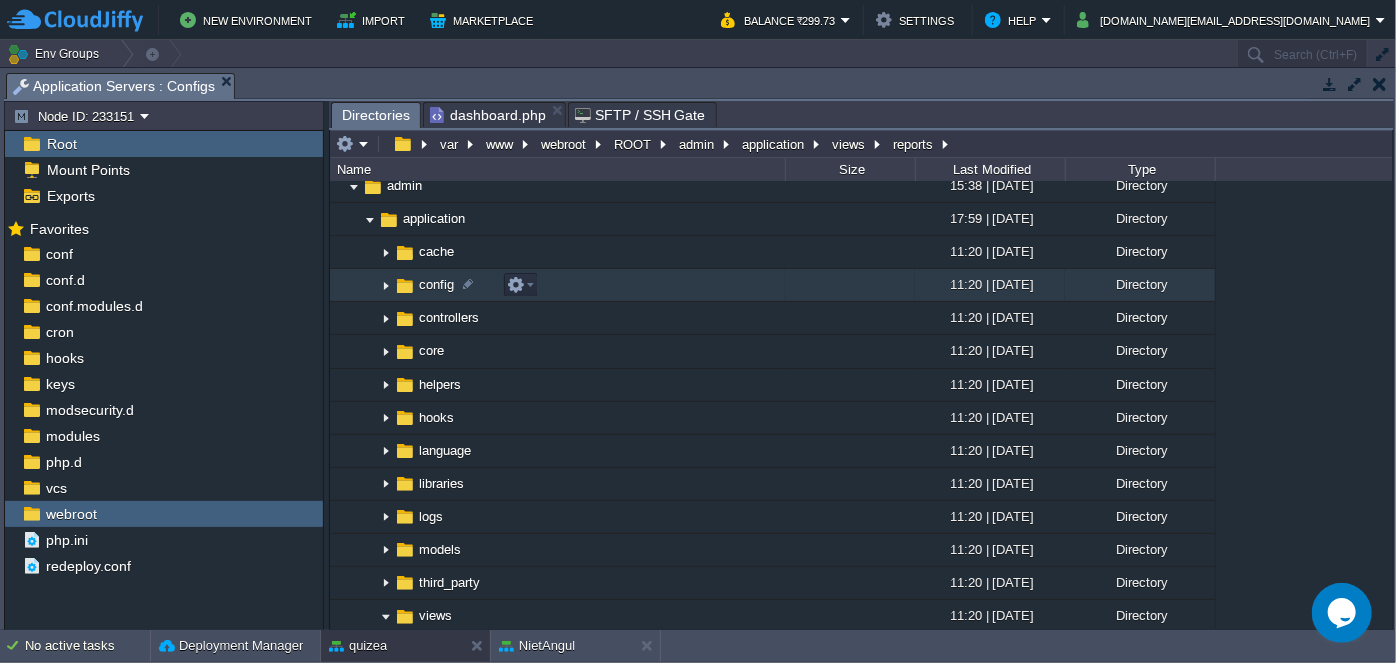 scroll, scrollTop: 106, scrollLeft: 0, axis: vertical 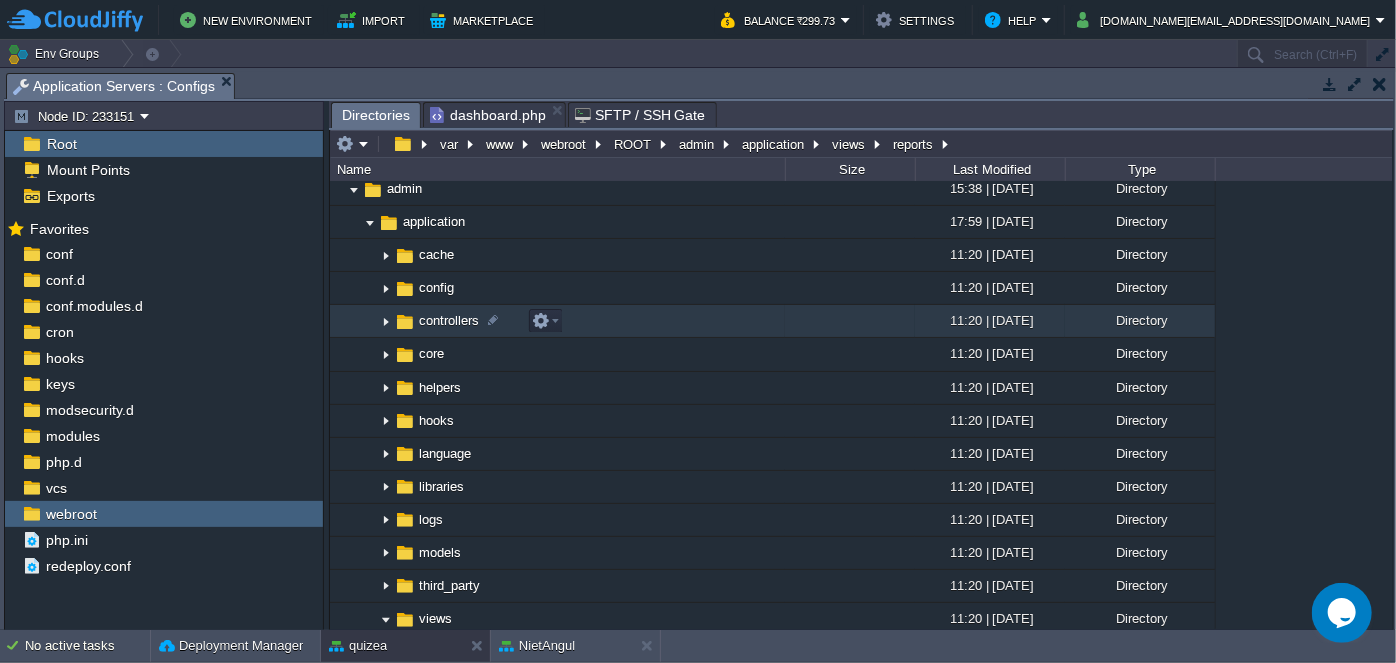click on "controllers" at bounding box center (449, 320) 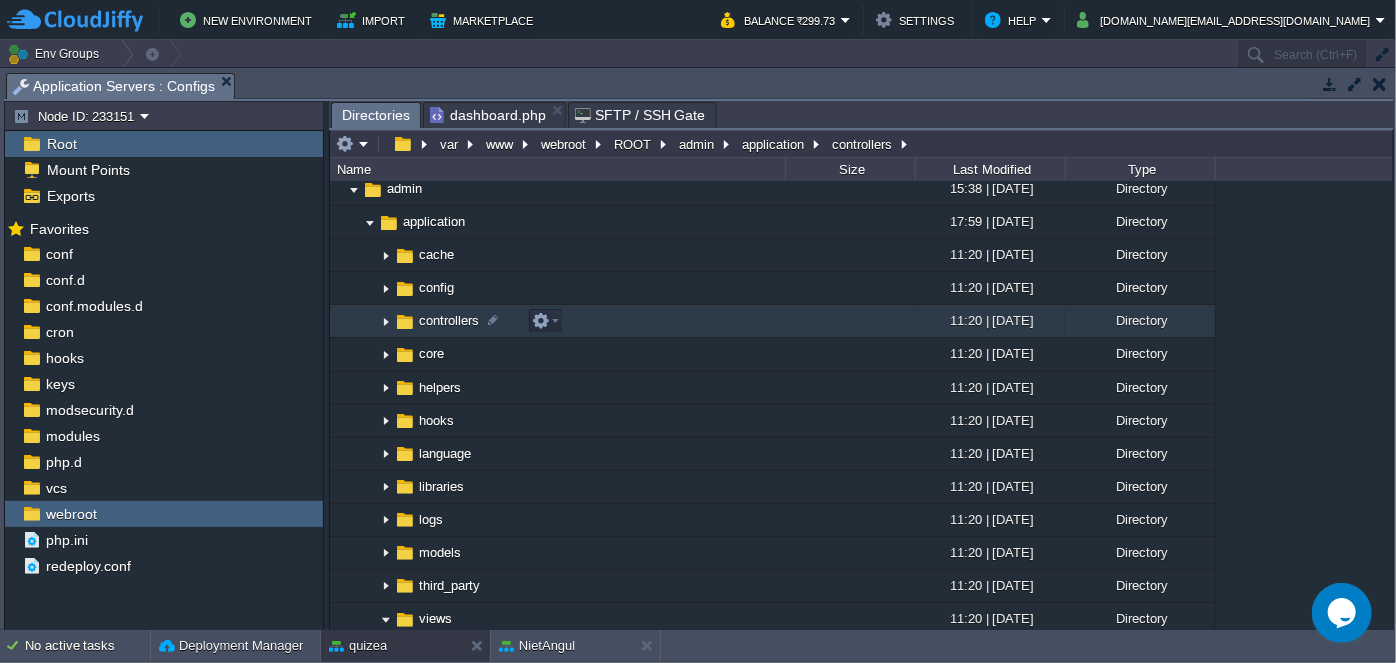 click at bounding box center [386, 321] 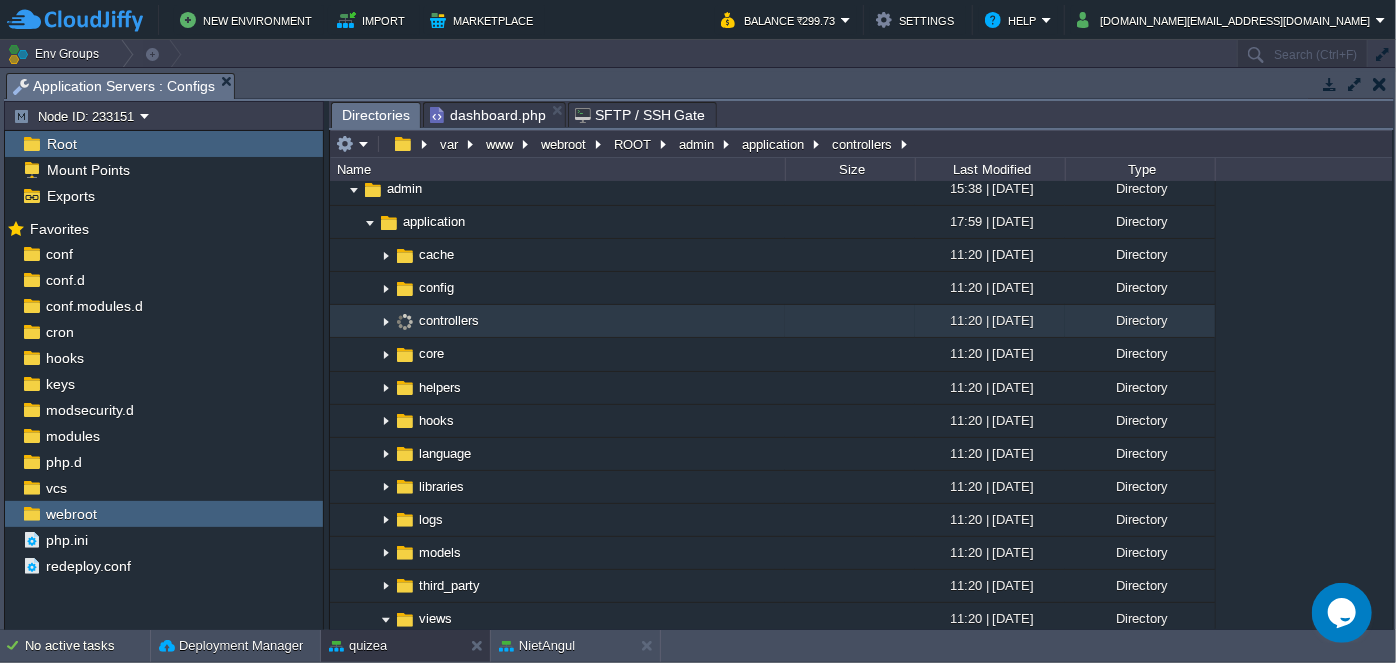 click on "controllers" at bounding box center (449, 320) 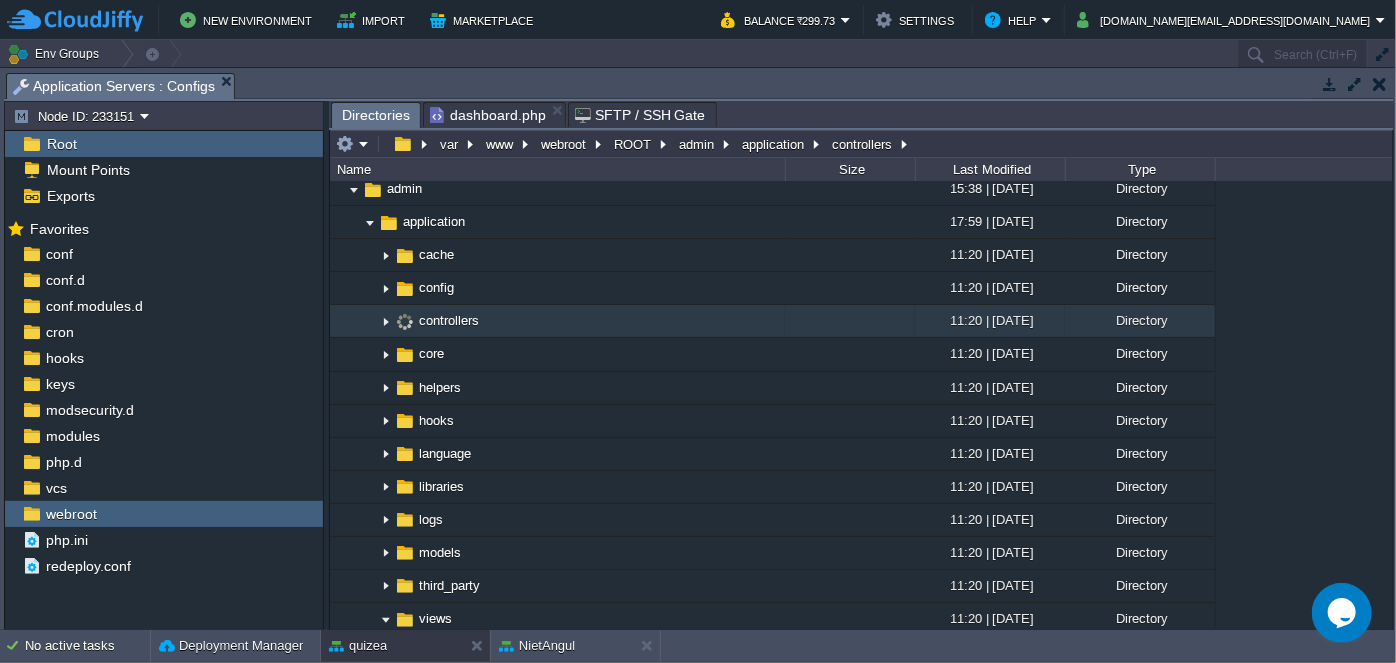 click on "controllers" at bounding box center [449, 320] 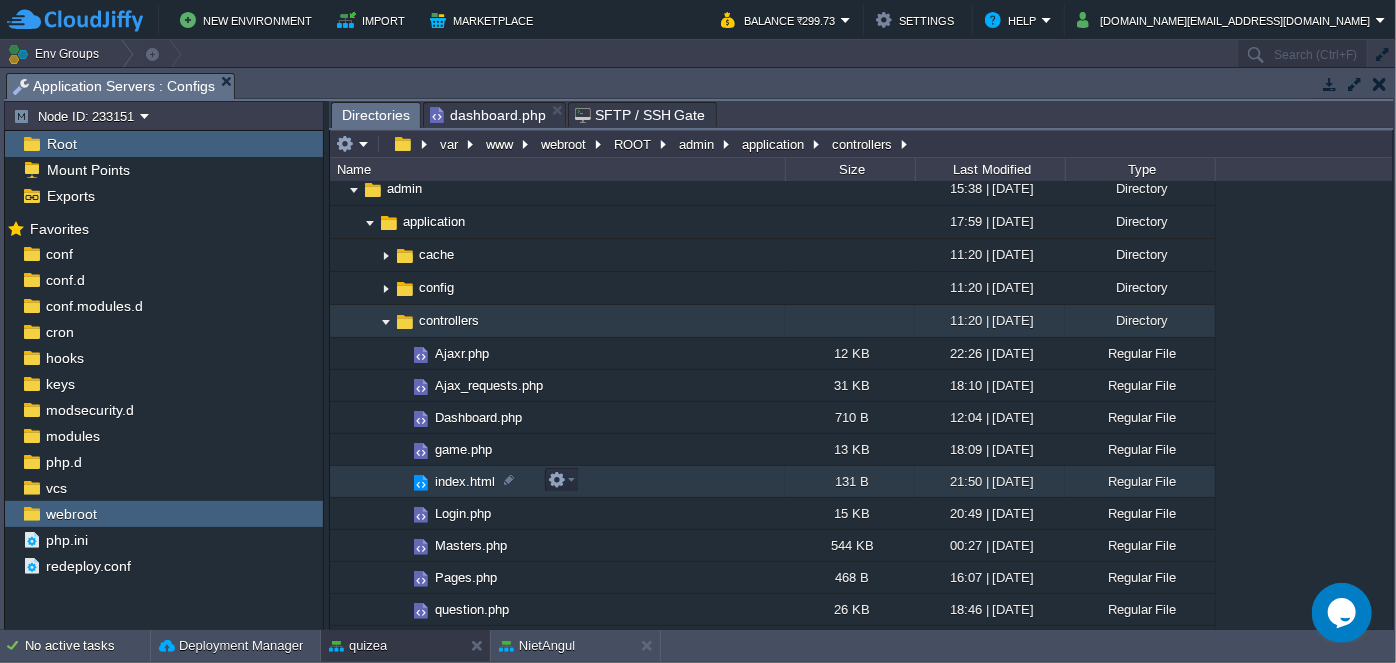 scroll, scrollTop: 197, scrollLeft: 0, axis: vertical 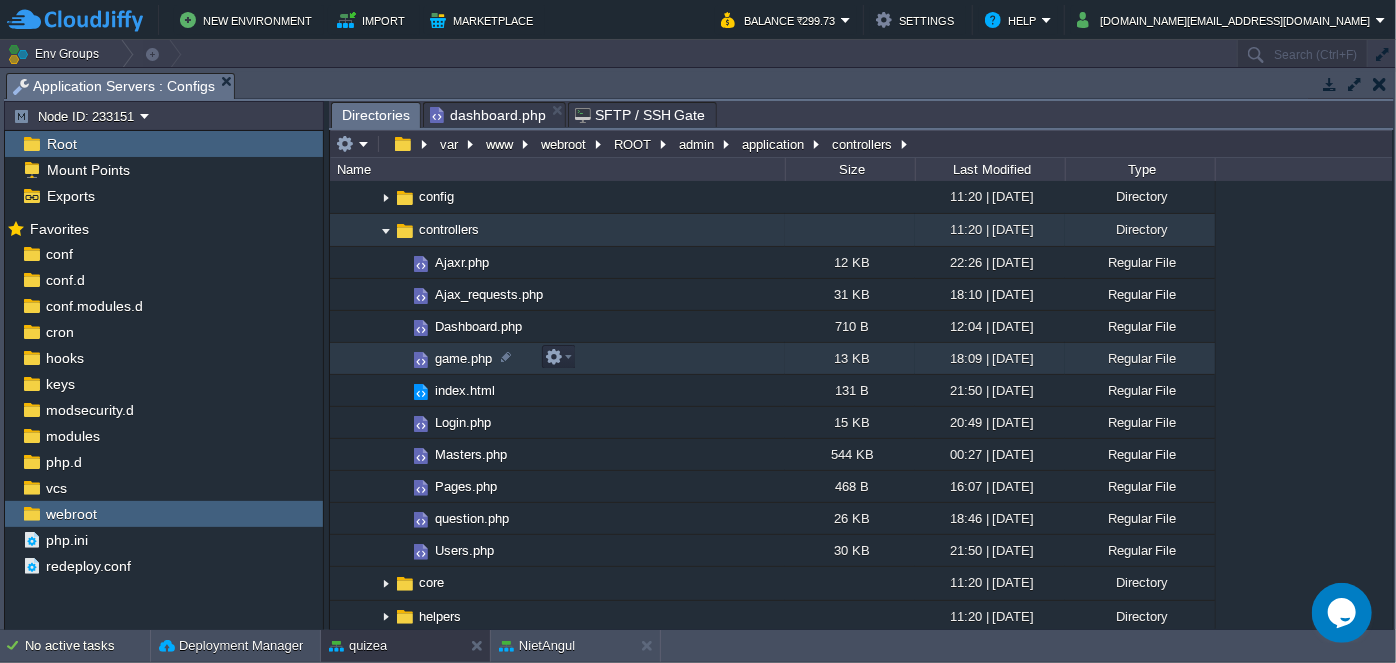 click on "game.php" at bounding box center (463, 358) 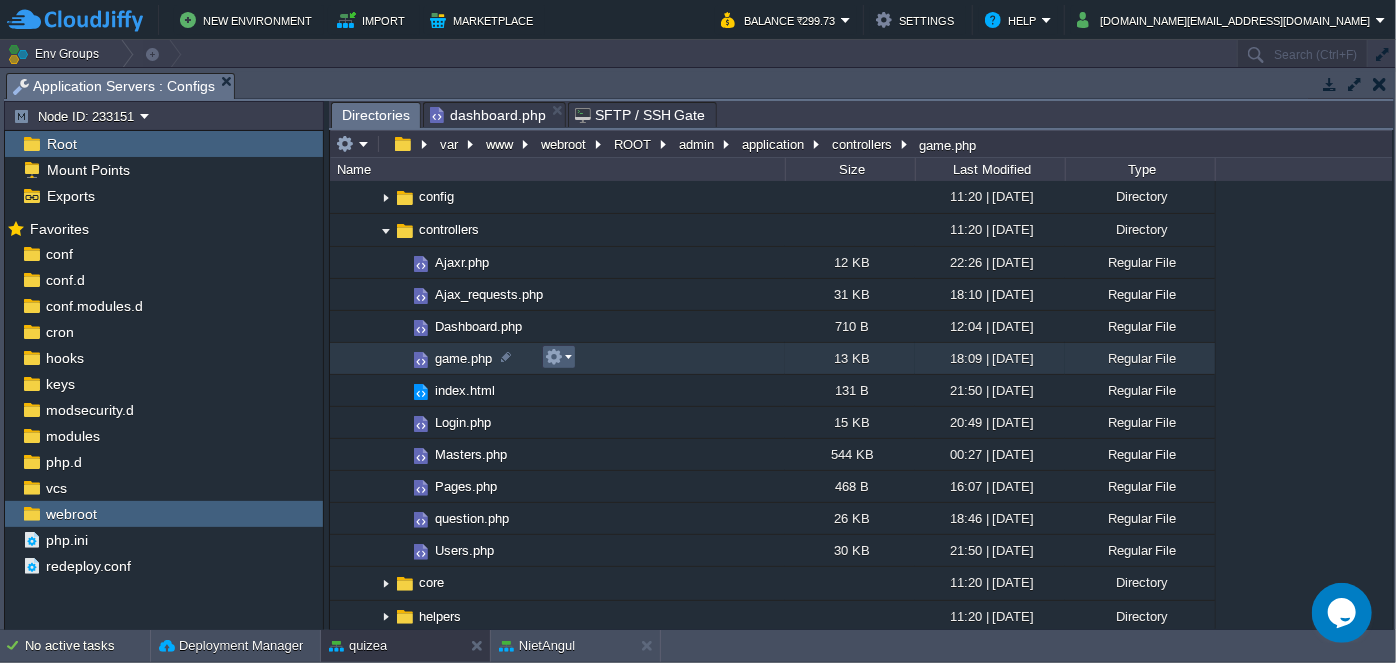 drag, startPoint x: 440, startPoint y: 361, endPoint x: 565, endPoint y: 355, distance: 125.14392 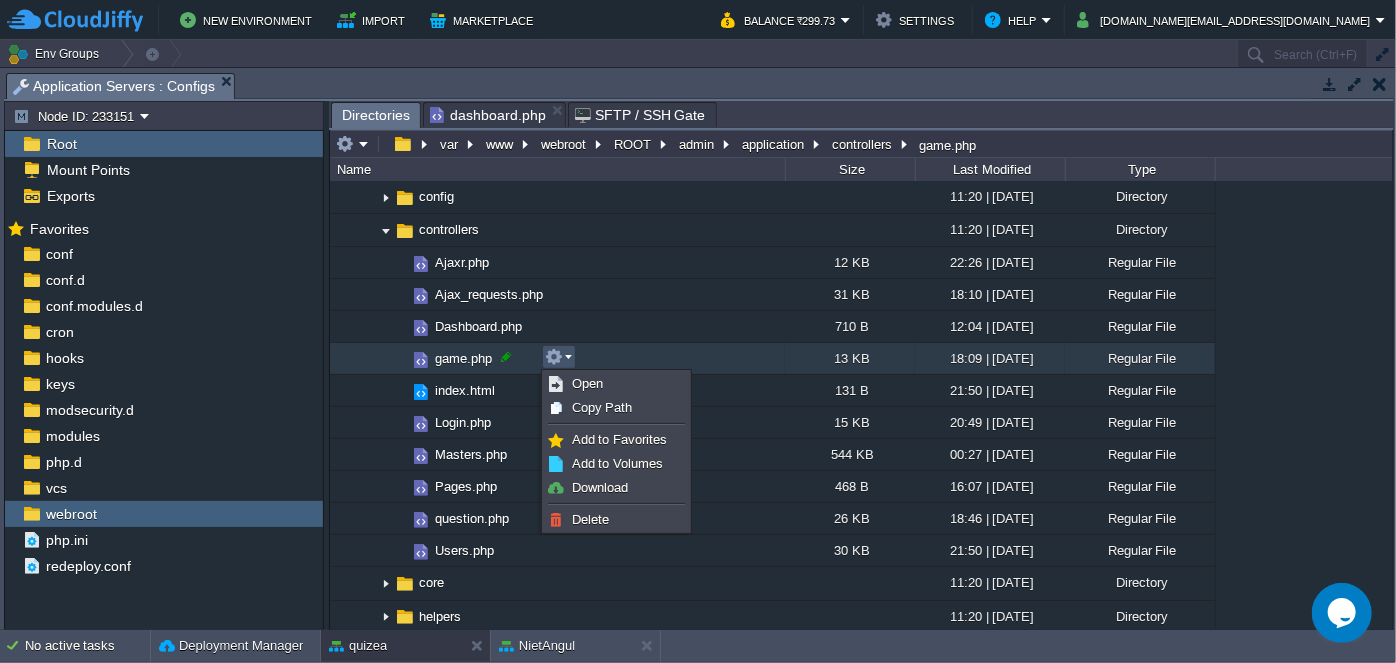 click at bounding box center [506, 357] 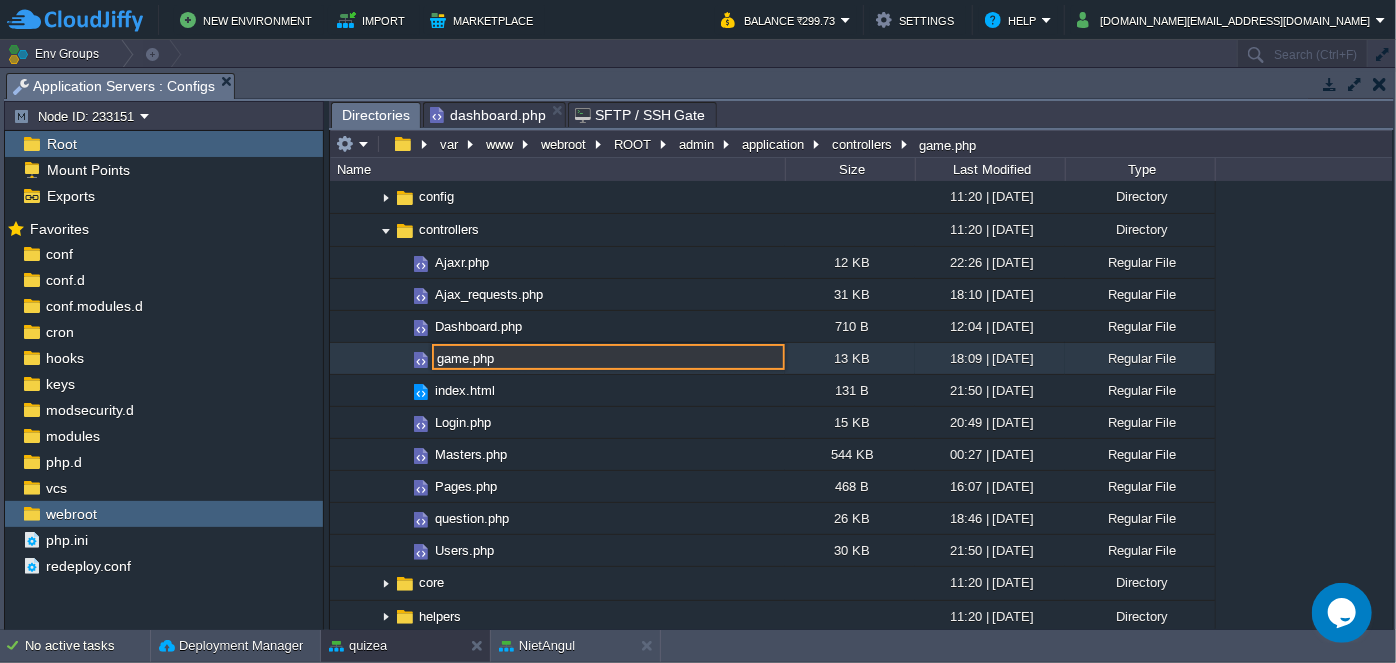 click on "game.php" at bounding box center (608, 357) 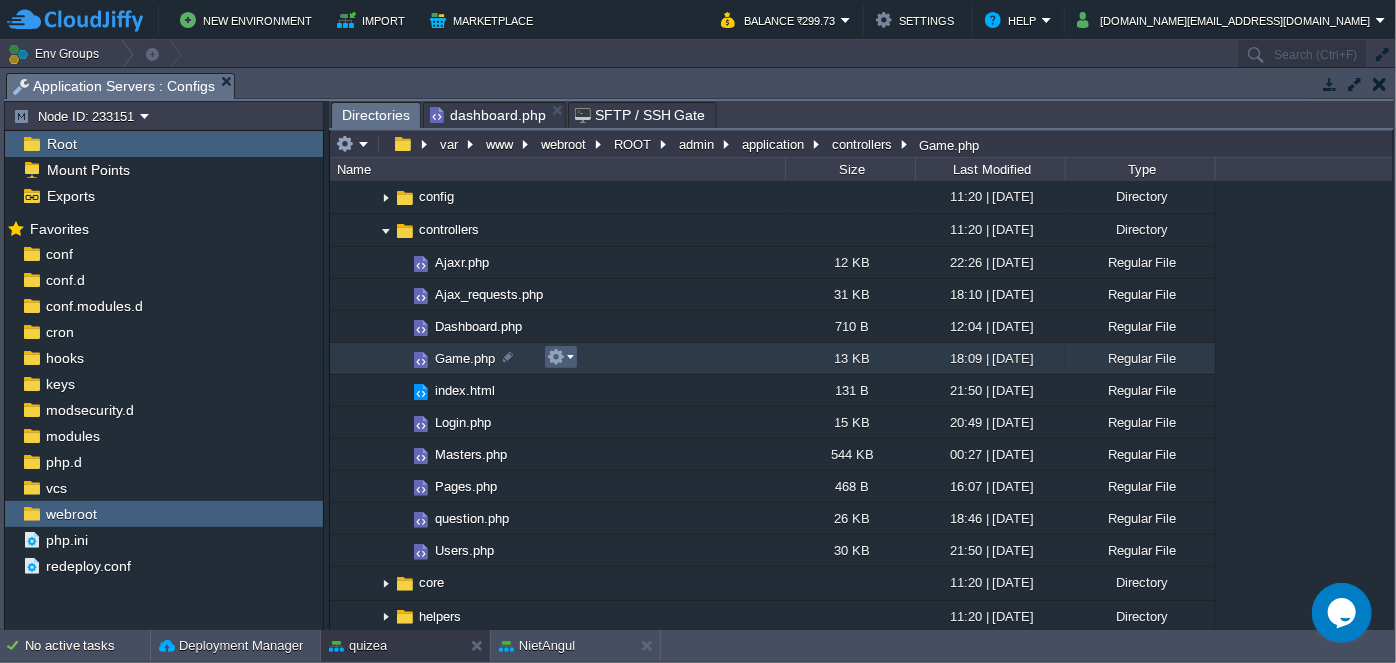 click at bounding box center (560, 357) 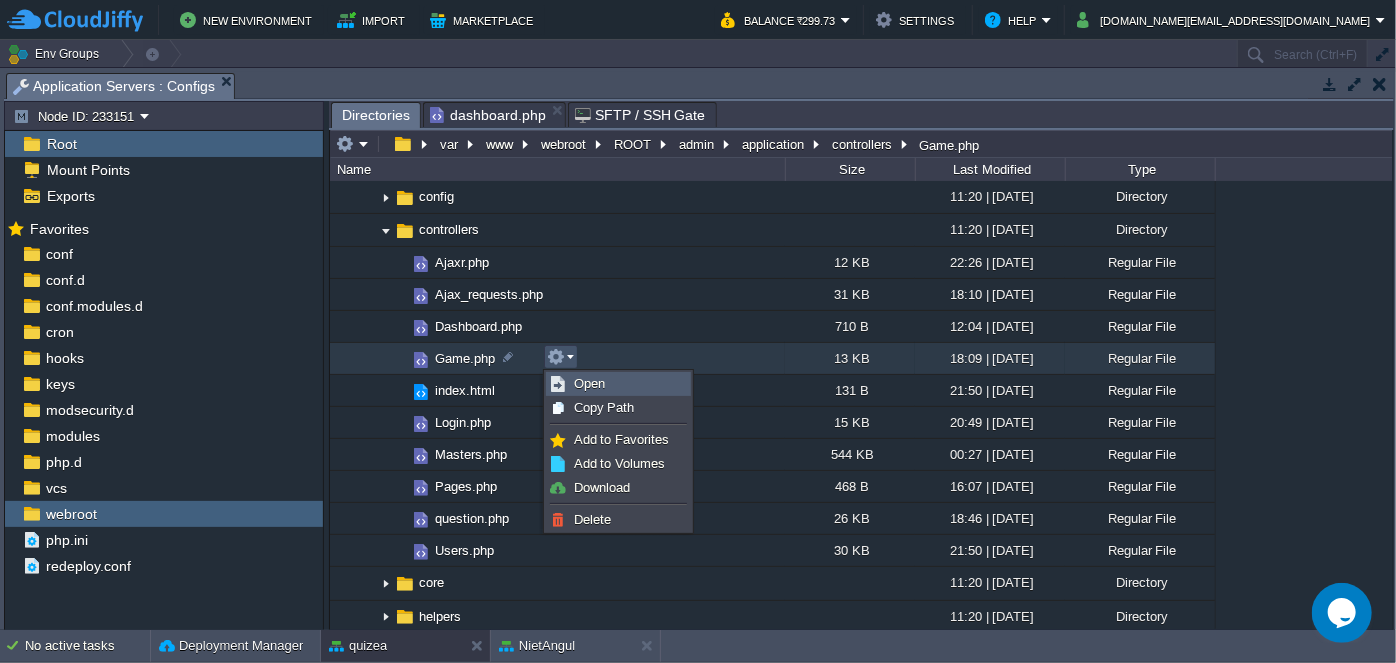 click on "Open" at bounding box center [589, 383] 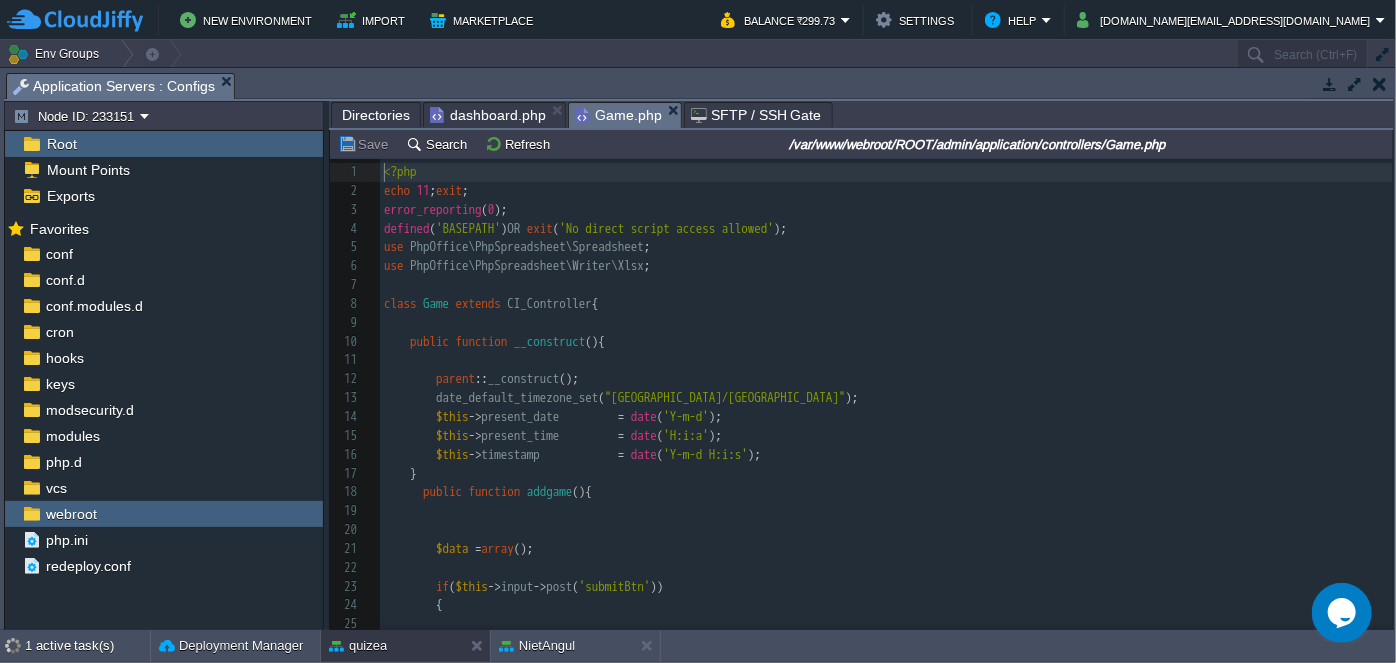 scroll, scrollTop: 6, scrollLeft: 0, axis: vertical 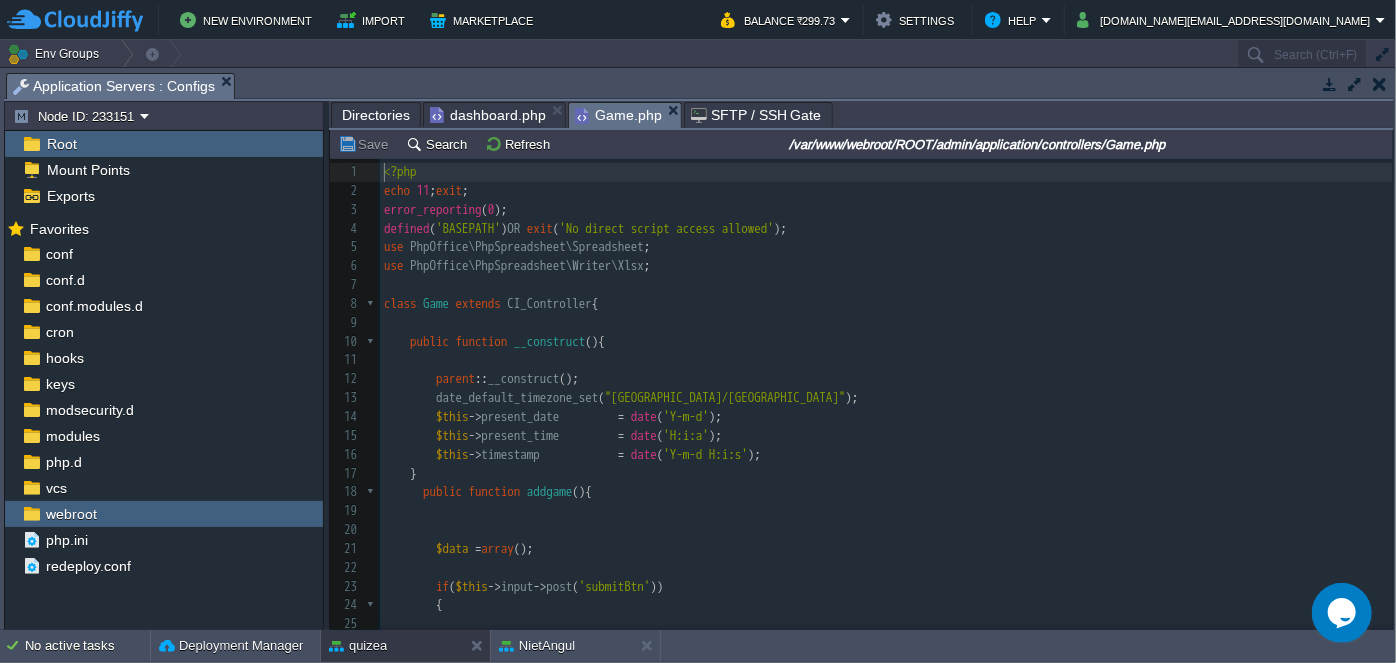 click on "echo   11 ; exit ;" at bounding box center (886, 191) 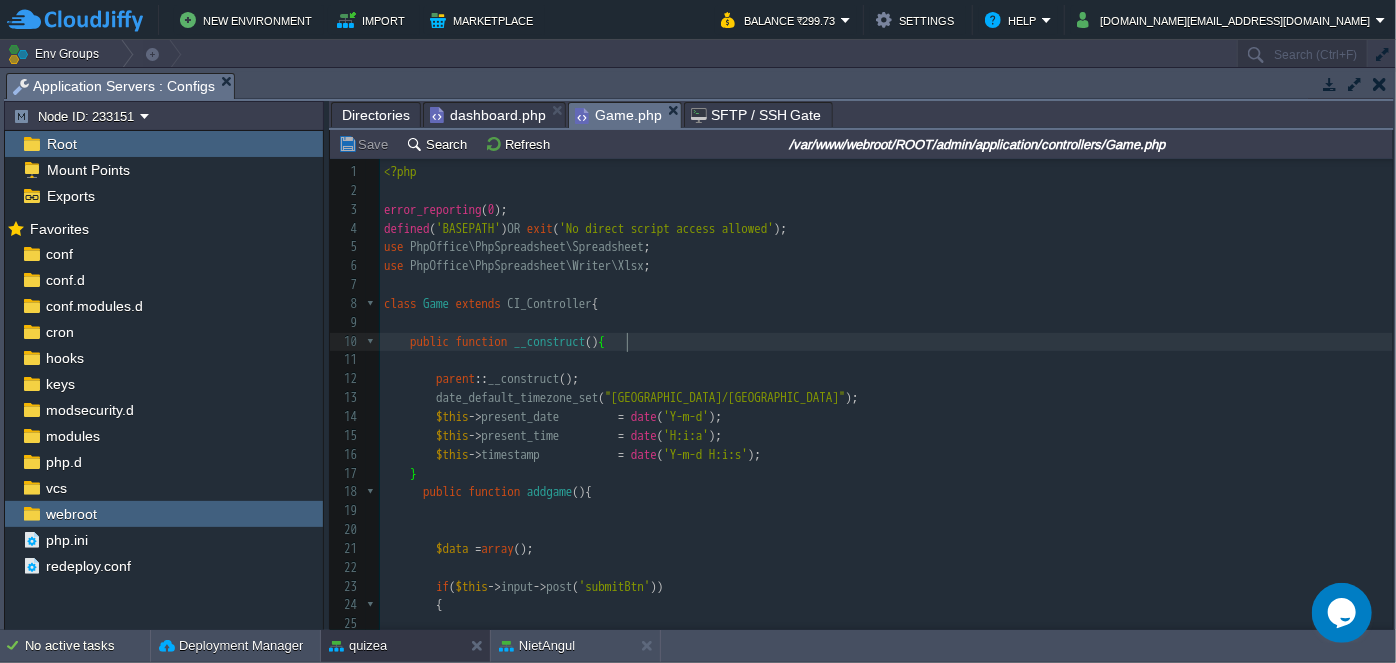 scroll, scrollTop: 93, scrollLeft: 0, axis: vertical 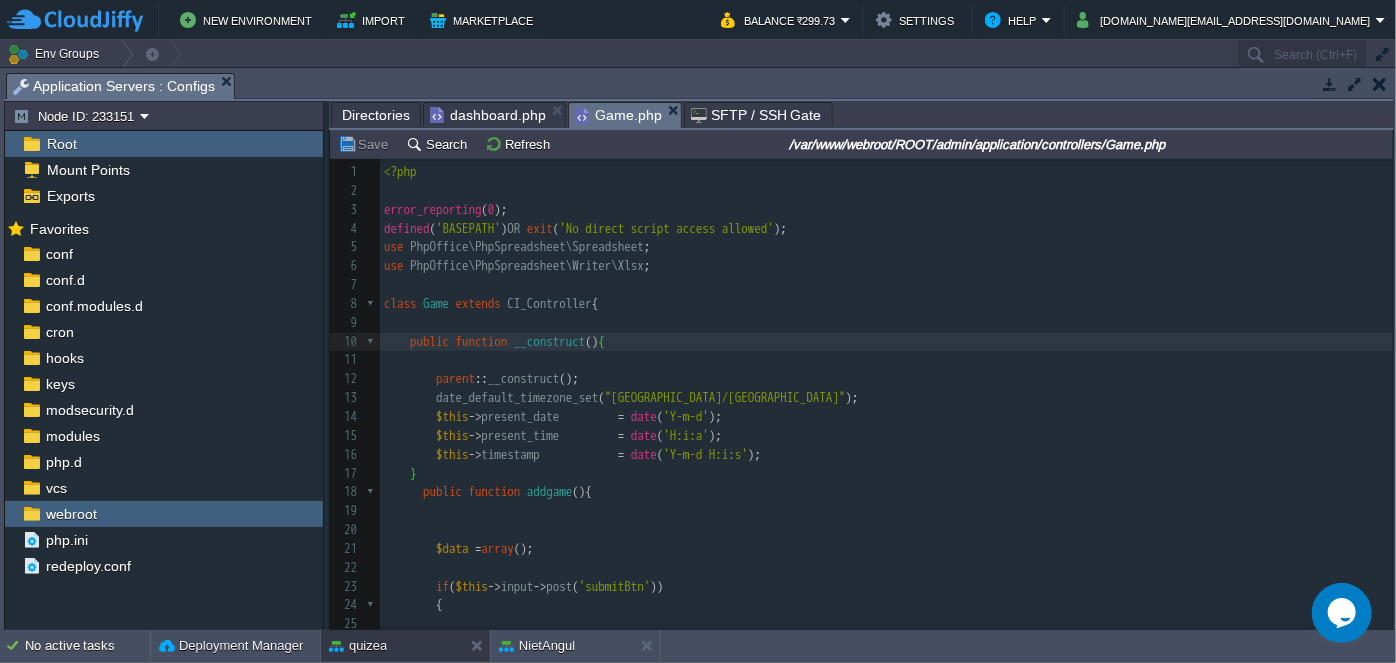 click on "dashboard.php" at bounding box center [488, 115] 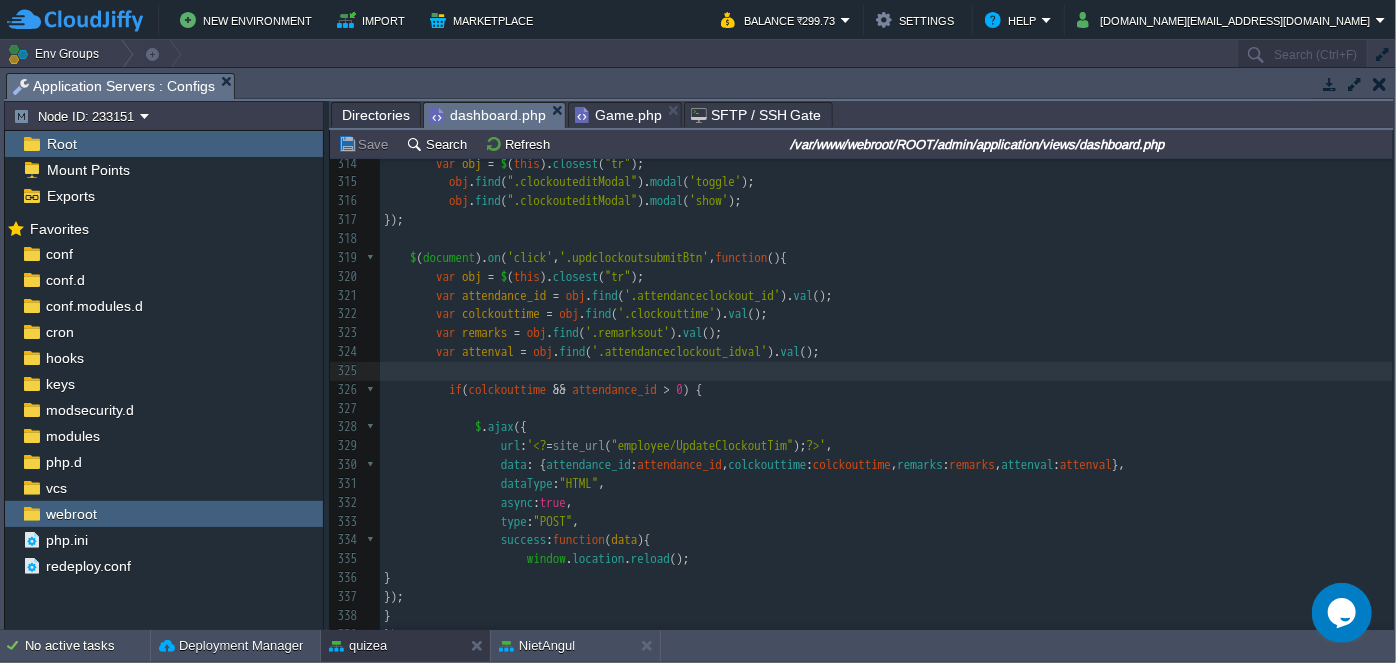 click on "Game.php" at bounding box center [618, 115] 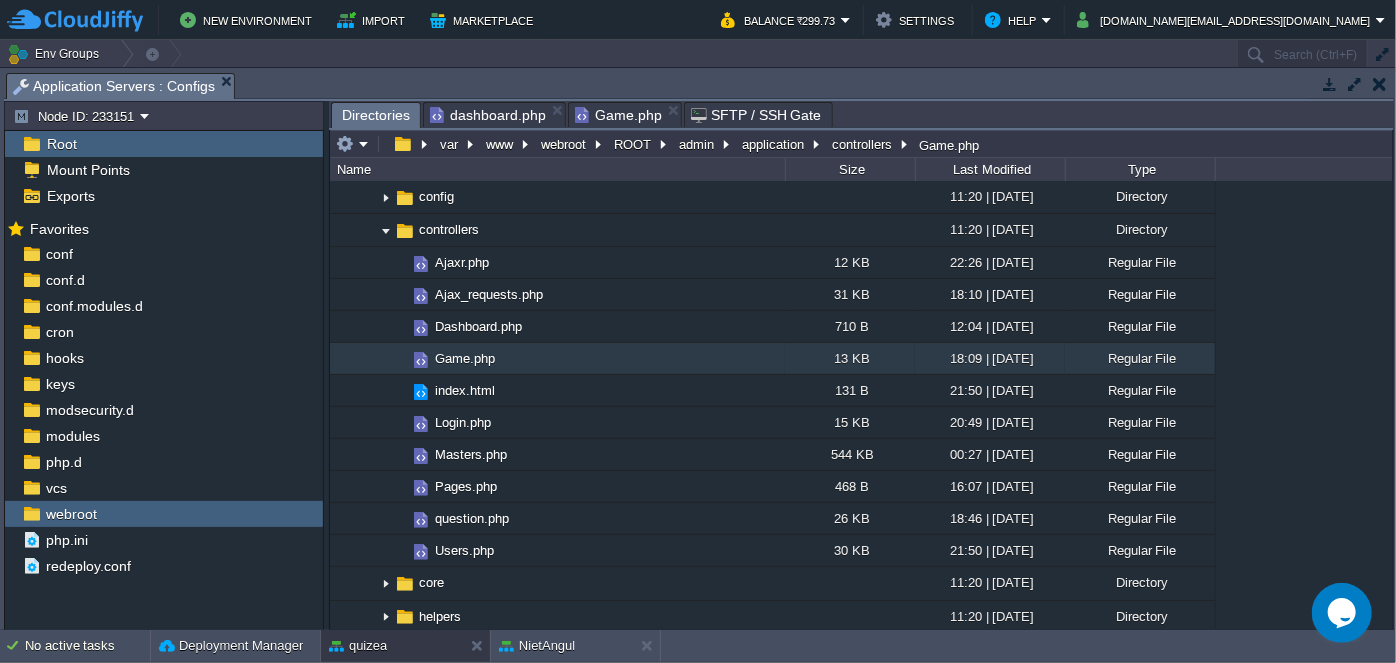 click on "Directories" at bounding box center [376, 115] 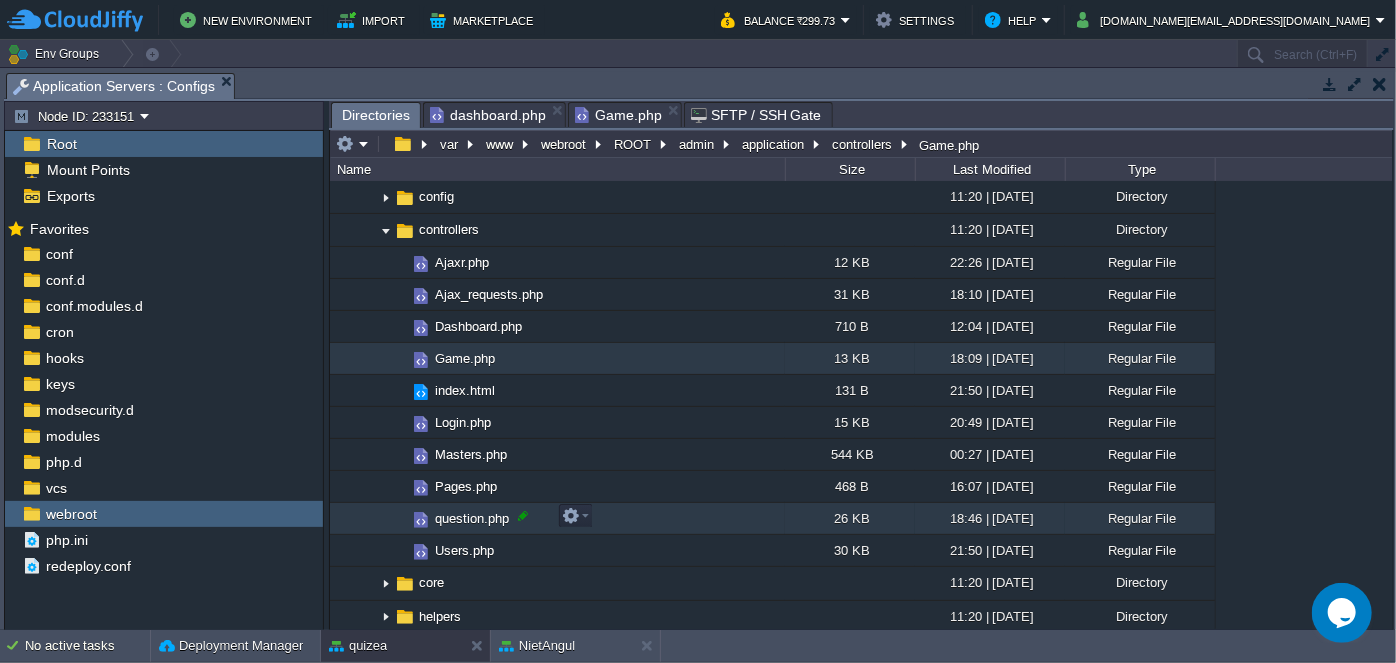 click at bounding box center (523, 516) 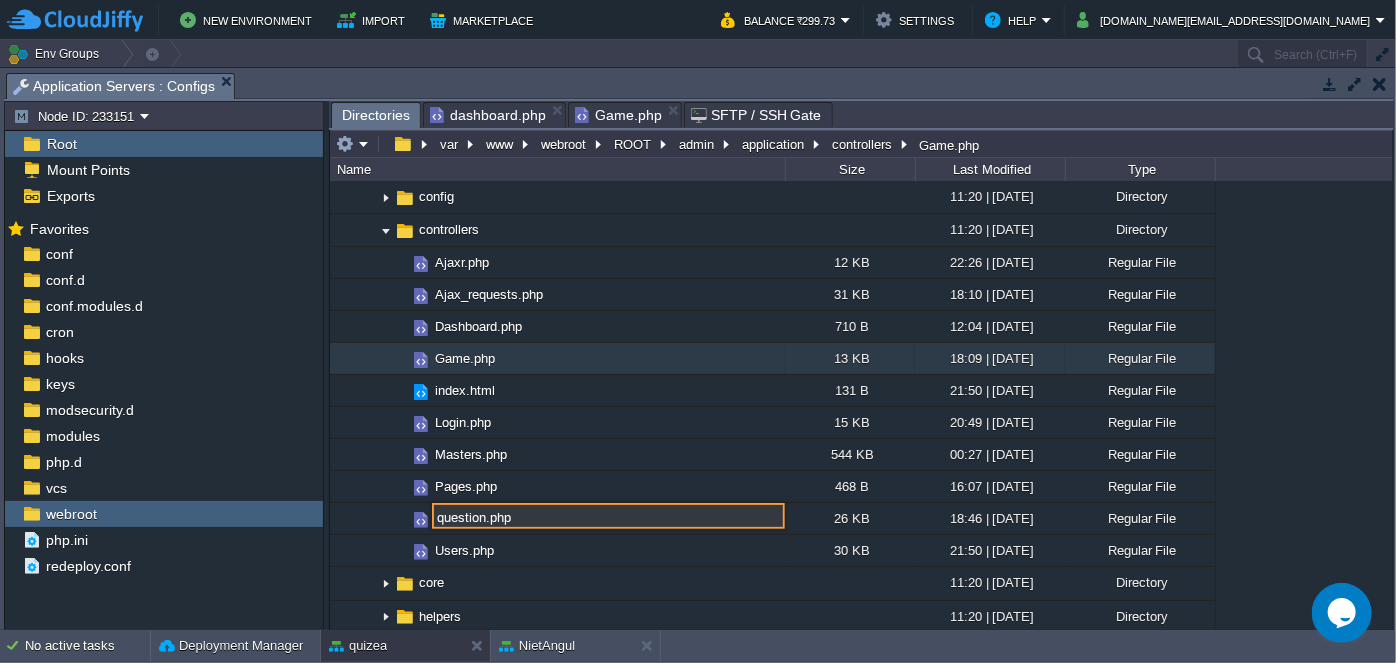 click on "question.php" at bounding box center (608, 516) 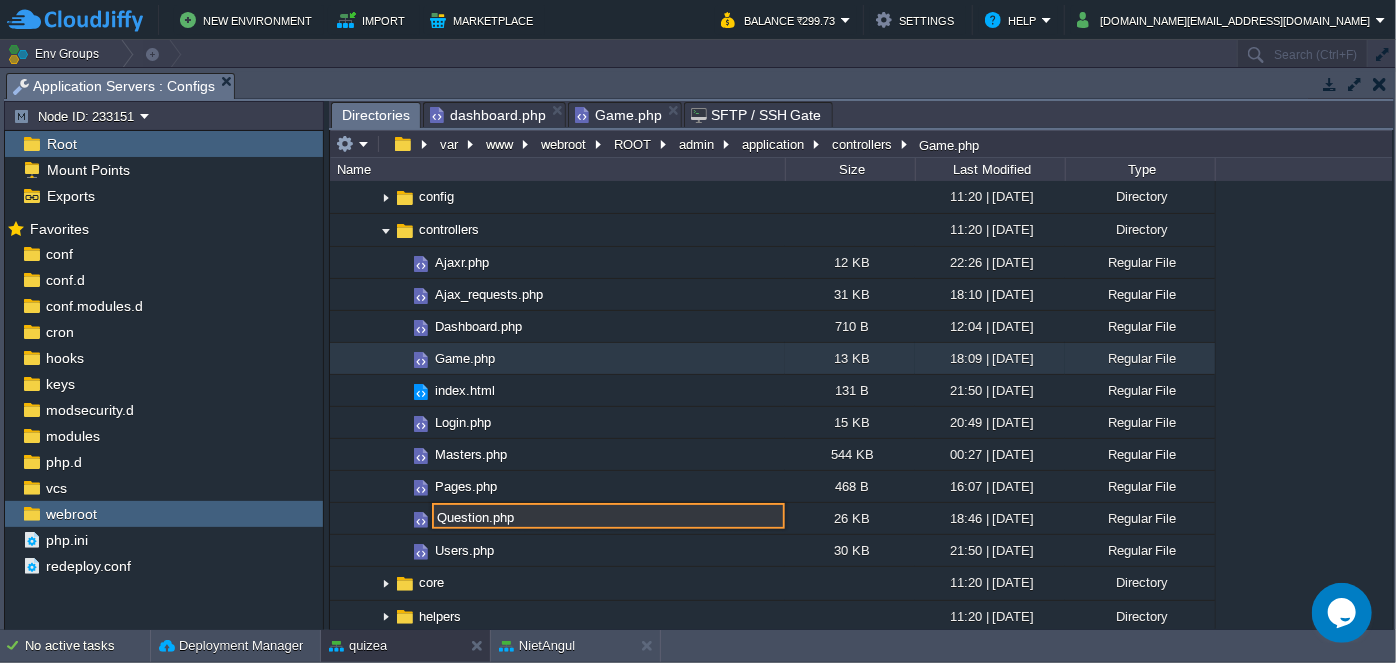 scroll, scrollTop: 288, scrollLeft: 0, axis: vertical 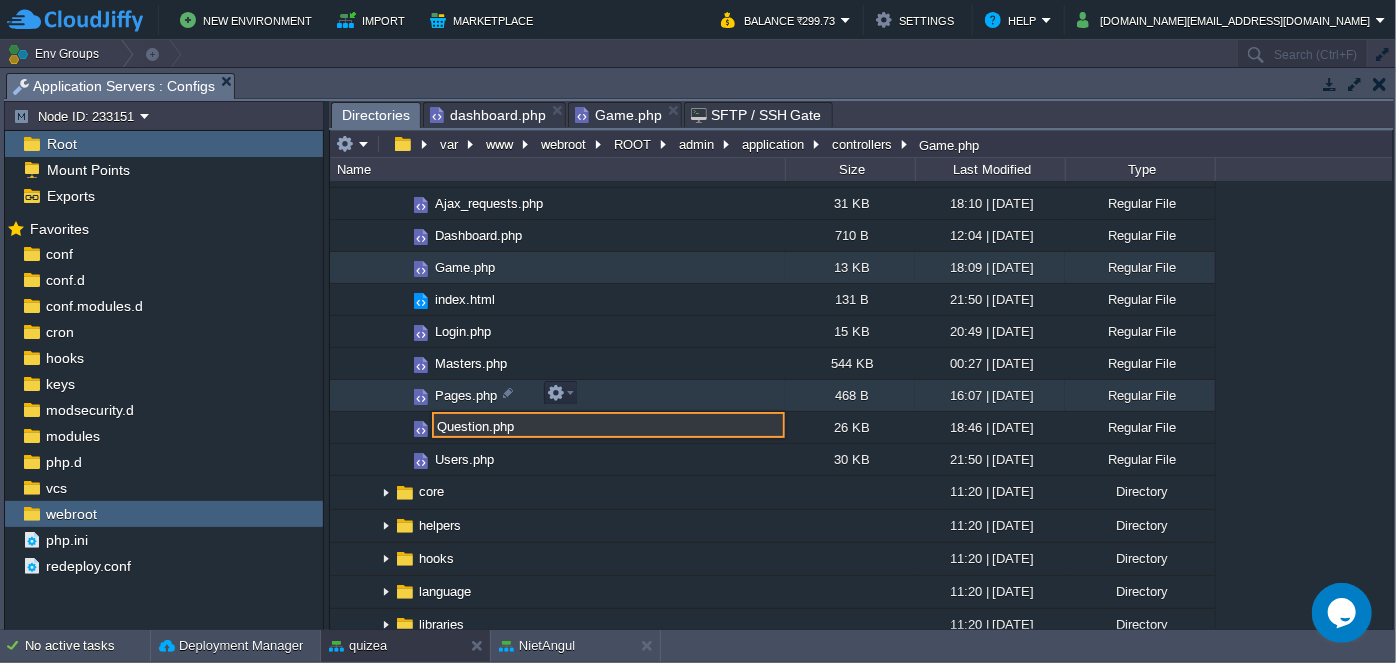 type on "Question.php" 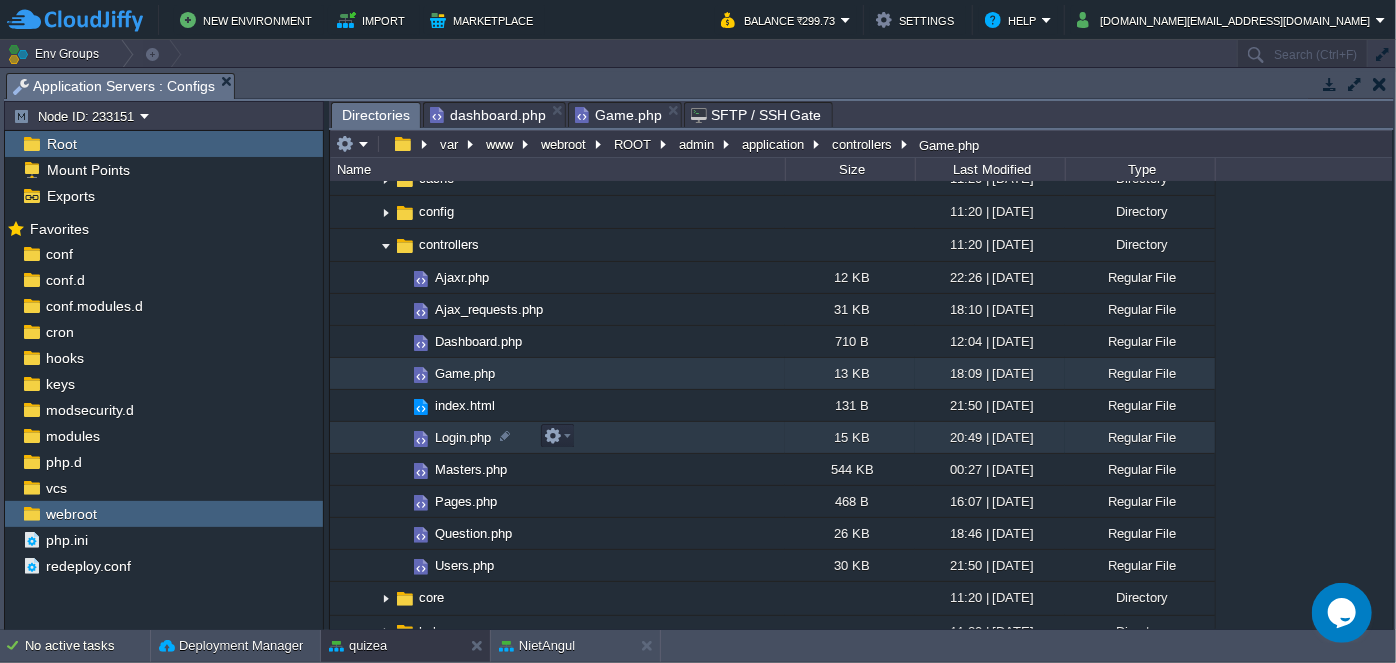 scroll, scrollTop: 181, scrollLeft: 0, axis: vertical 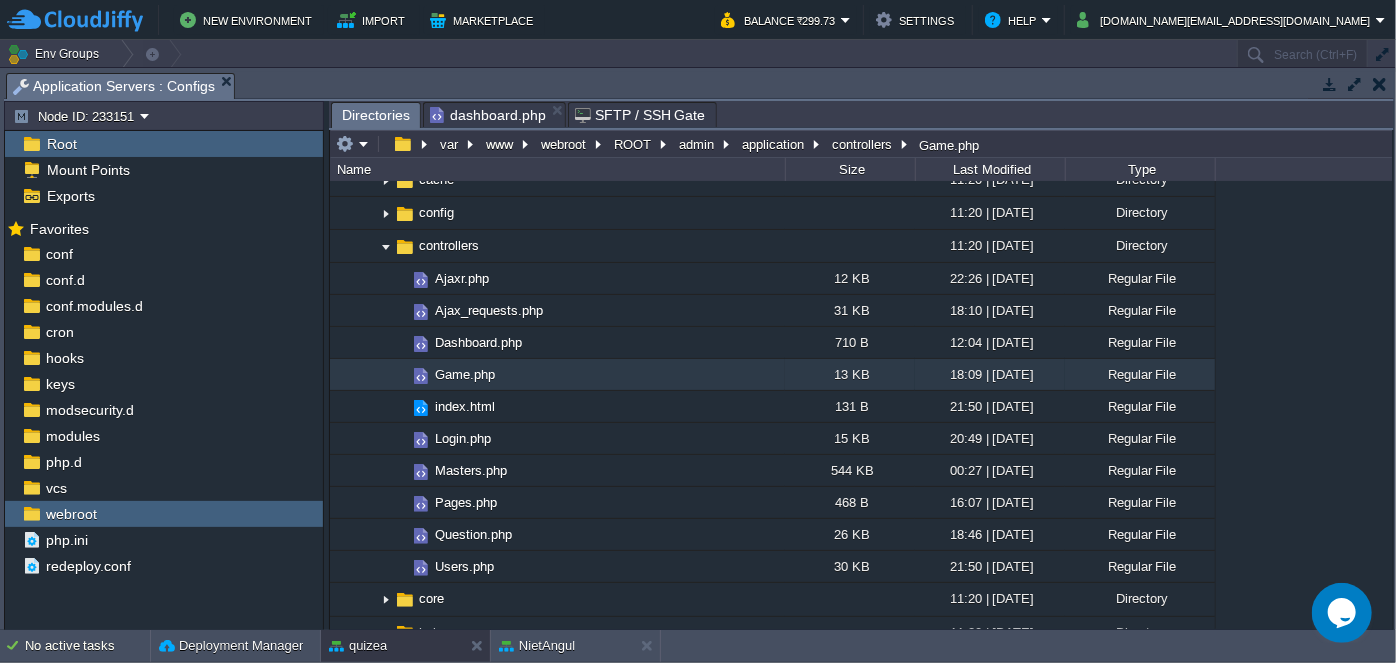 click on "dashboard.php" at bounding box center [488, 115] 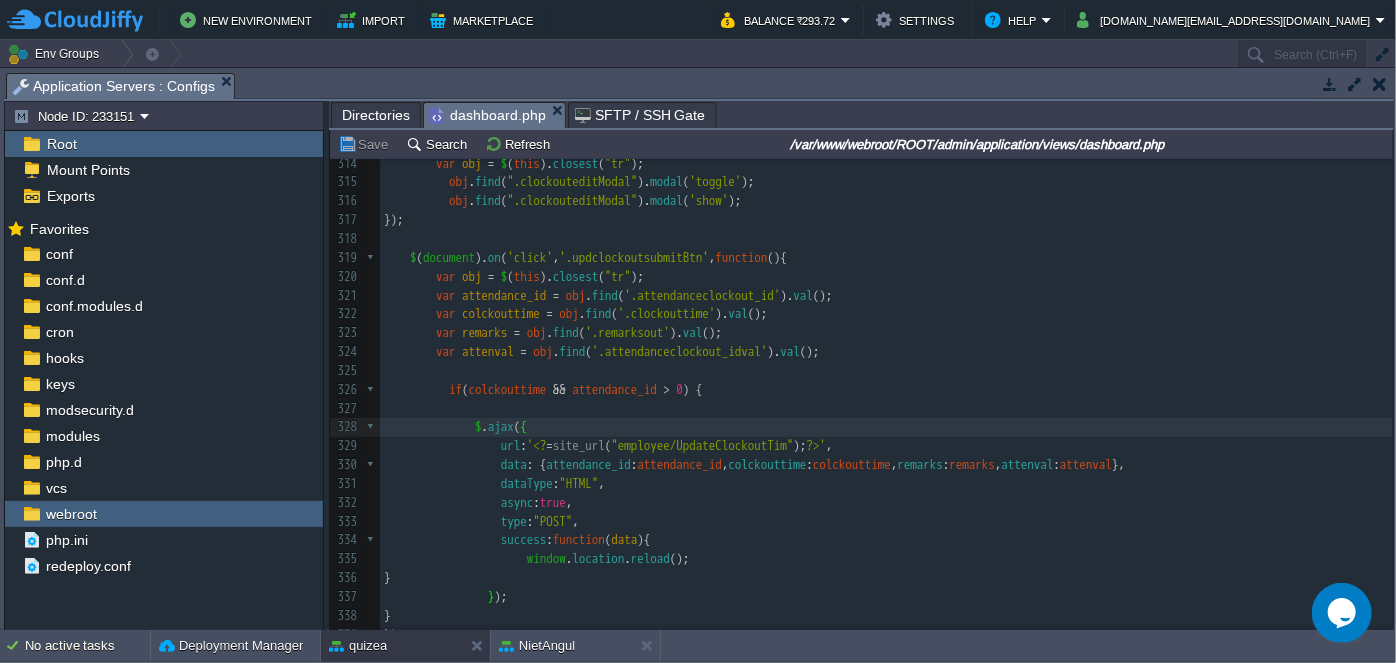 scroll, scrollTop: 6605, scrollLeft: 0, axis: vertical 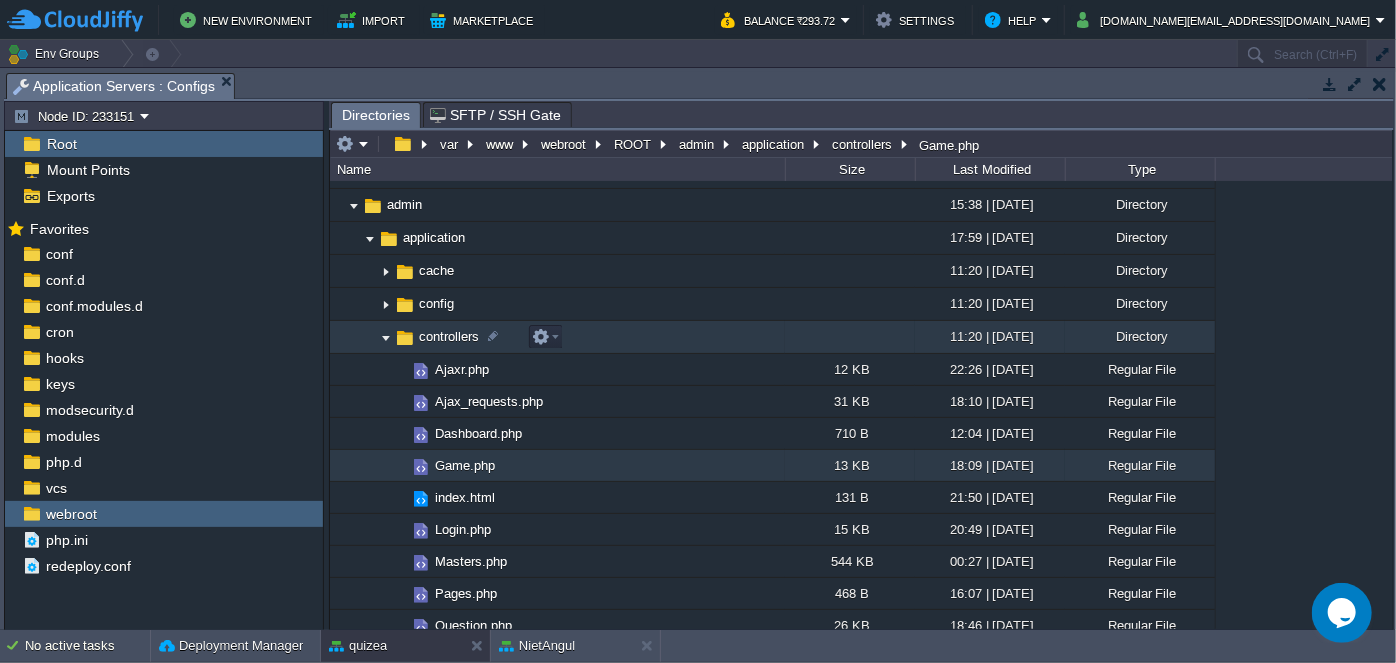 click at bounding box center [386, 337] 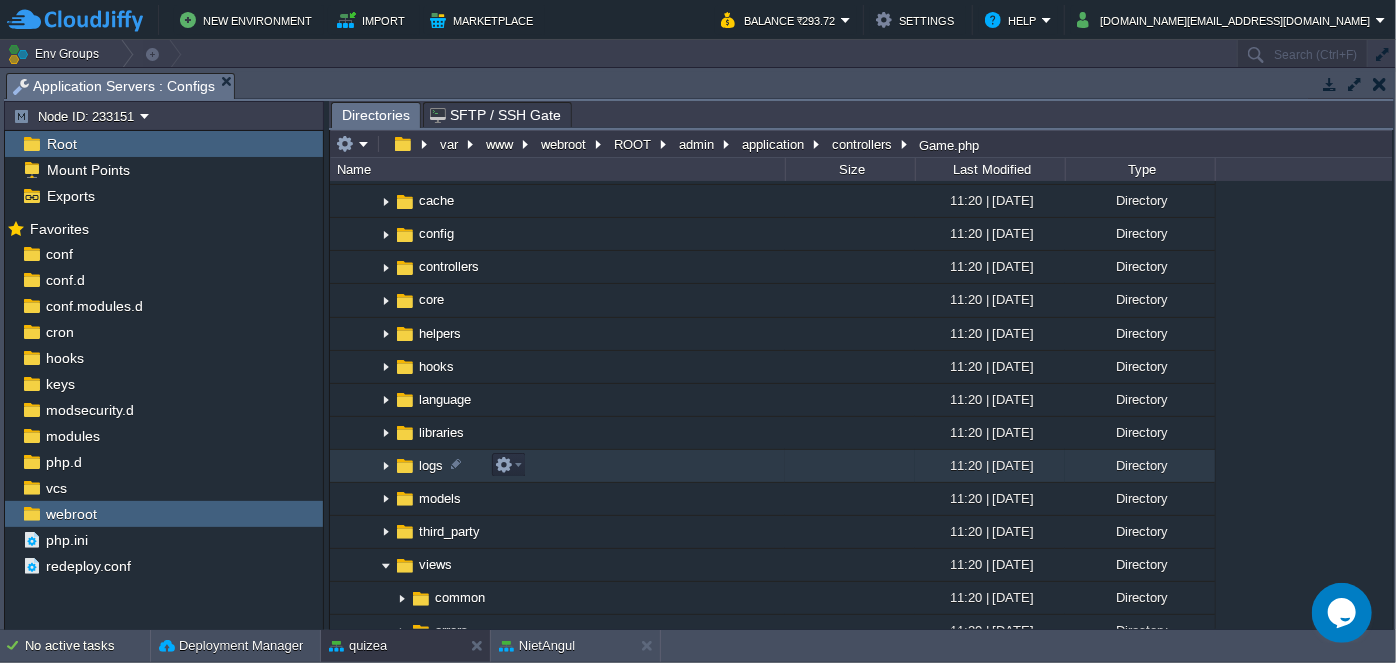 scroll, scrollTop: 272, scrollLeft: 0, axis: vertical 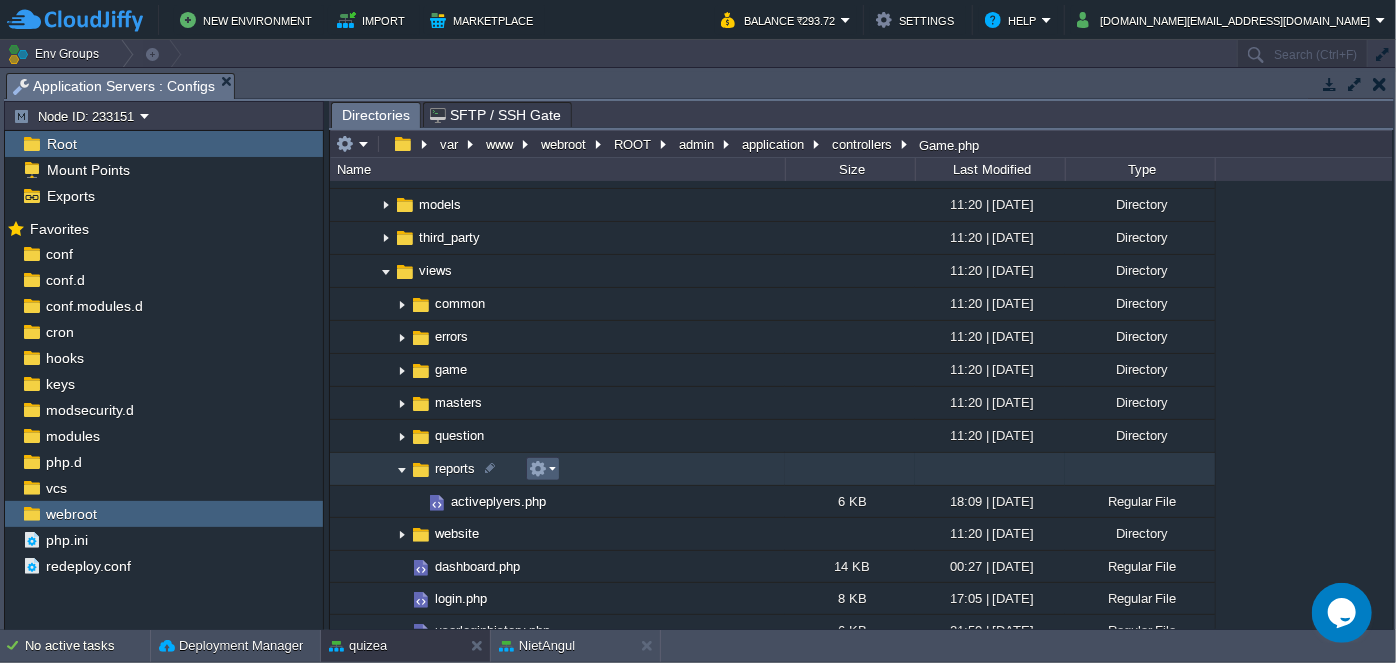 click at bounding box center [543, 469] 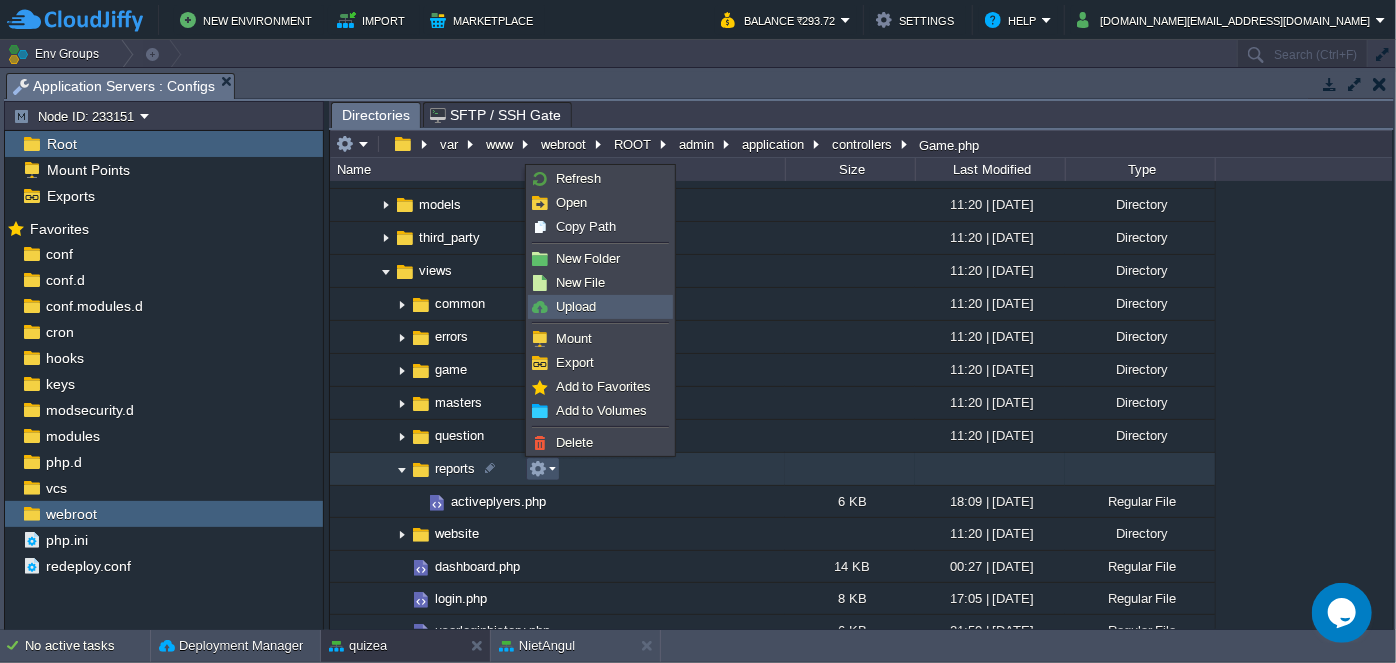 click on "Upload" at bounding box center (576, 306) 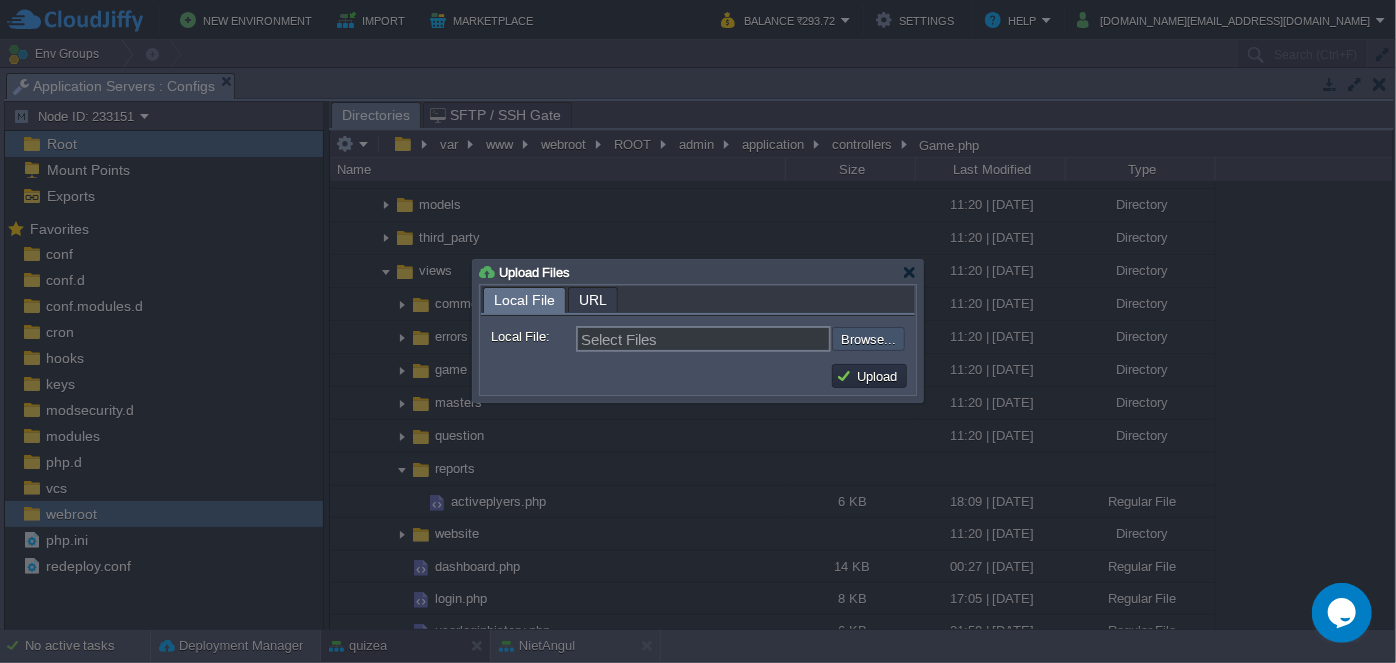 click at bounding box center [778, 338] 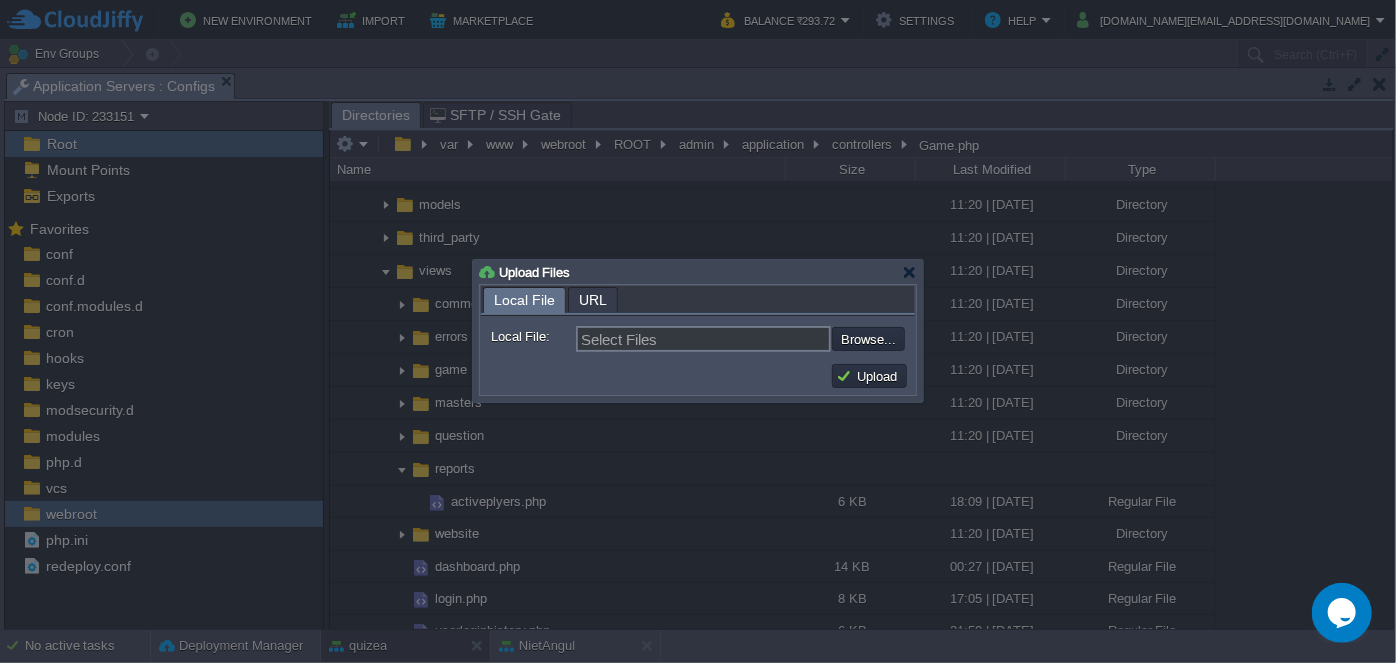 type on "C:\fakepath\players.php" 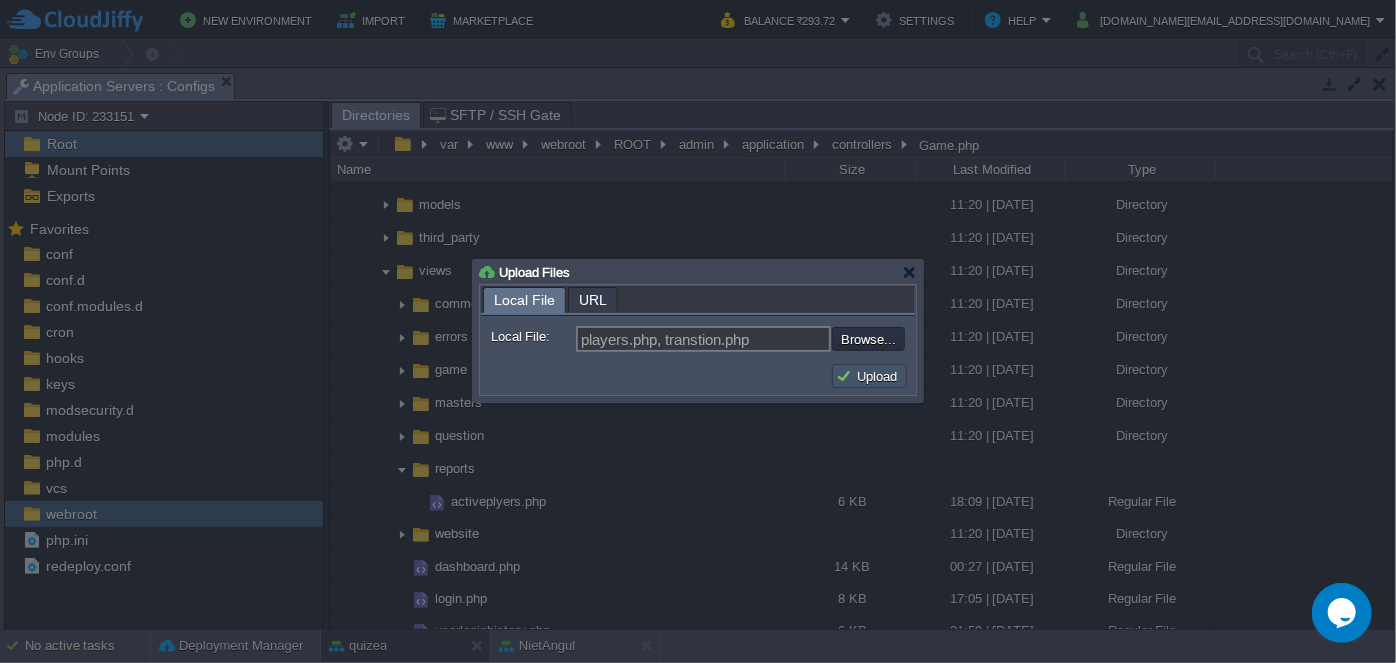 click on "Upload" at bounding box center [869, 376] 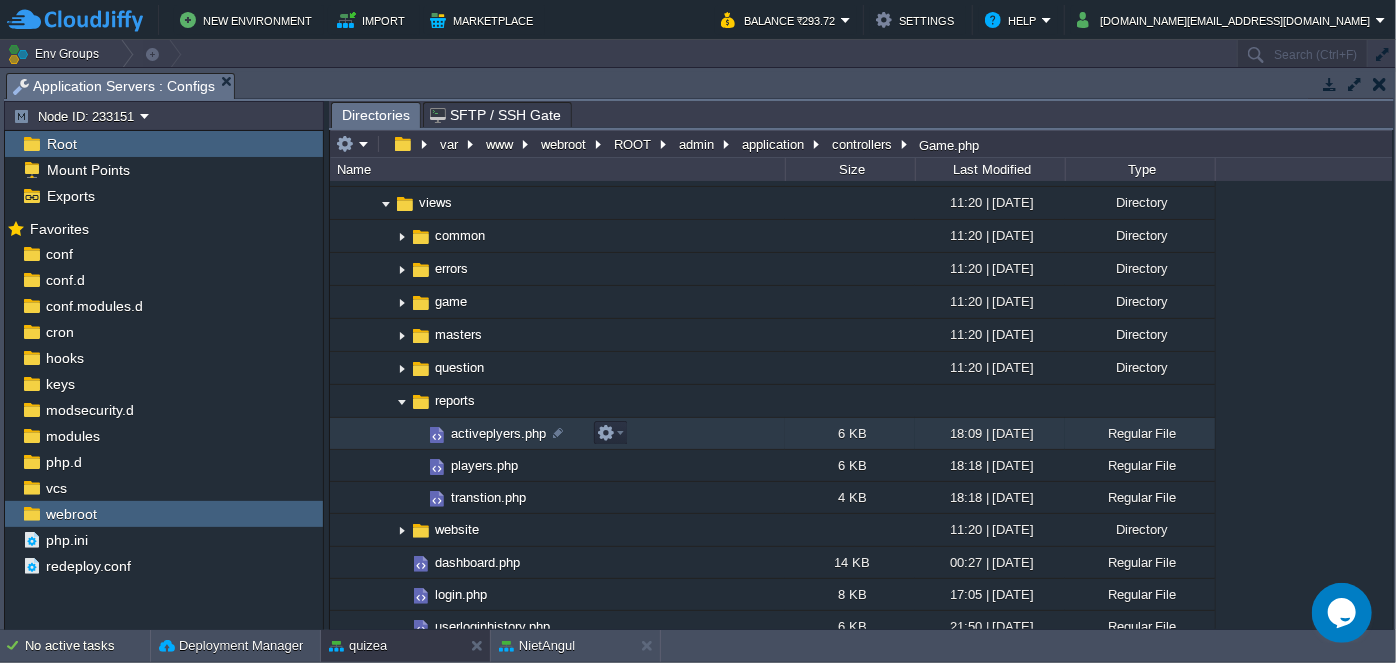 scroll, scrollTop: 636, scrollLeft: 0, axis: vertical 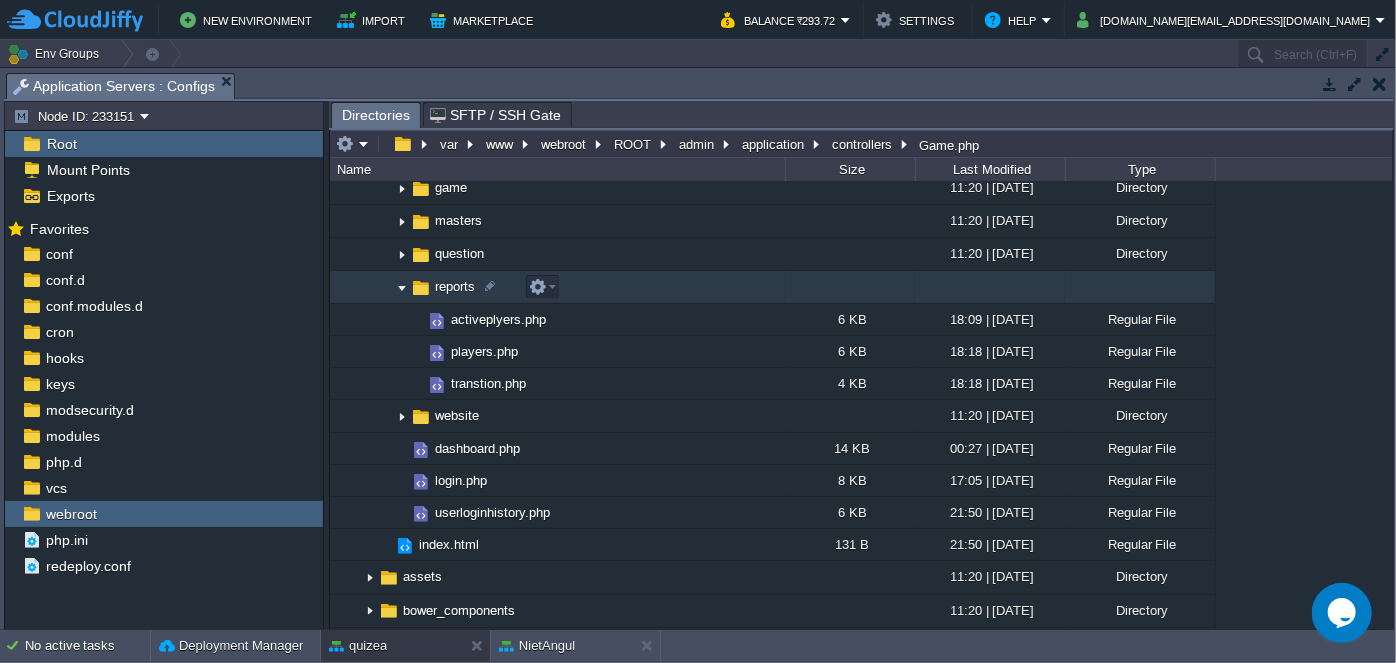 click at bounding box center [402, 287] 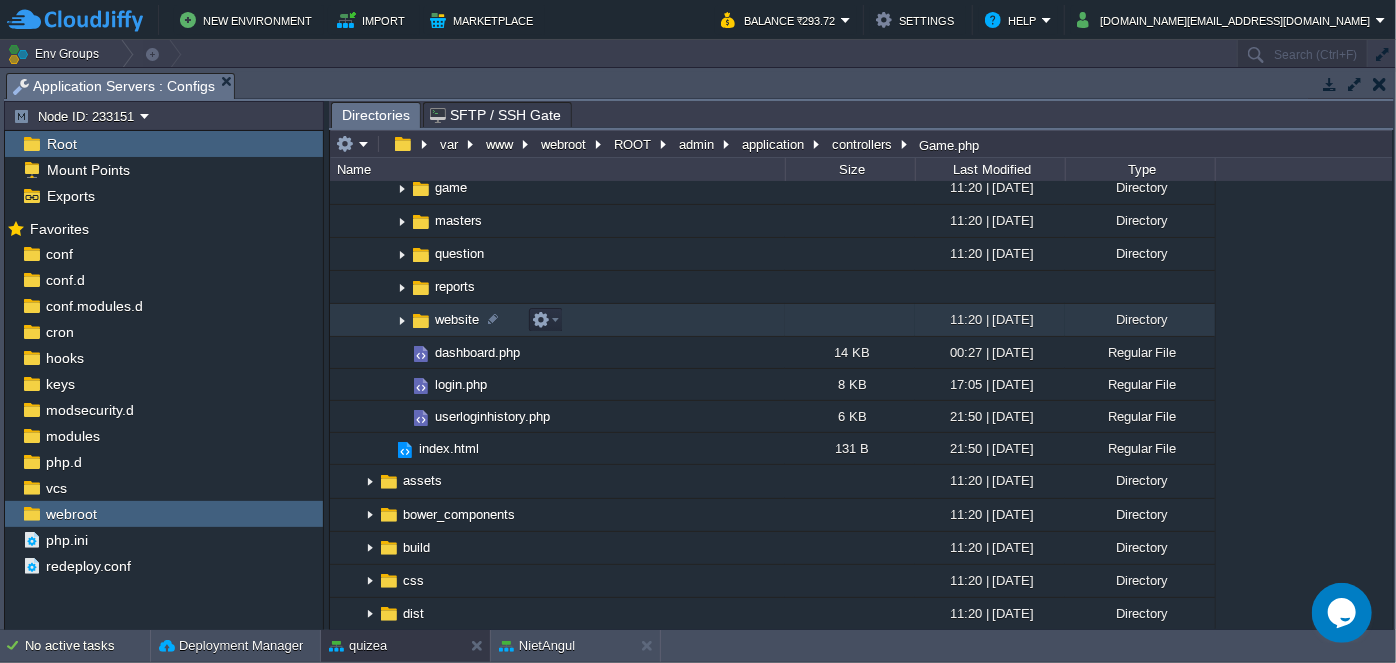 scroll, scrollTop: 181, scrollLeft: 0, axis: vertical 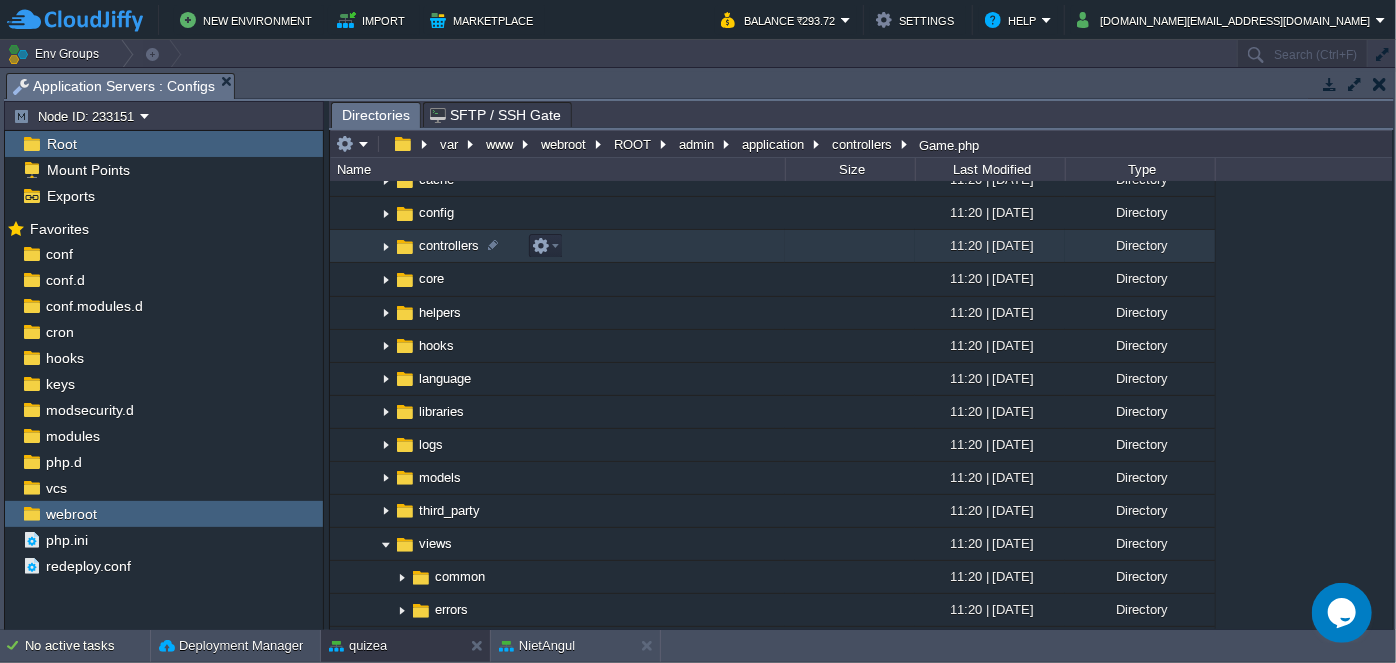 click at bounding box center (386, 246) 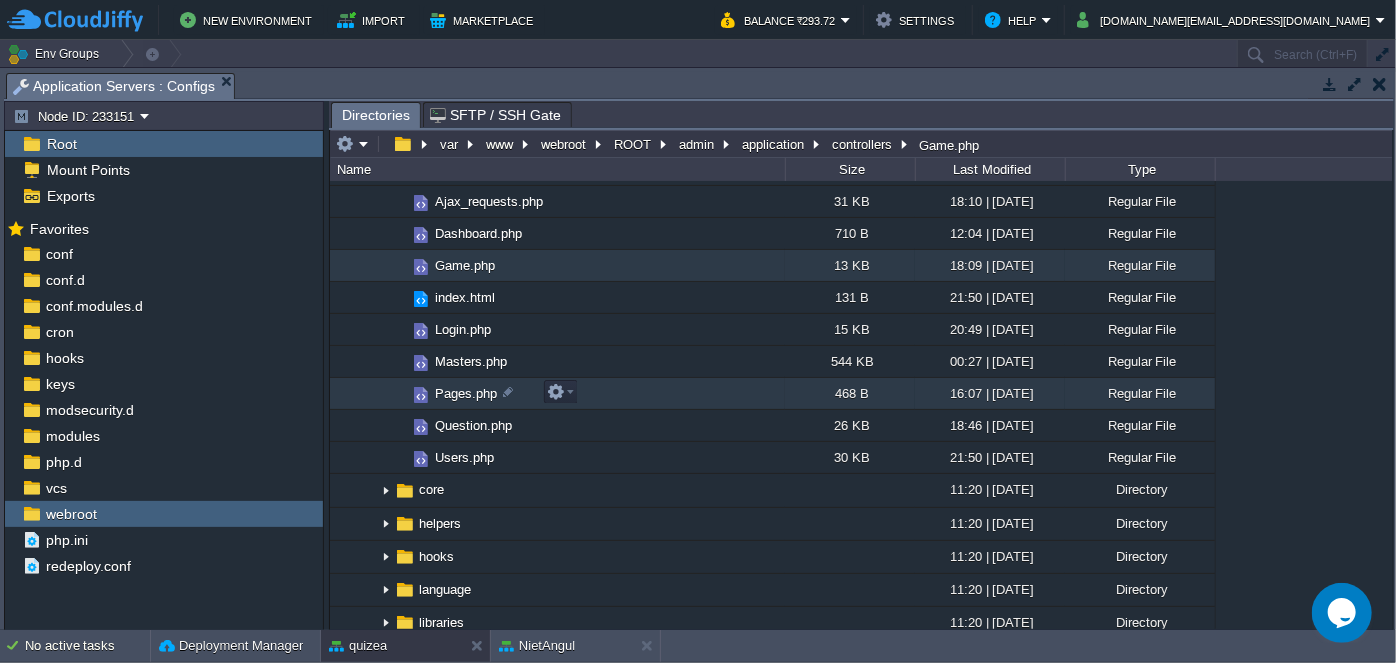 scroll, scrollTop: 181, scrollLeft: 0, axis: vertical 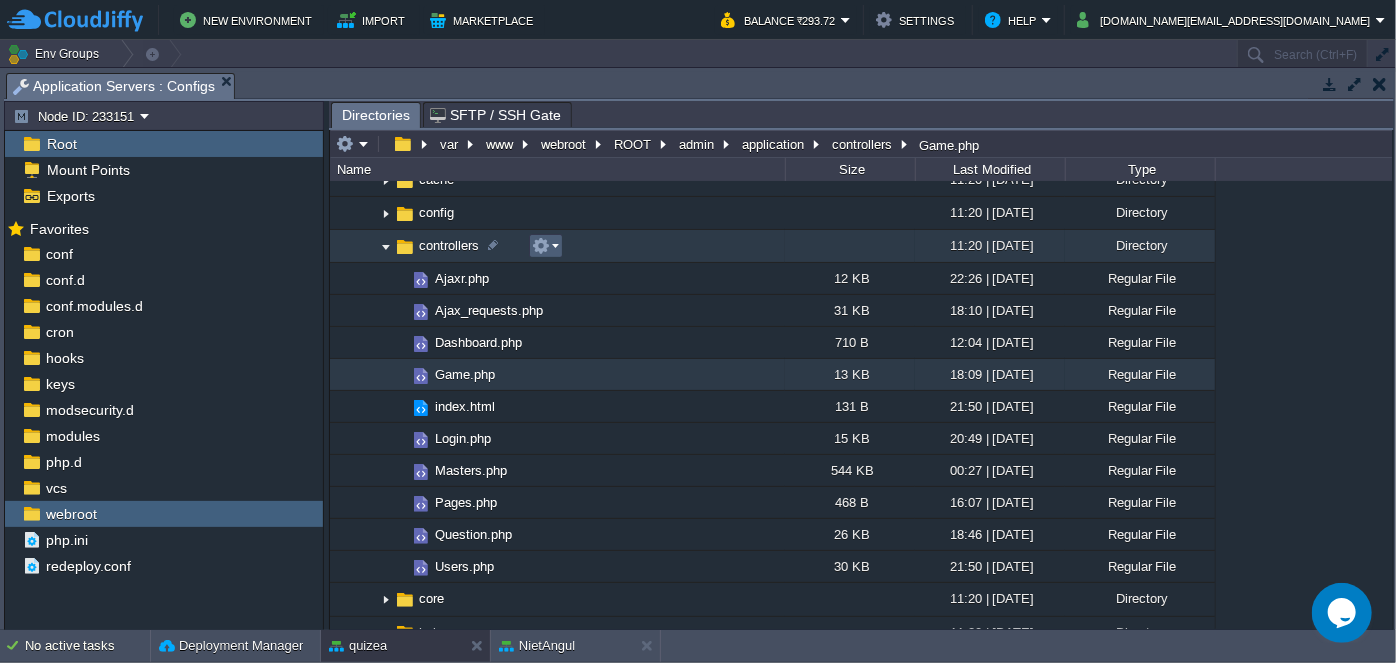 click at bounding box center (545, 246) 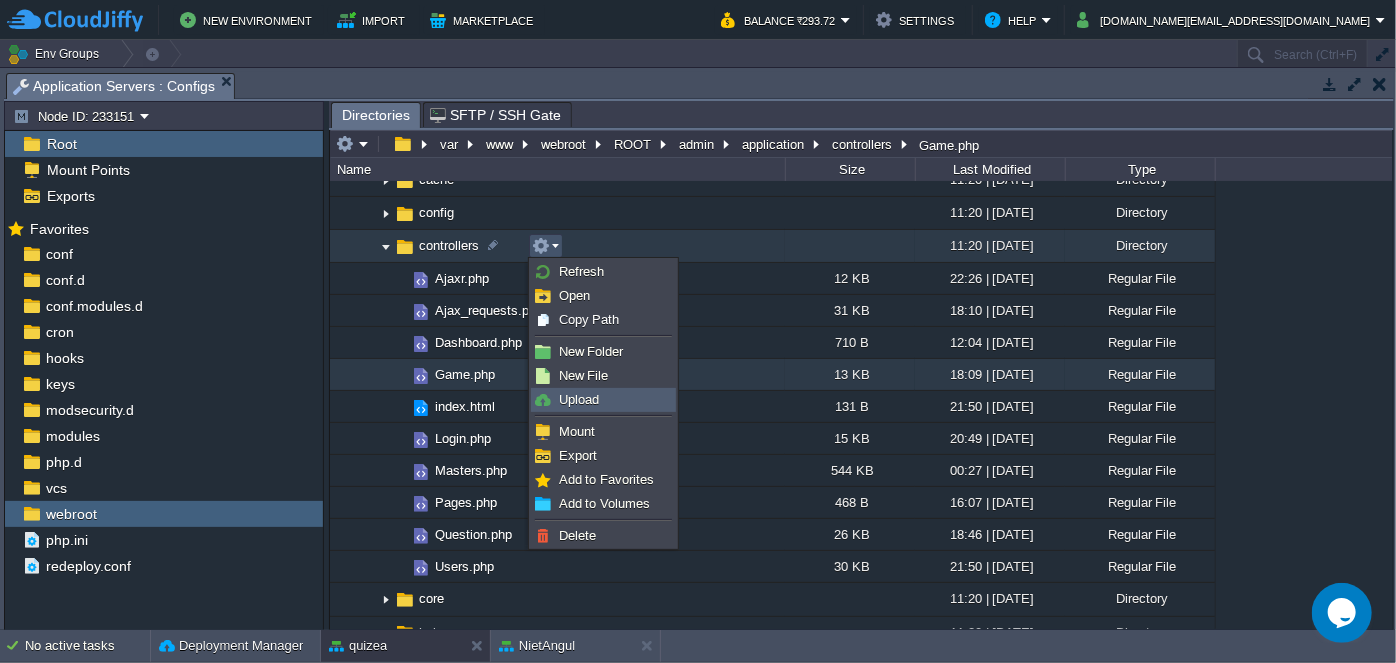 click on "Upload" at bounding box center (579, 399) 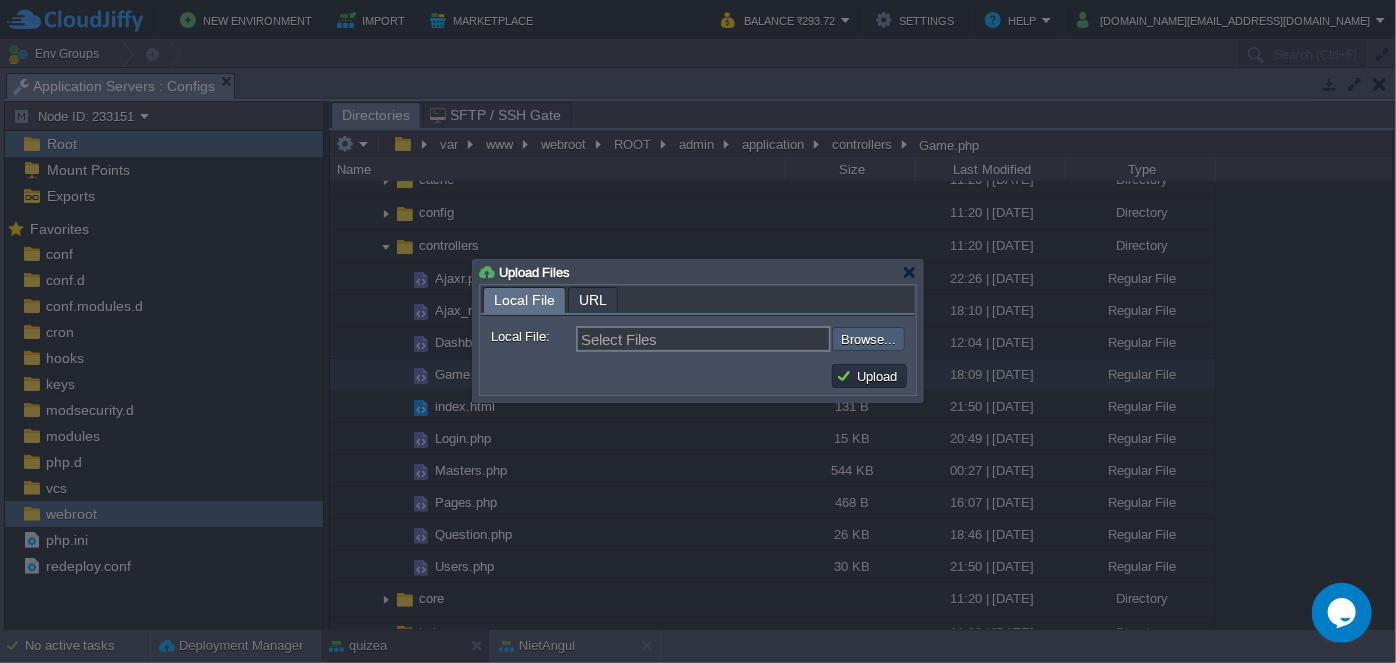 click at bounding box center [778, 338] 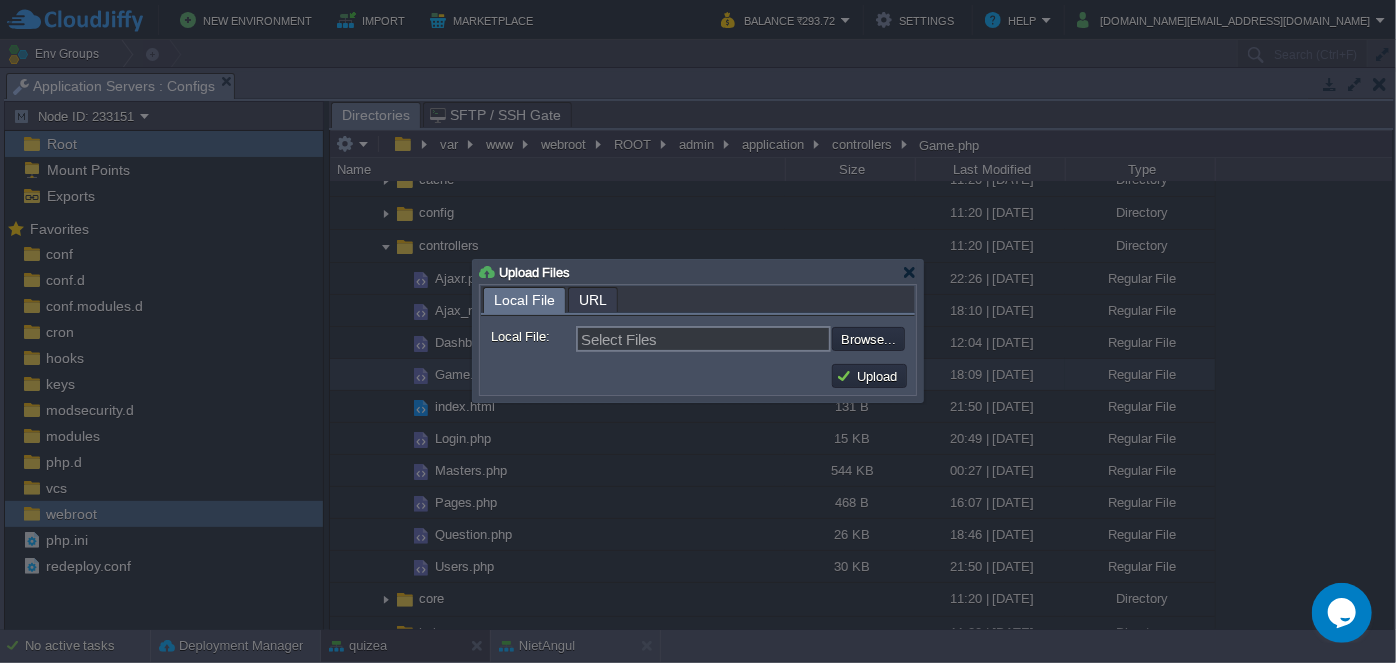 type on "C:\fakepath\Reports.php" 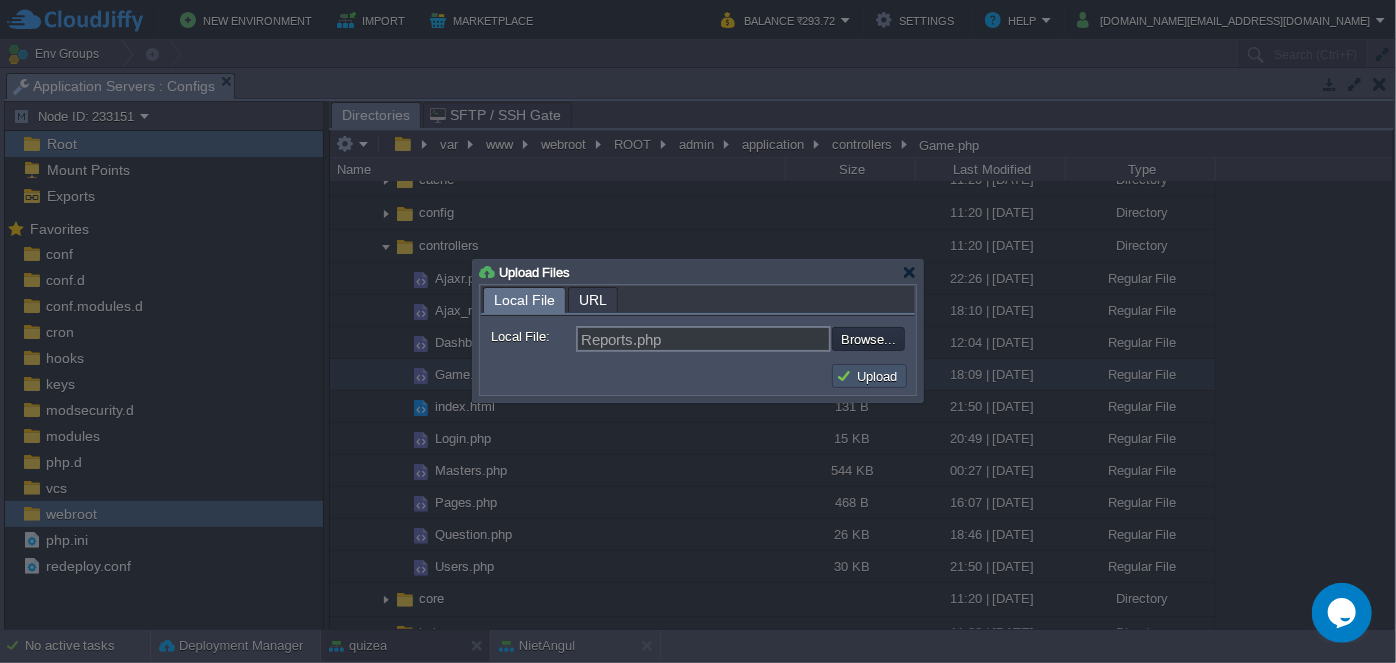 click on "Upload" at bounding box center (869, 376) 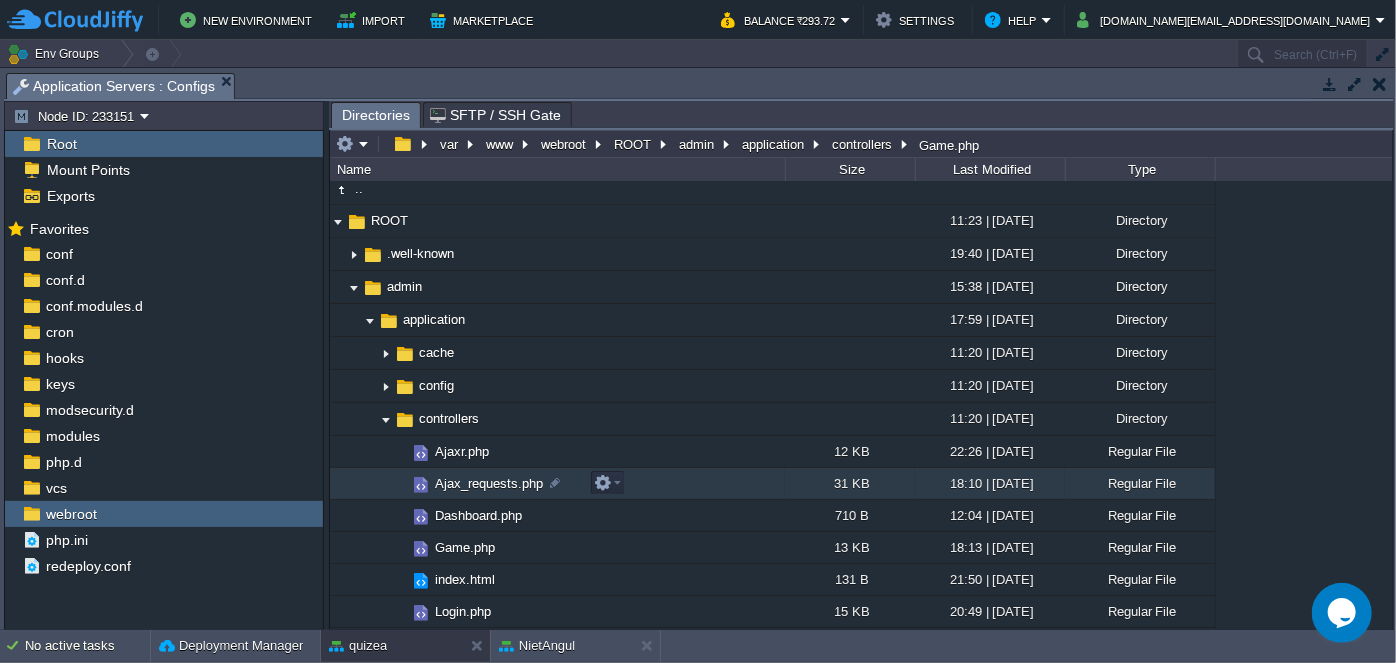 scroll, scrollTop: 0, scrollLeft: 0, axis: both 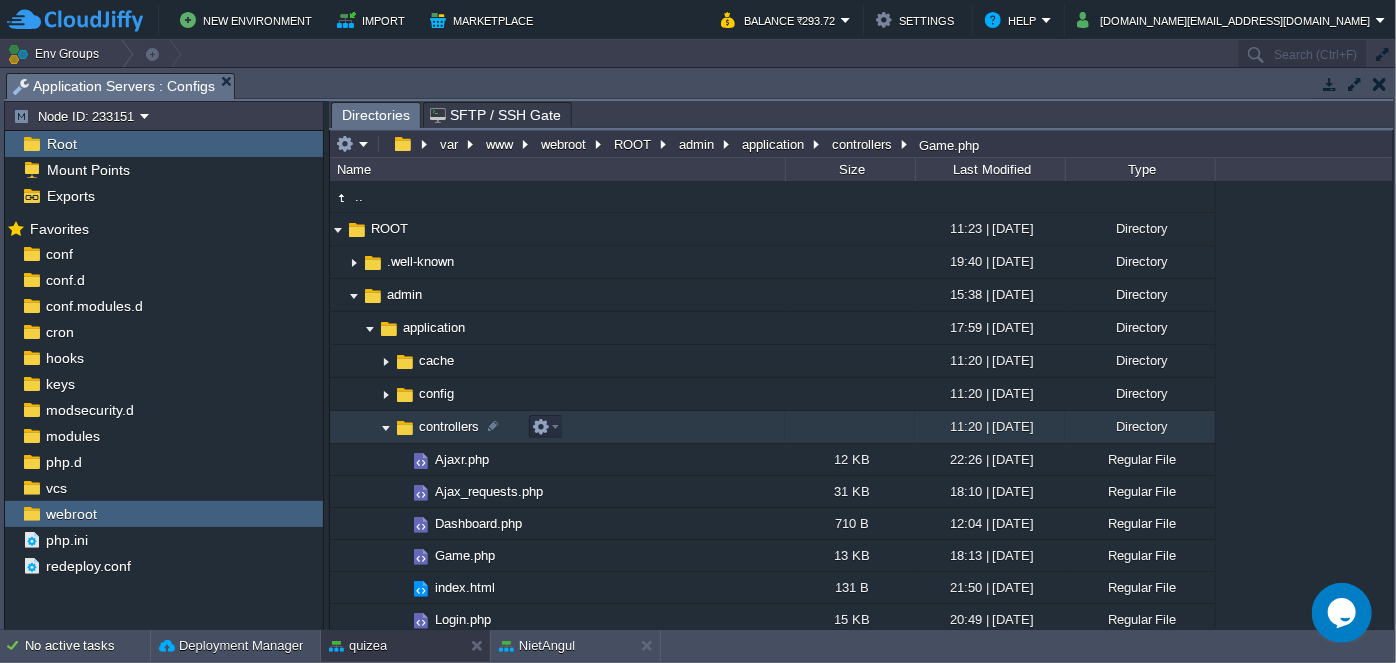 click at bounding box center [386, 427] 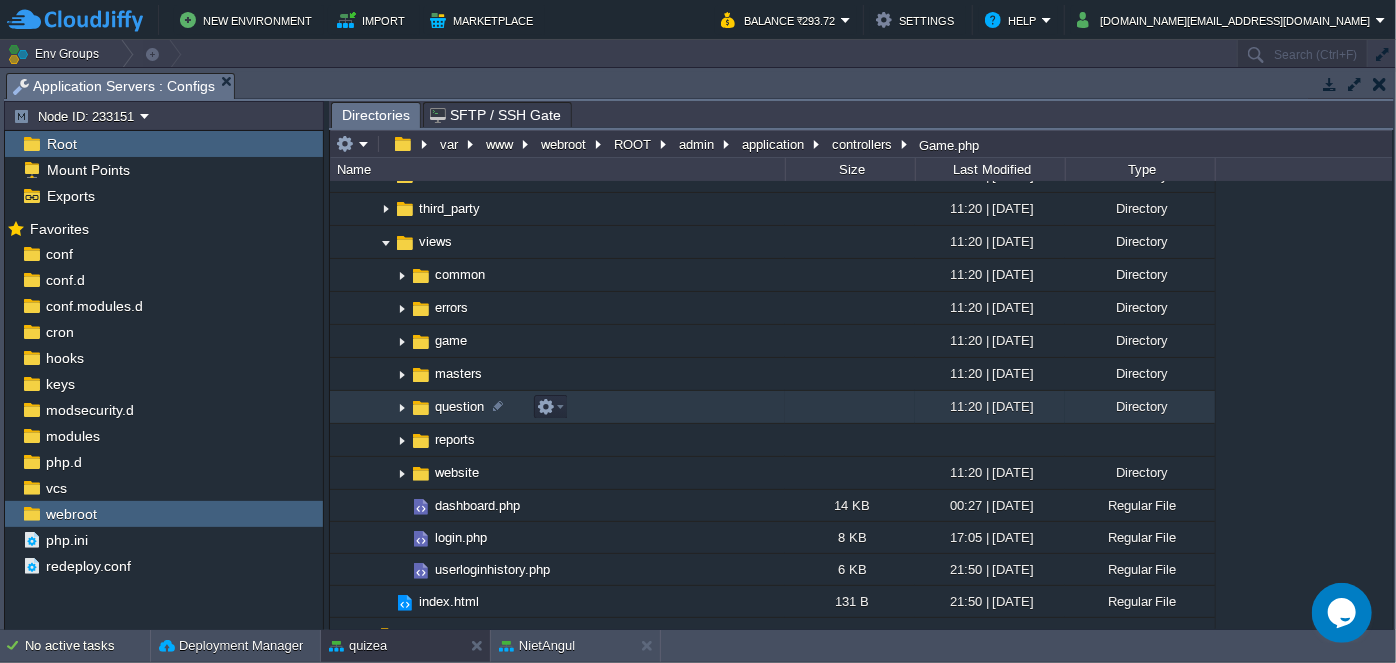 scroll, scrollTop: 454, scrollLeft: 0, axis: vertical 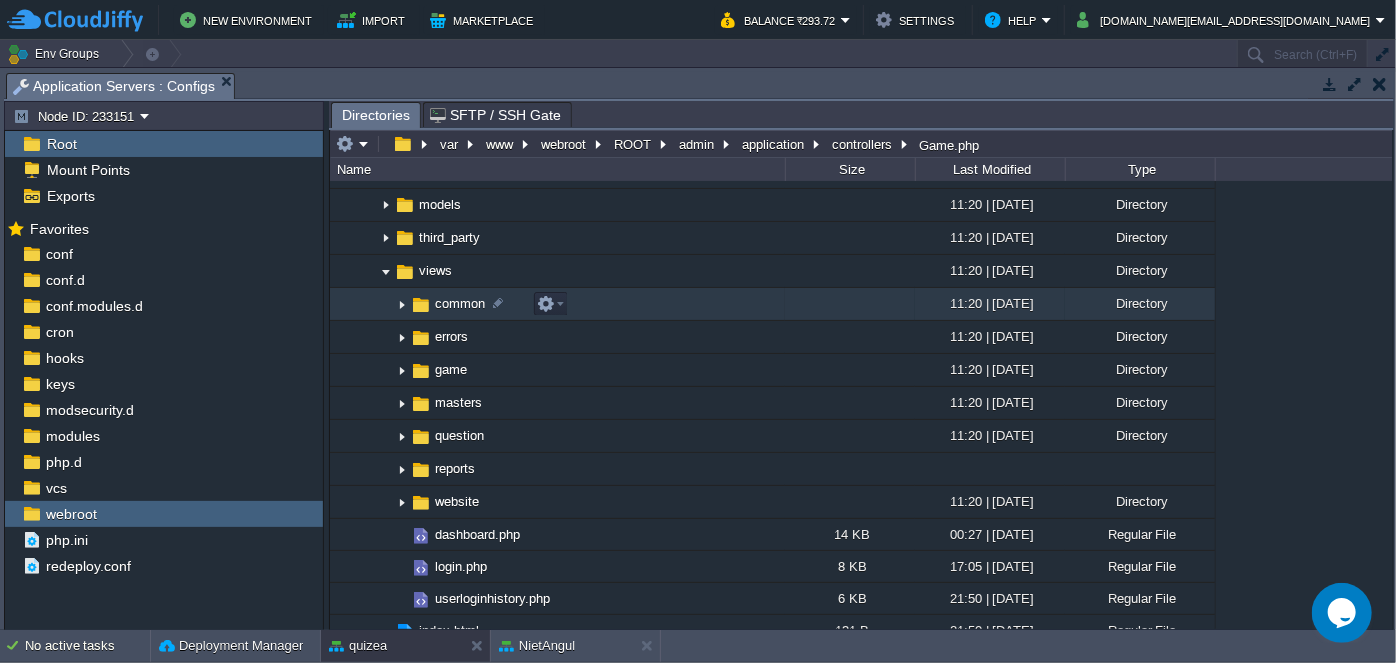 click at bounding box center [402, 304] 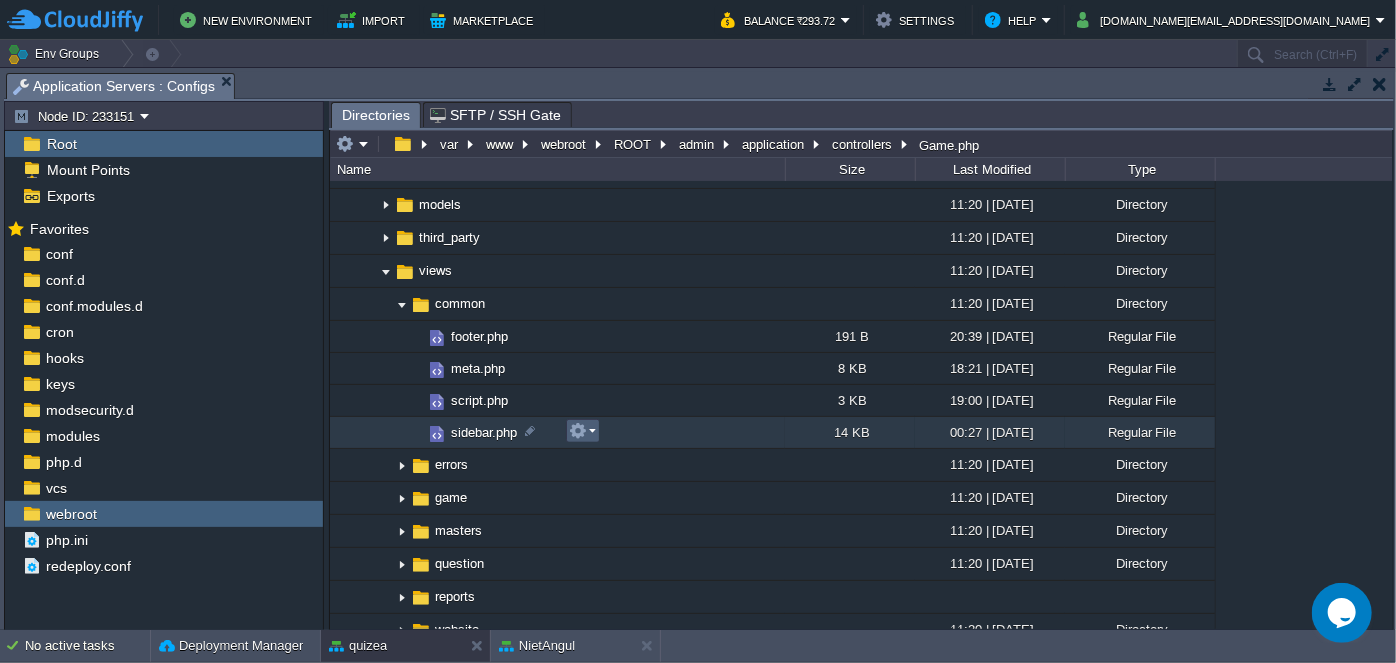 click at bounding box center [582, 431] 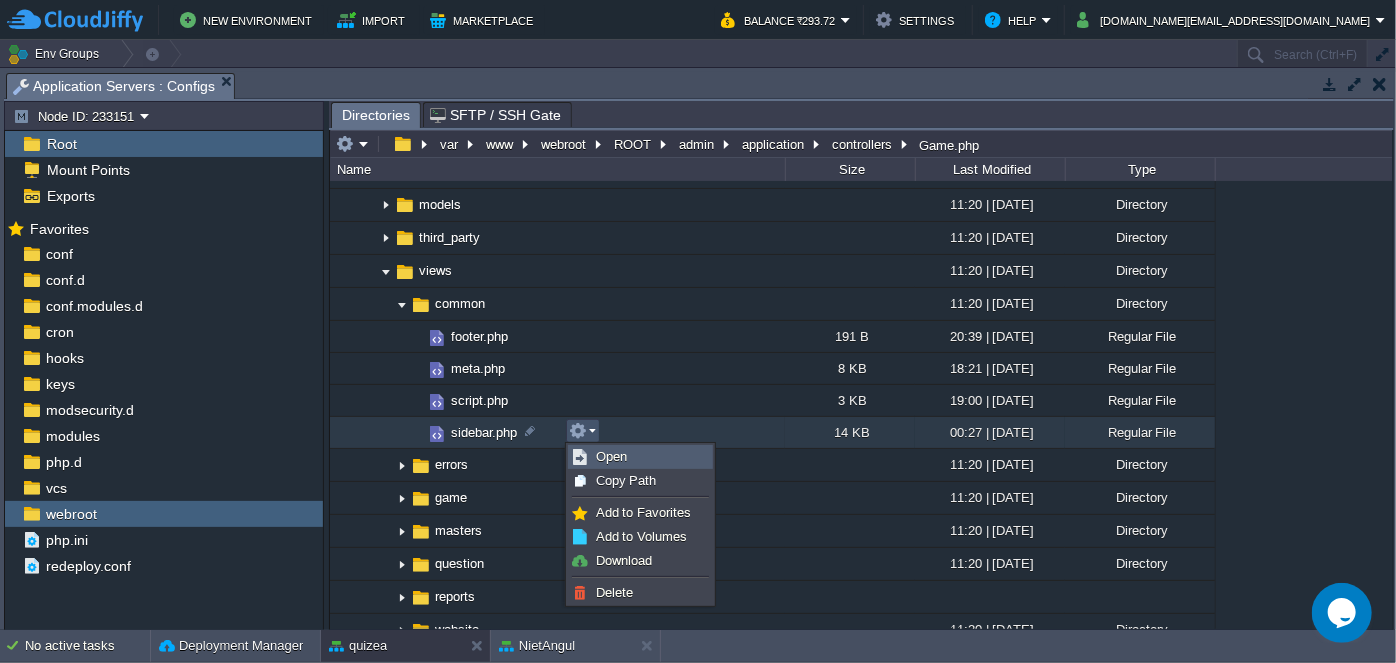 click on "Open" at bounding box center [611, 456] 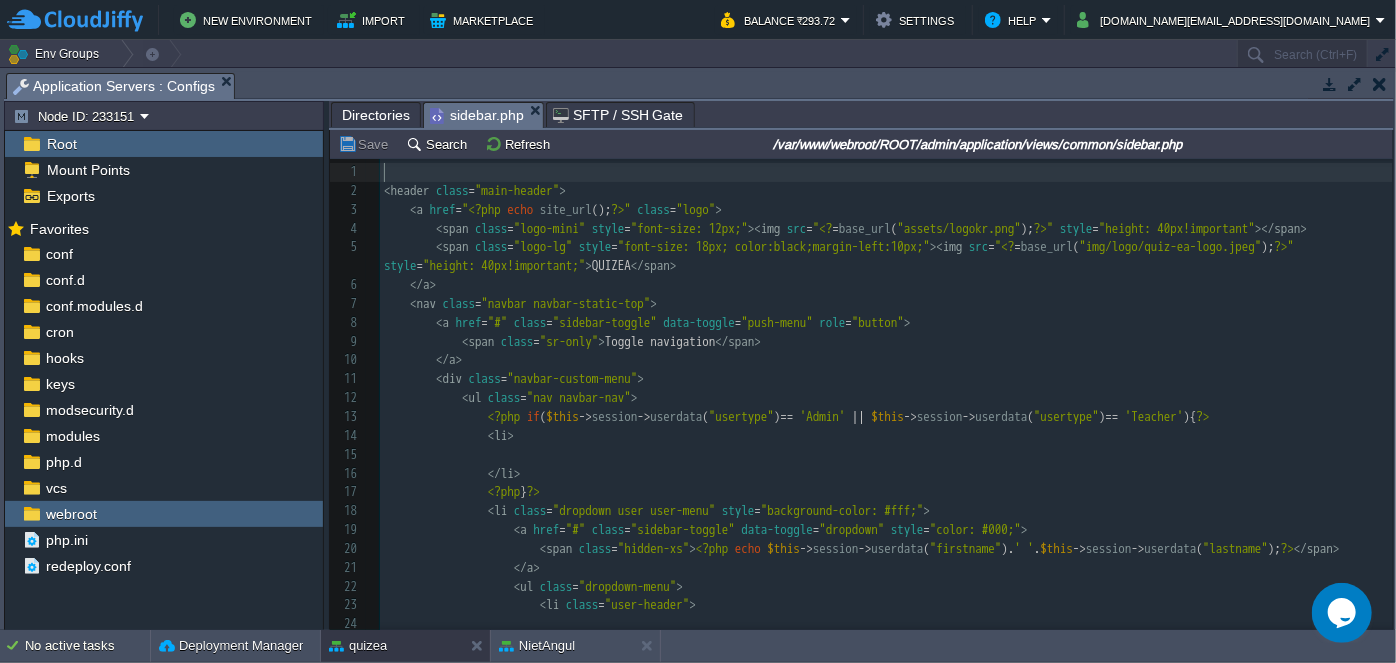 scroll, scrollTop: 6, scrollLeft: 0, axis: vertical 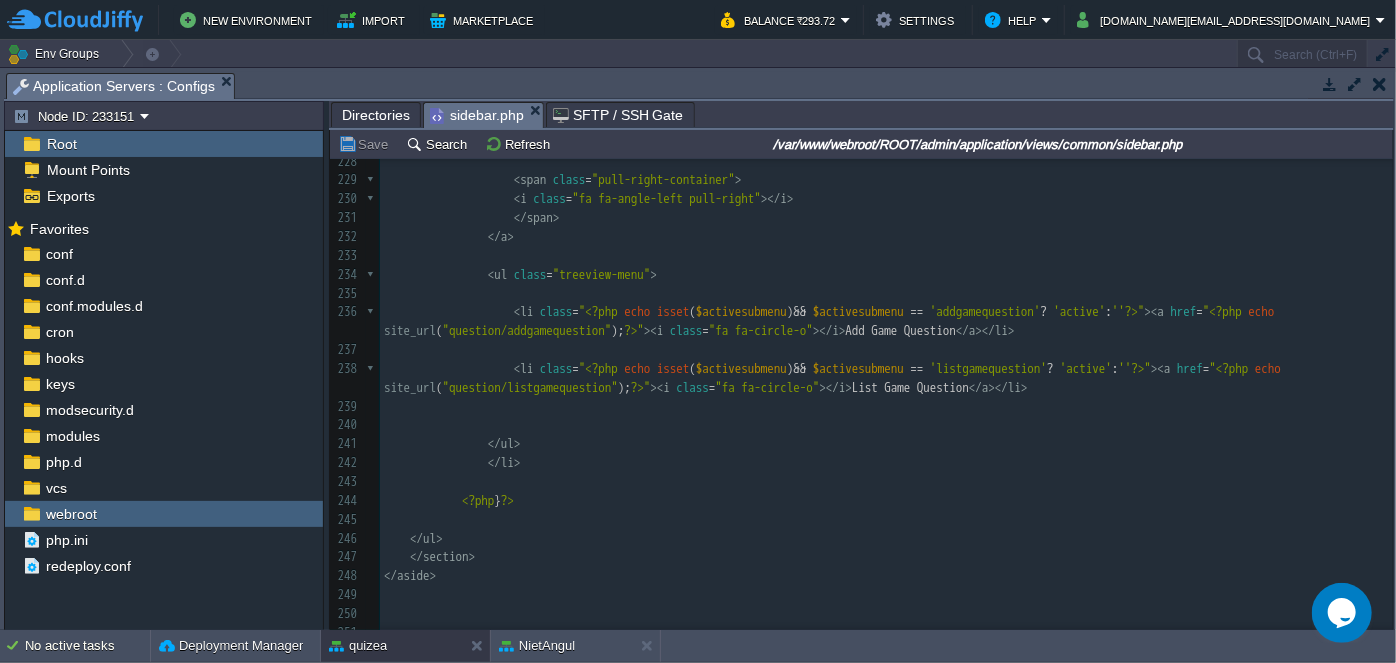 type on "-" 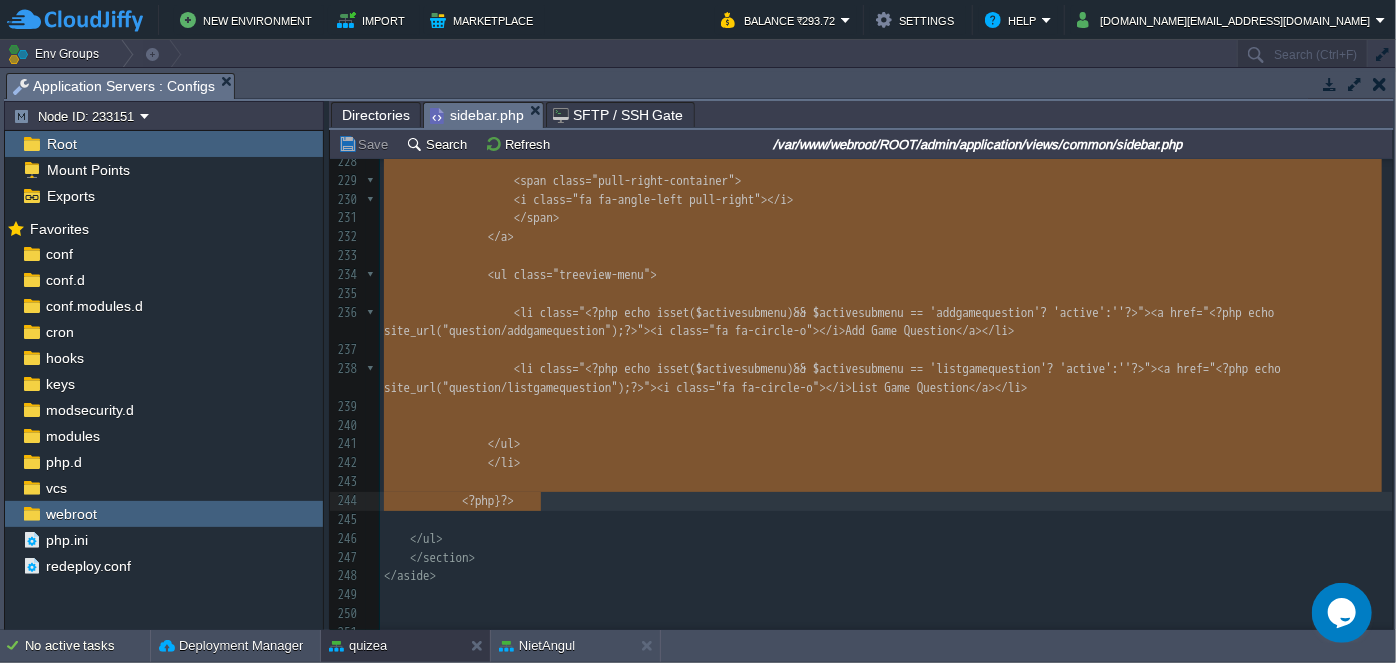 drag, startPoint x: 472, startPoint y: 376, endPoint x: 554, endPoint y: 508, distance: 155.39627 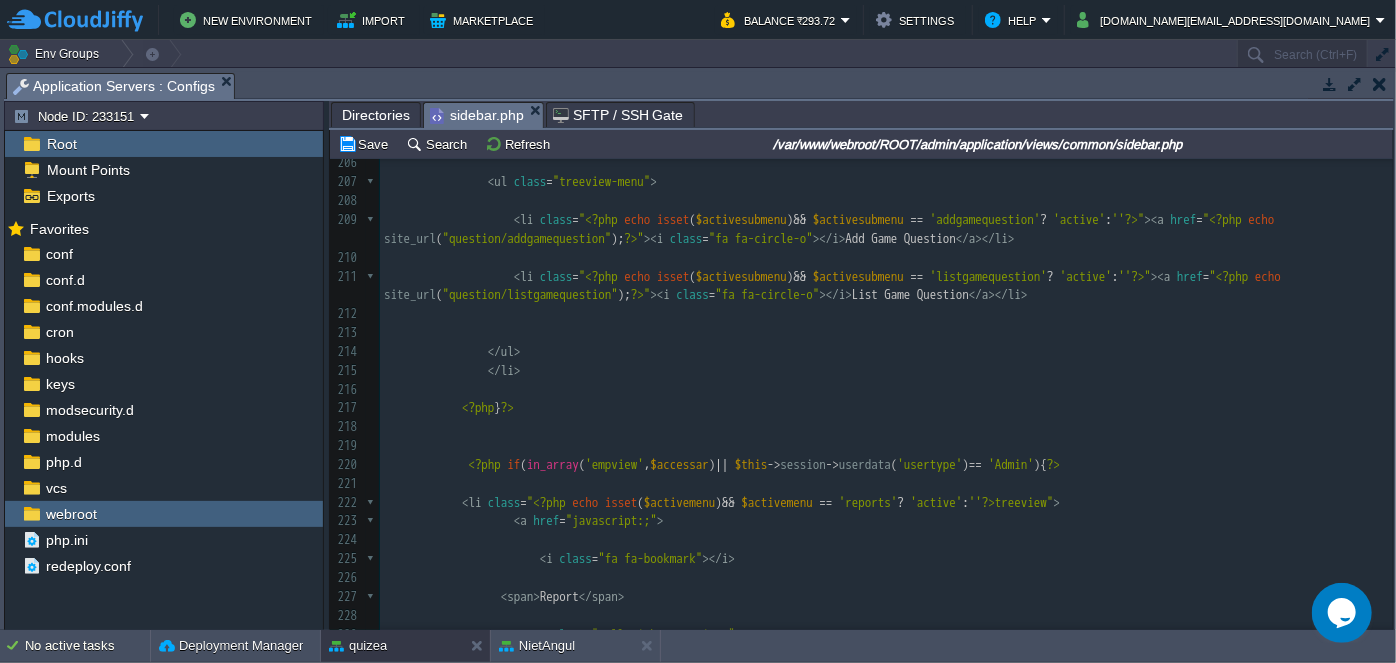 type 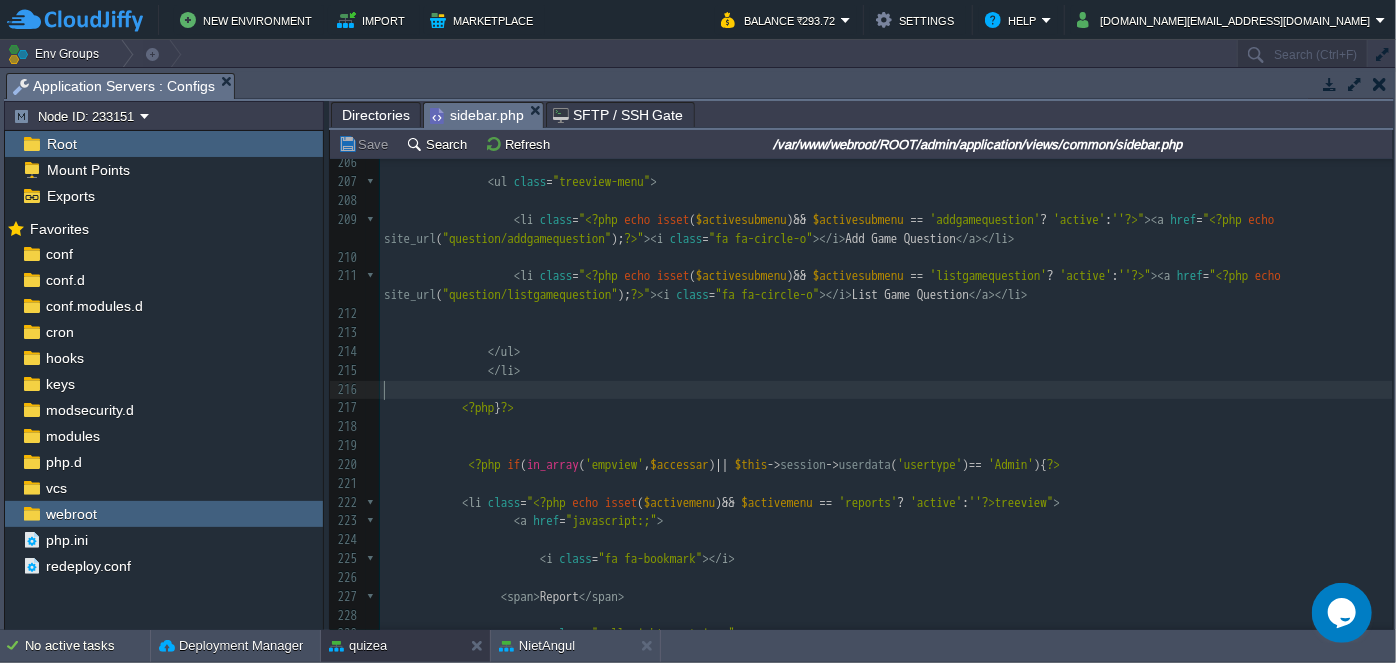 scroll, scrollTop: 3833, scrollLeft: 0, axis: vertical 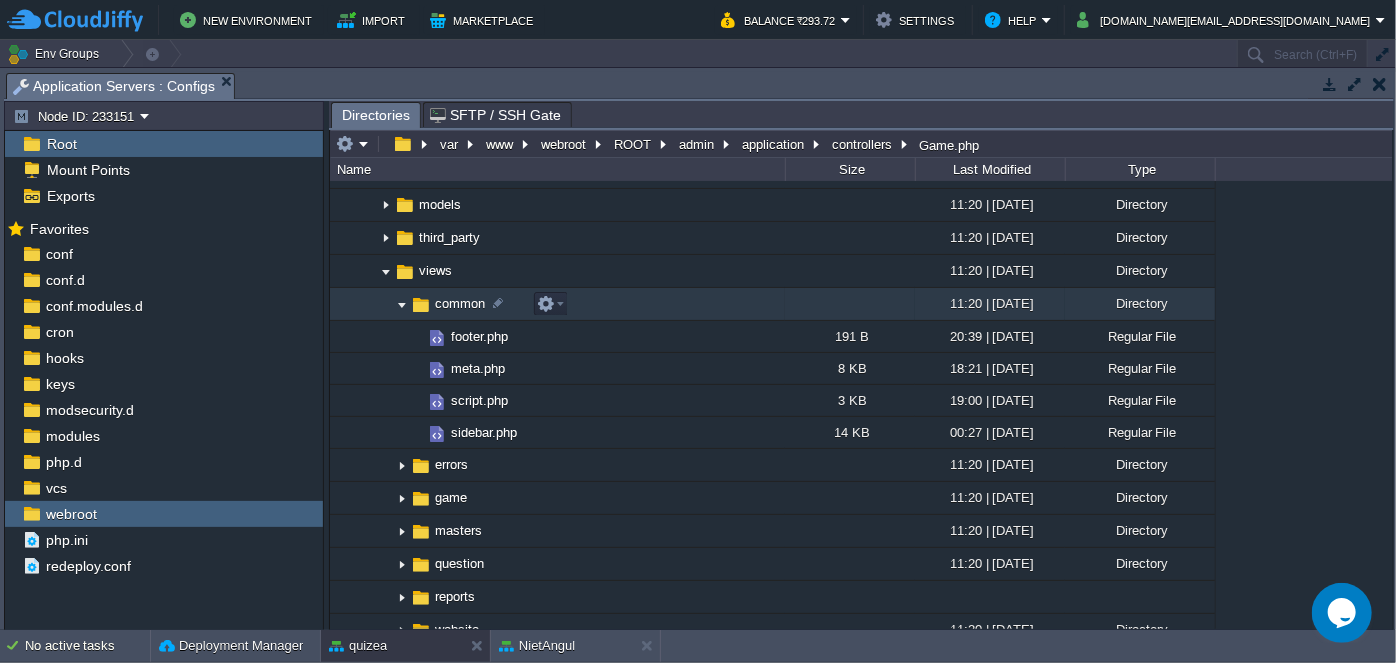 click at bounding box center (402, 304) 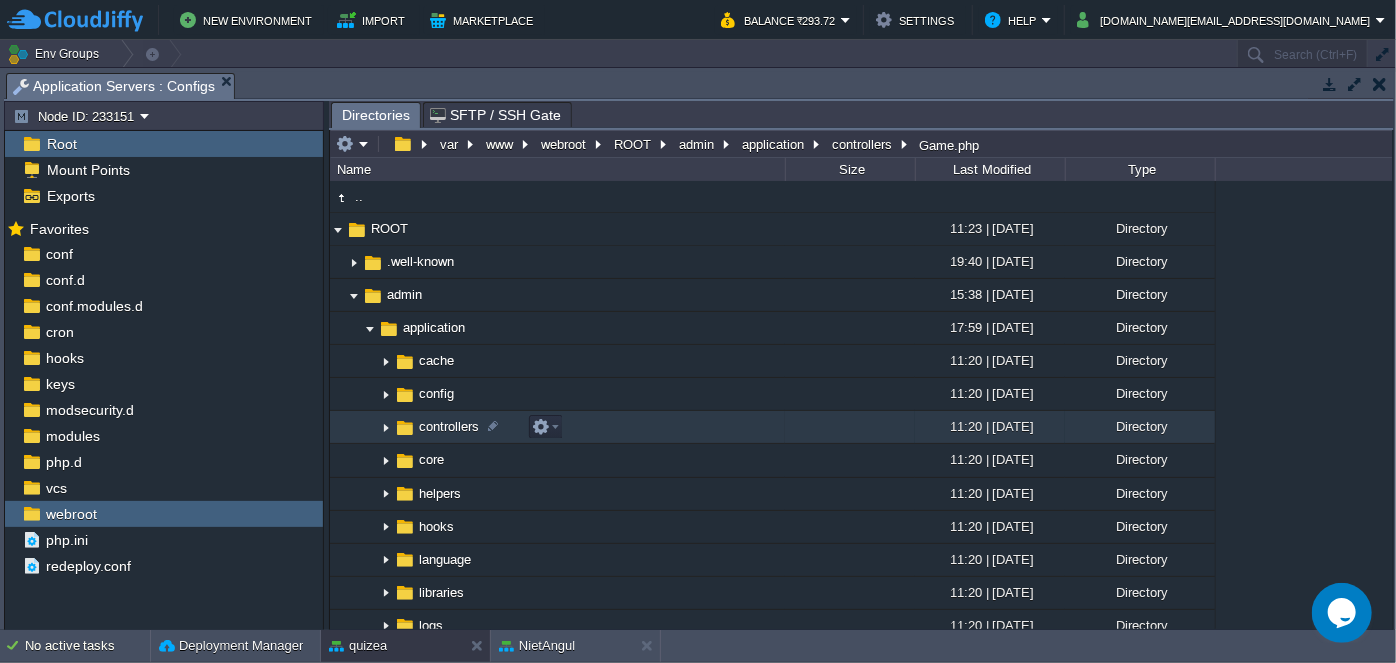 click at bounding box center (386, 427) 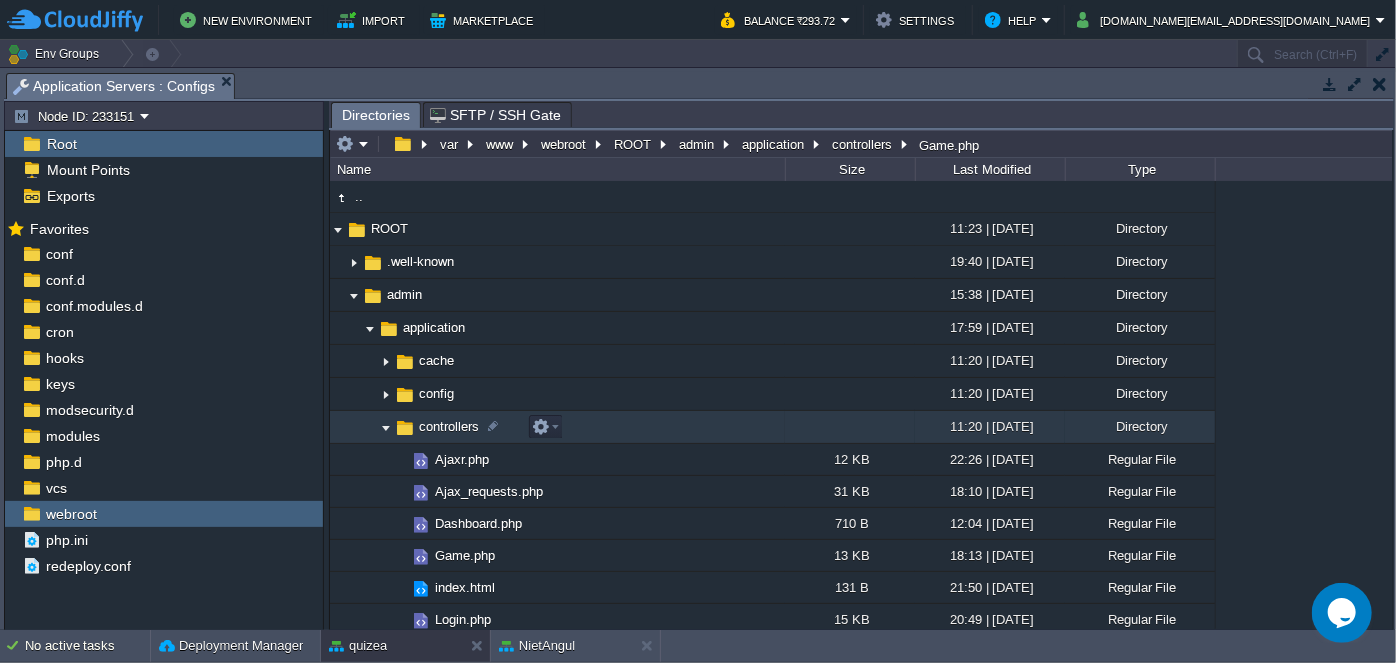 click at bounding box center [386, 427] 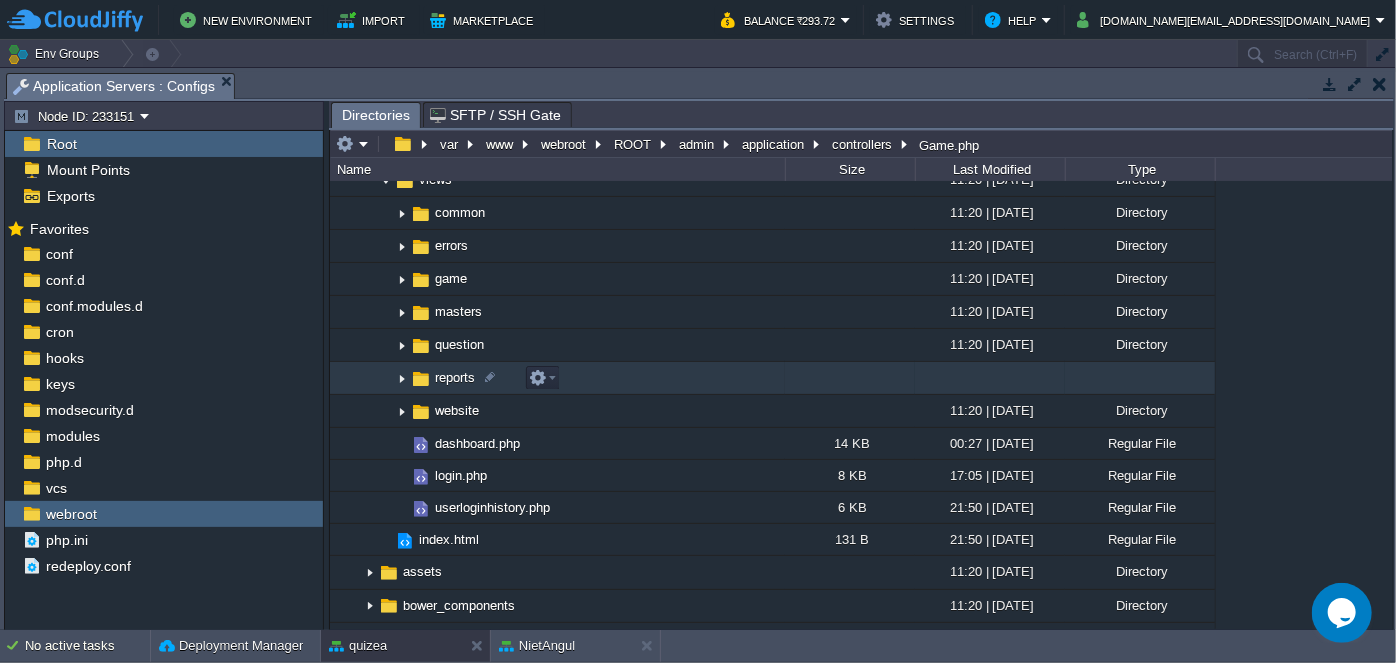 click at bounding box center (402, 378) 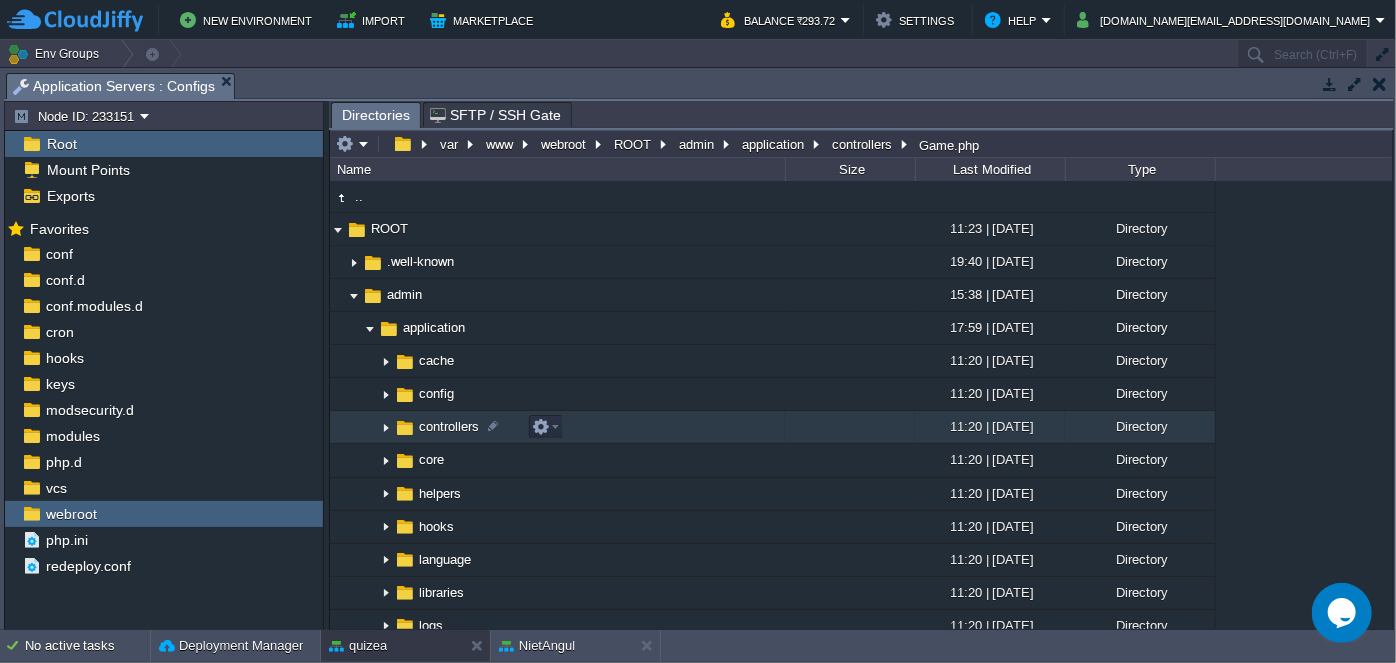 click at bounding box center (386, 427) 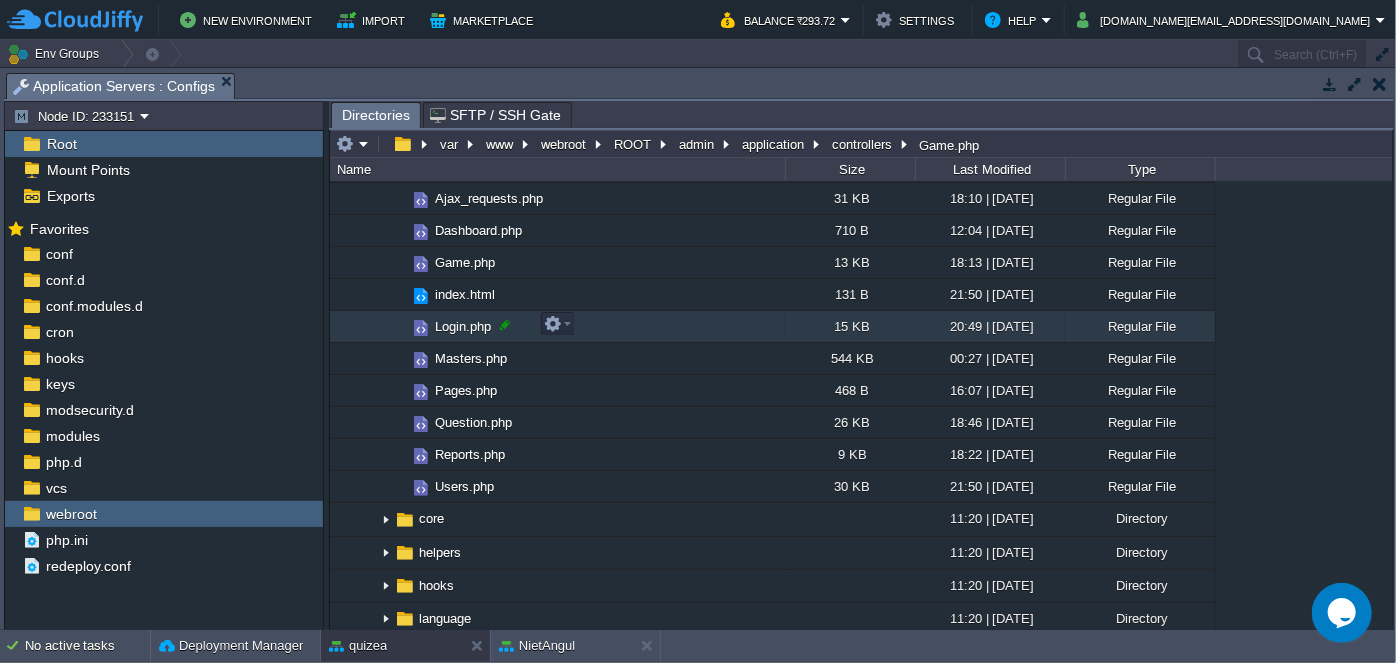 scroll, scrollTop: 181, scrollLeft: 0, axis: vertical 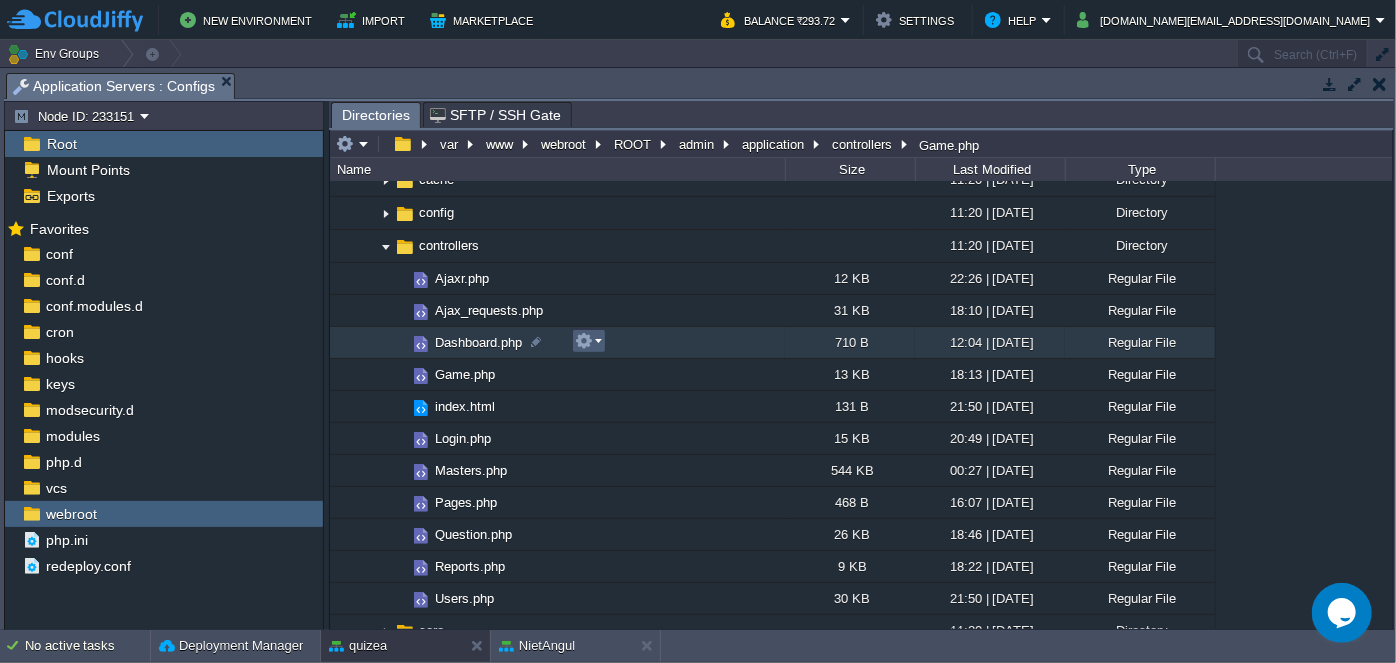 click at bounding box center [588, 341] 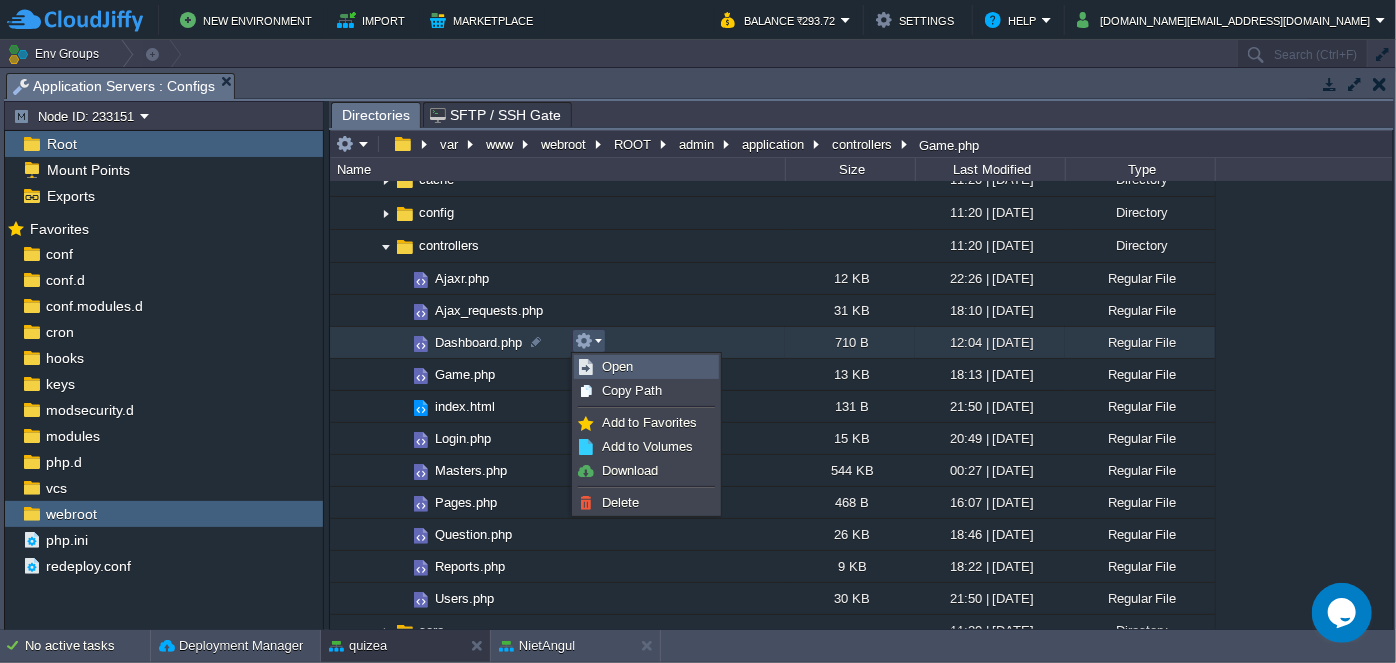 click on "Open" at bounding box center [617, 366] 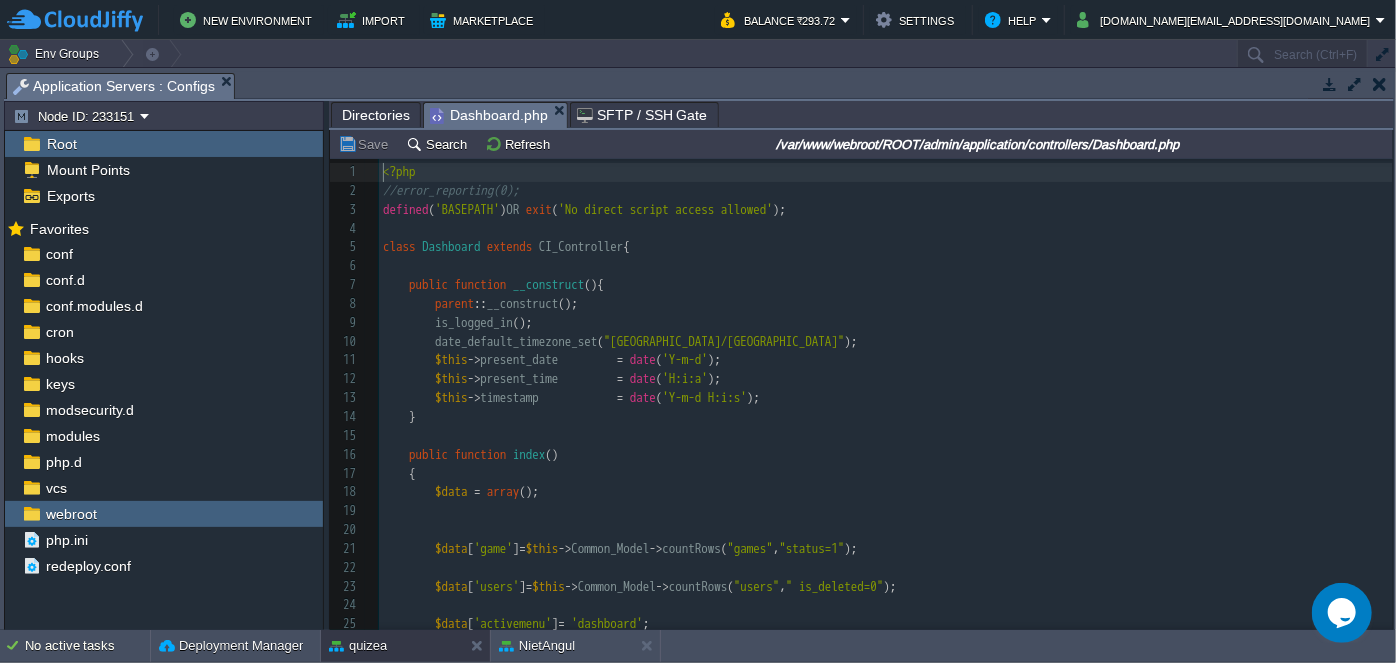 scroll, scrollTop: 6, scrollLeft: 0, axis: vertical 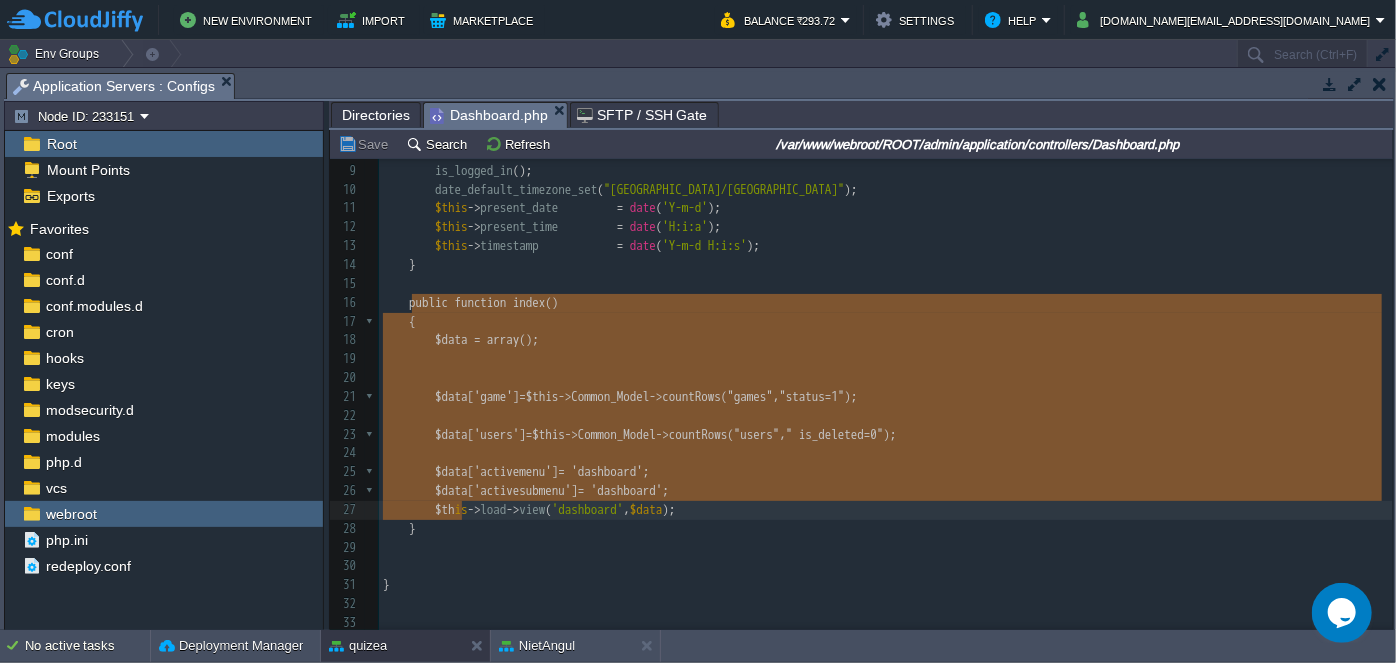type on "public function index()
{
$data = array();
$data['game']=$this->Common_Model->countRows("games","status=1");
$data['users']=$this->Common_Model->countRows("users","	is_deleted=0");
$data['activemenu'] = 'dashboard';
$data['activesubmenu'] = 'dashboard';
$this->load->view('dashboard', $data);
}" 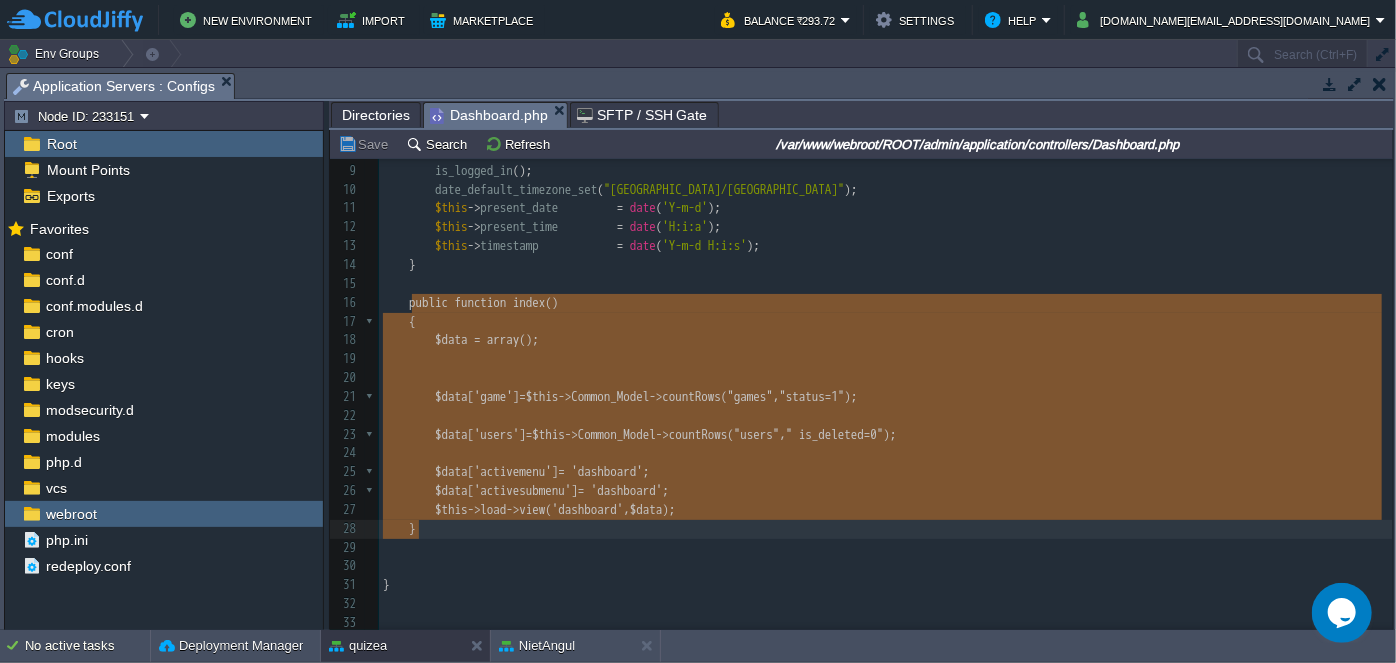 drag, startPoint x: 406, startPoint y: 293, endPoint x: 462, endPoint y: 523, distance: 236.71924 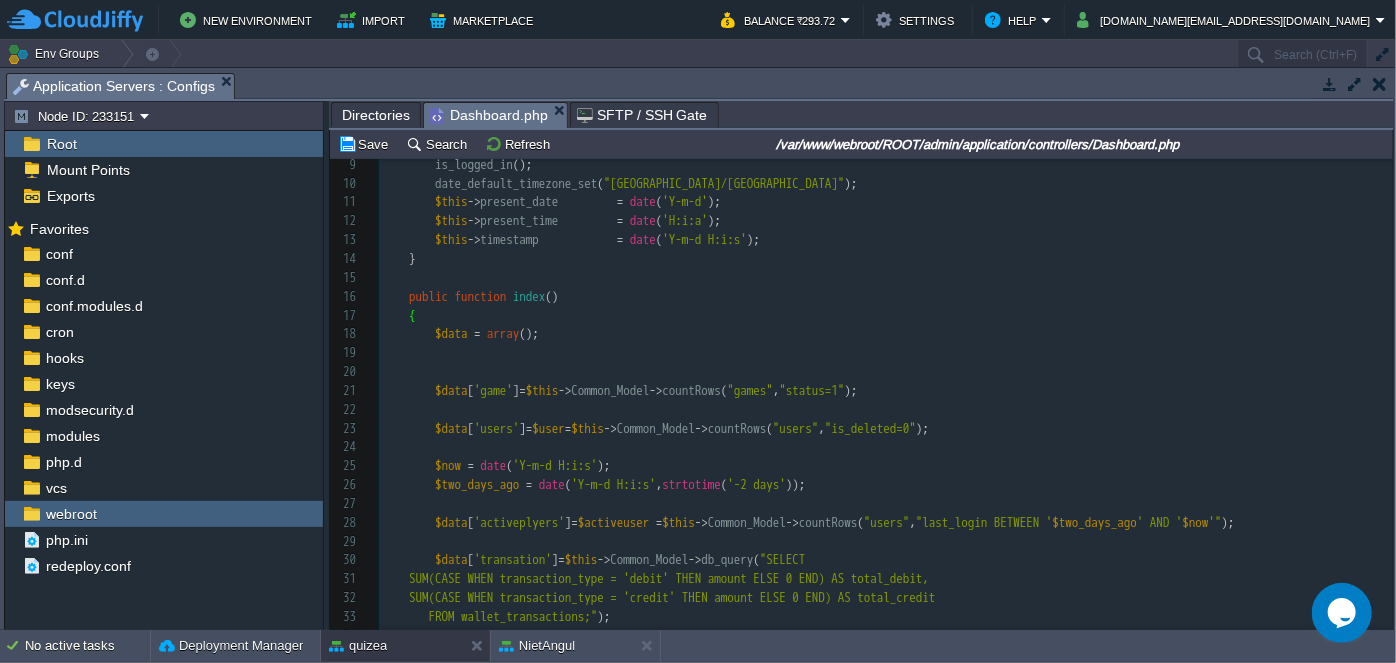 scroll, scrollTop: 306, scrollLeft: 0, axis: vertical 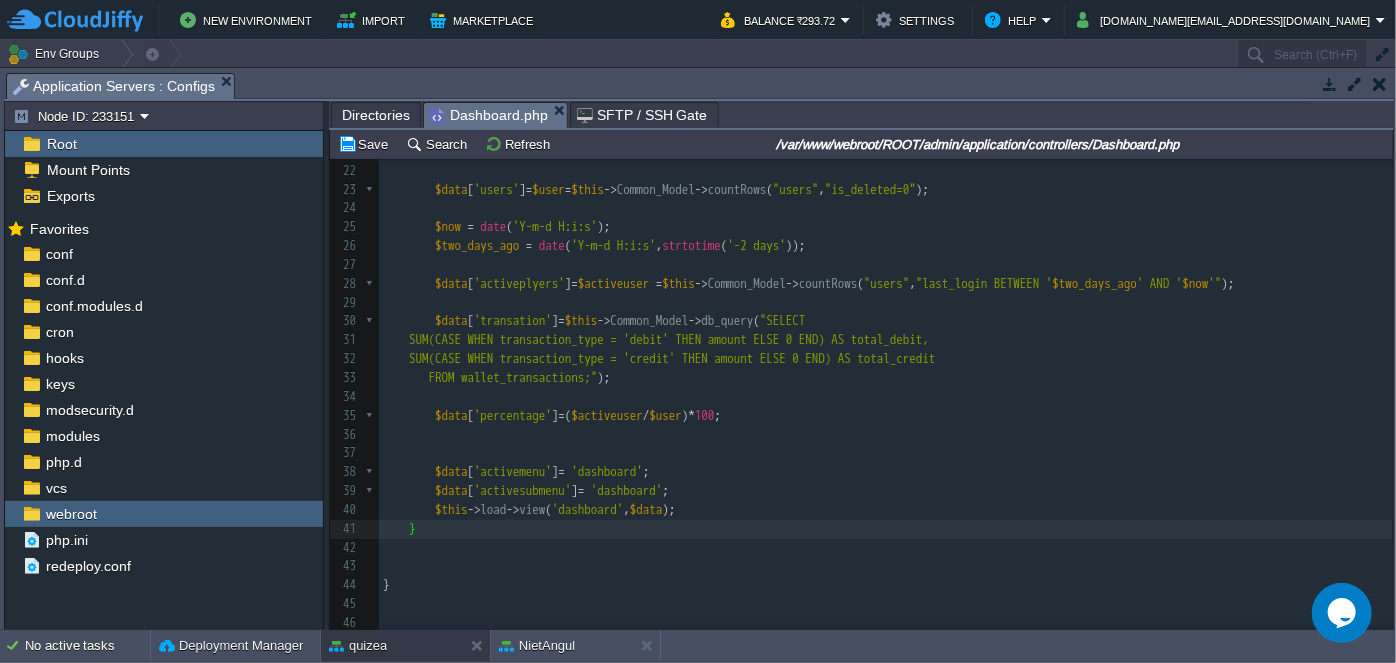 type 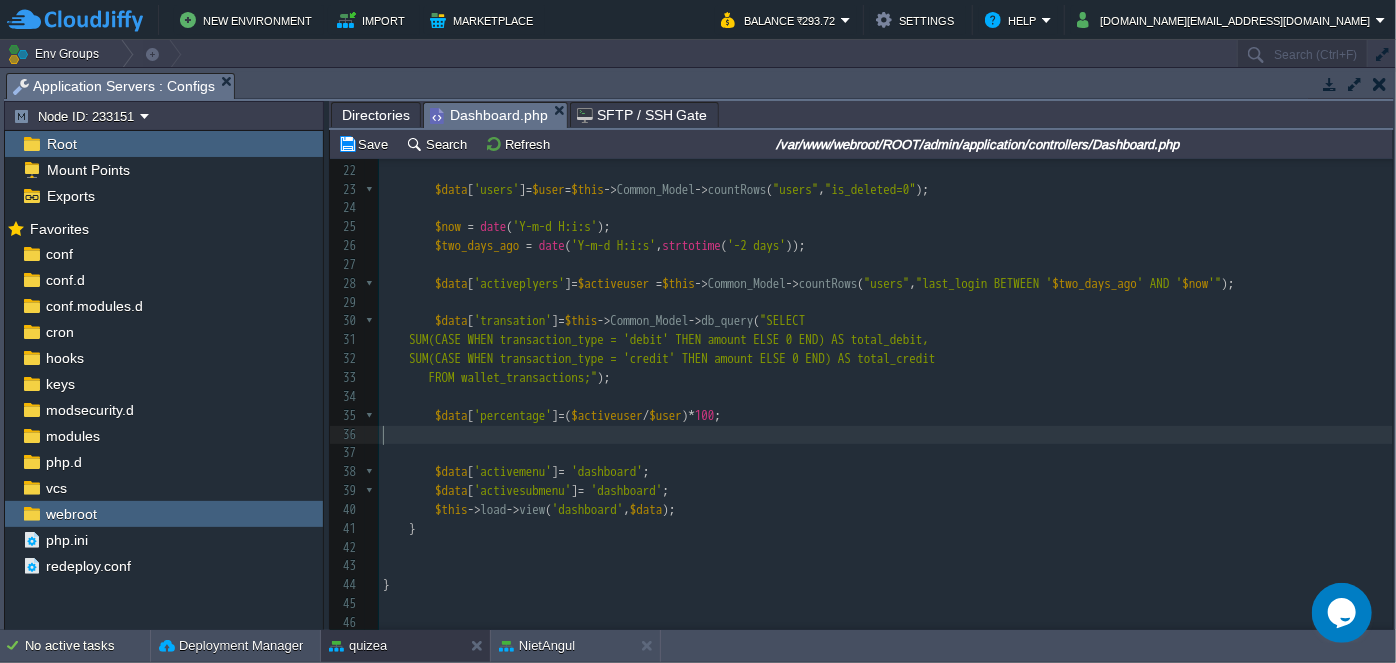 click at bounding box center (886, 453) 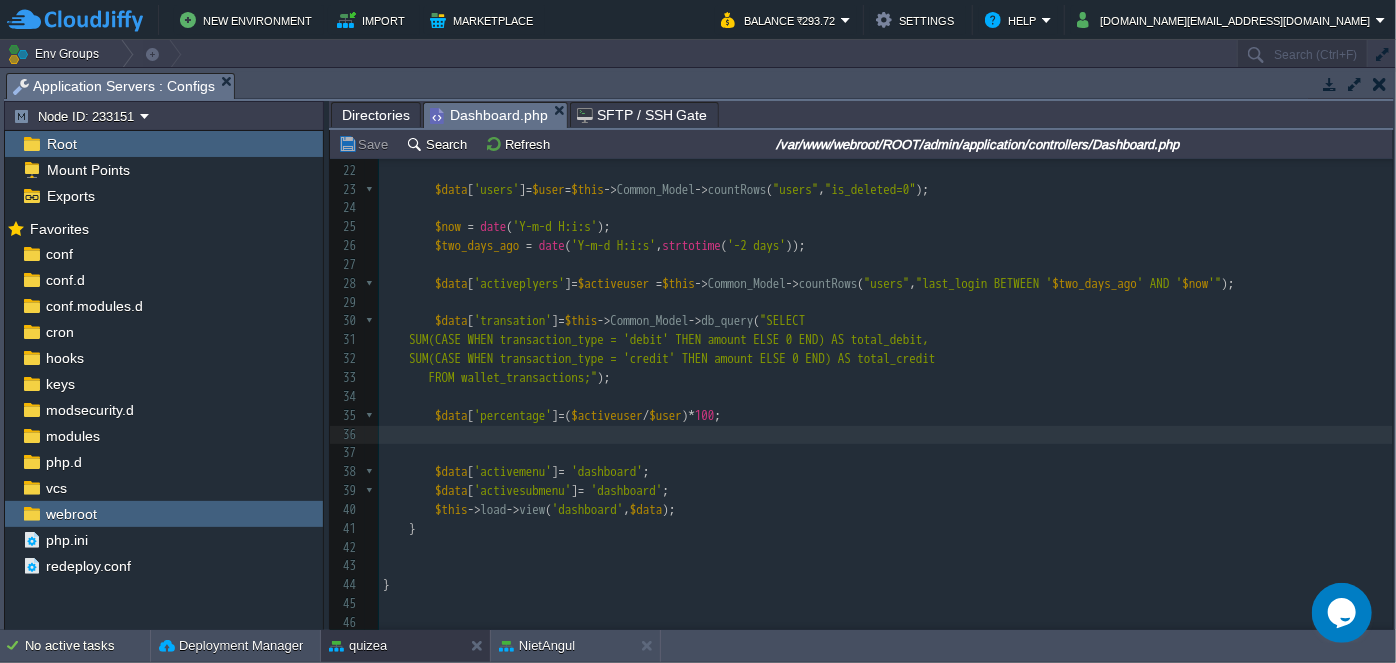 scroll, scrollTop: 64, scrollLeft: 0, axis: vertical 